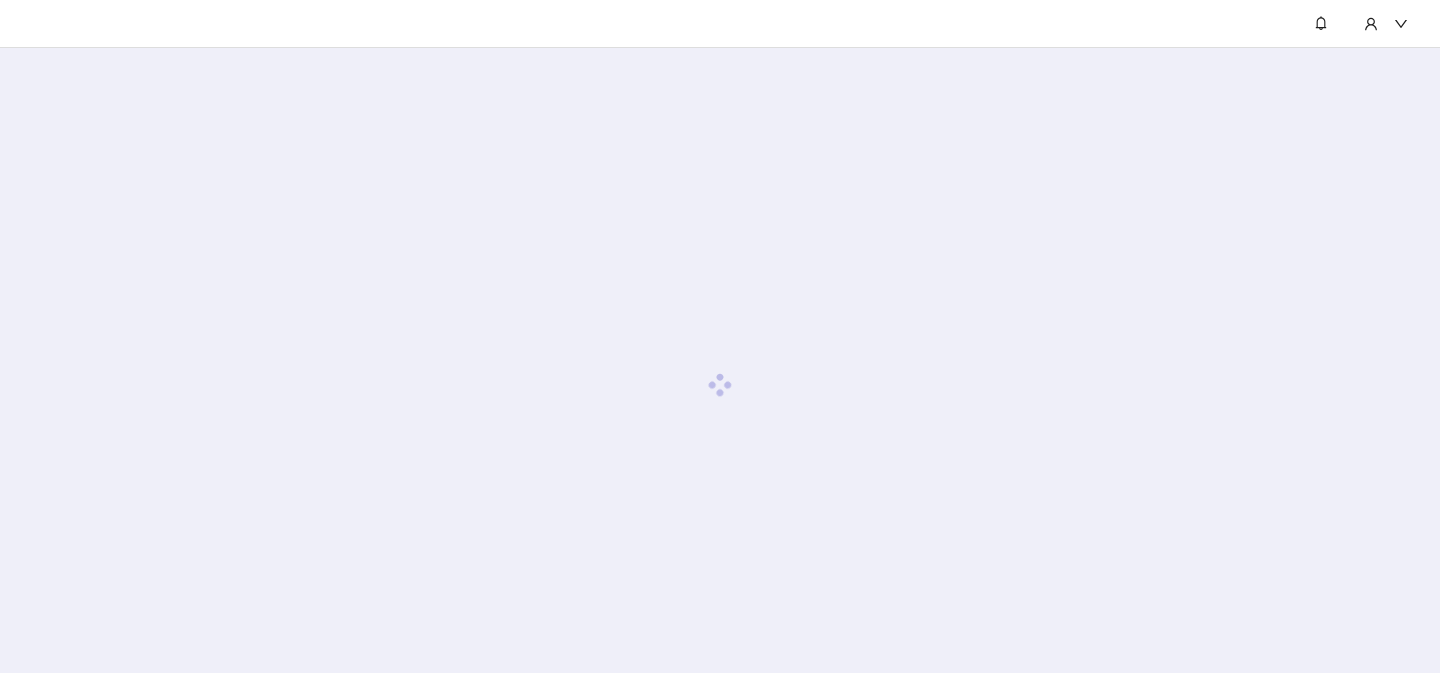 scroll, scrollTop: 0, scrollLeft: 0, axis: both 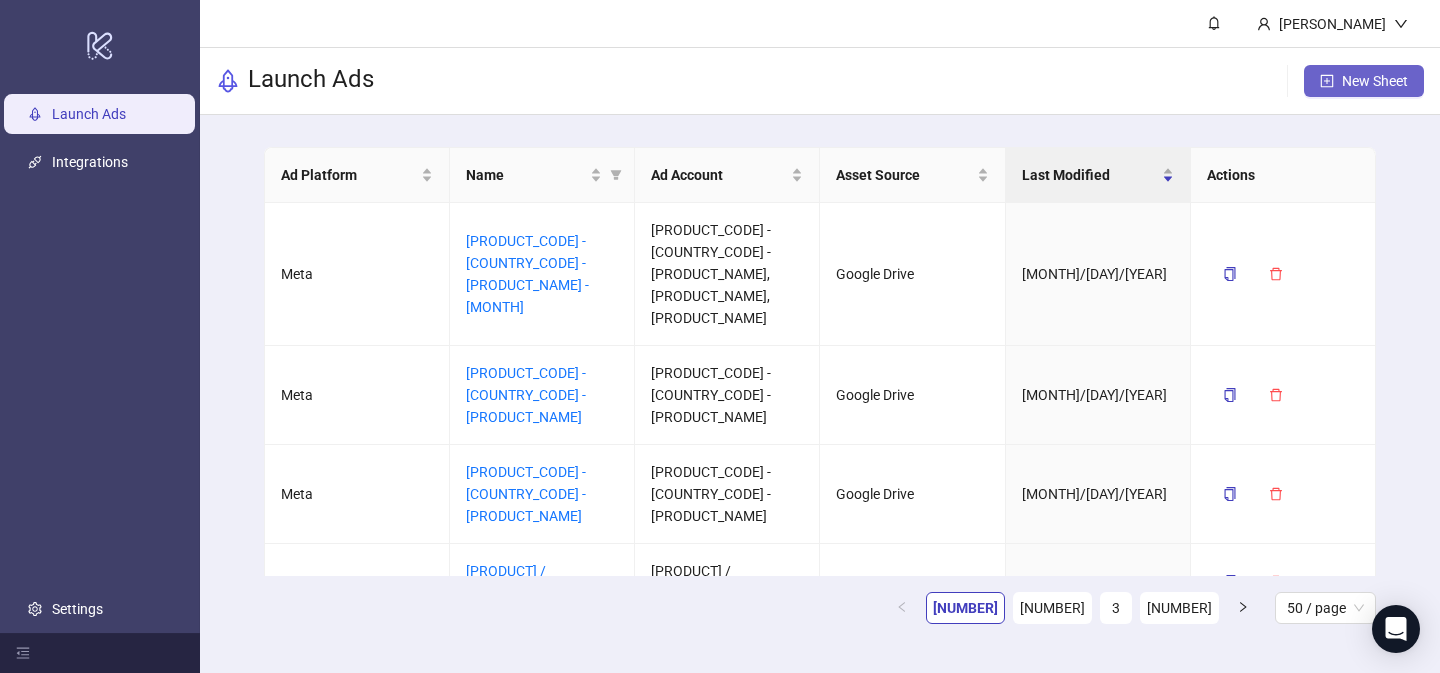 click on "New Sheet" at bounding box center (1364, 81) 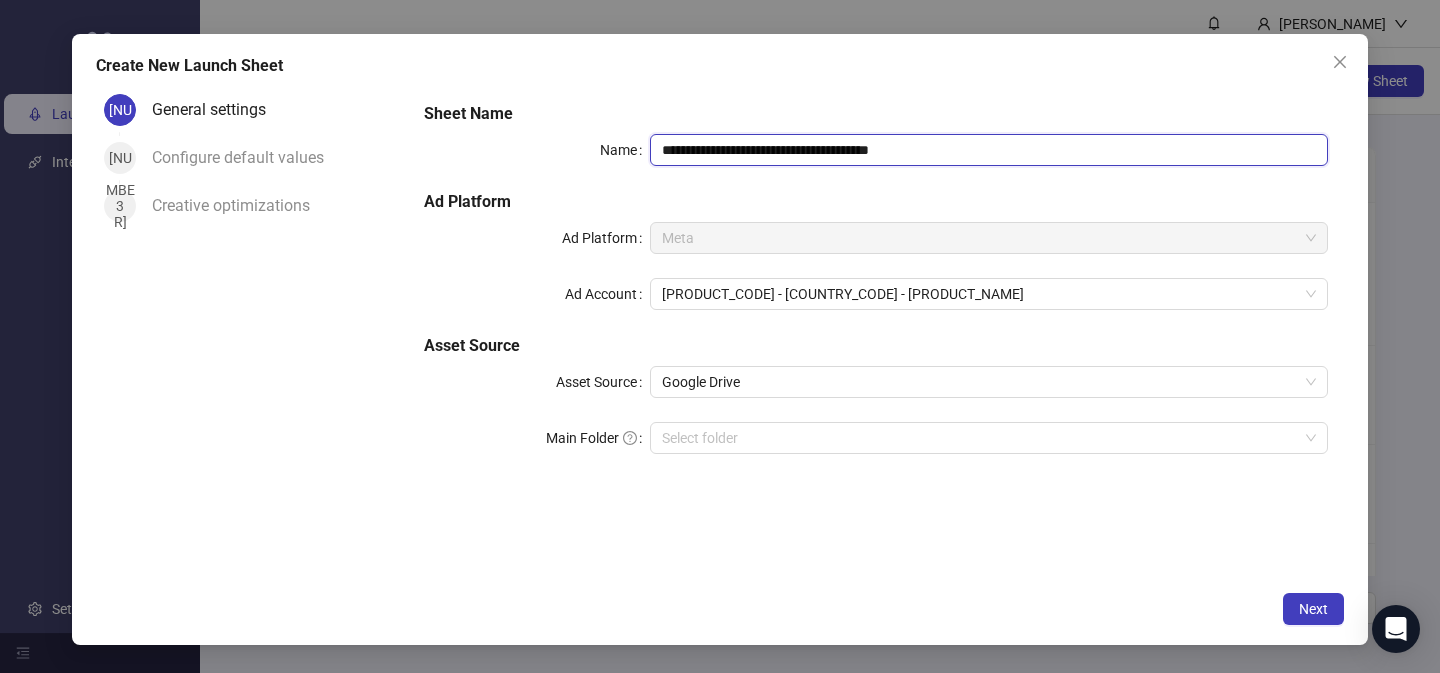 click on "**********" at bounding box center (989, 150) 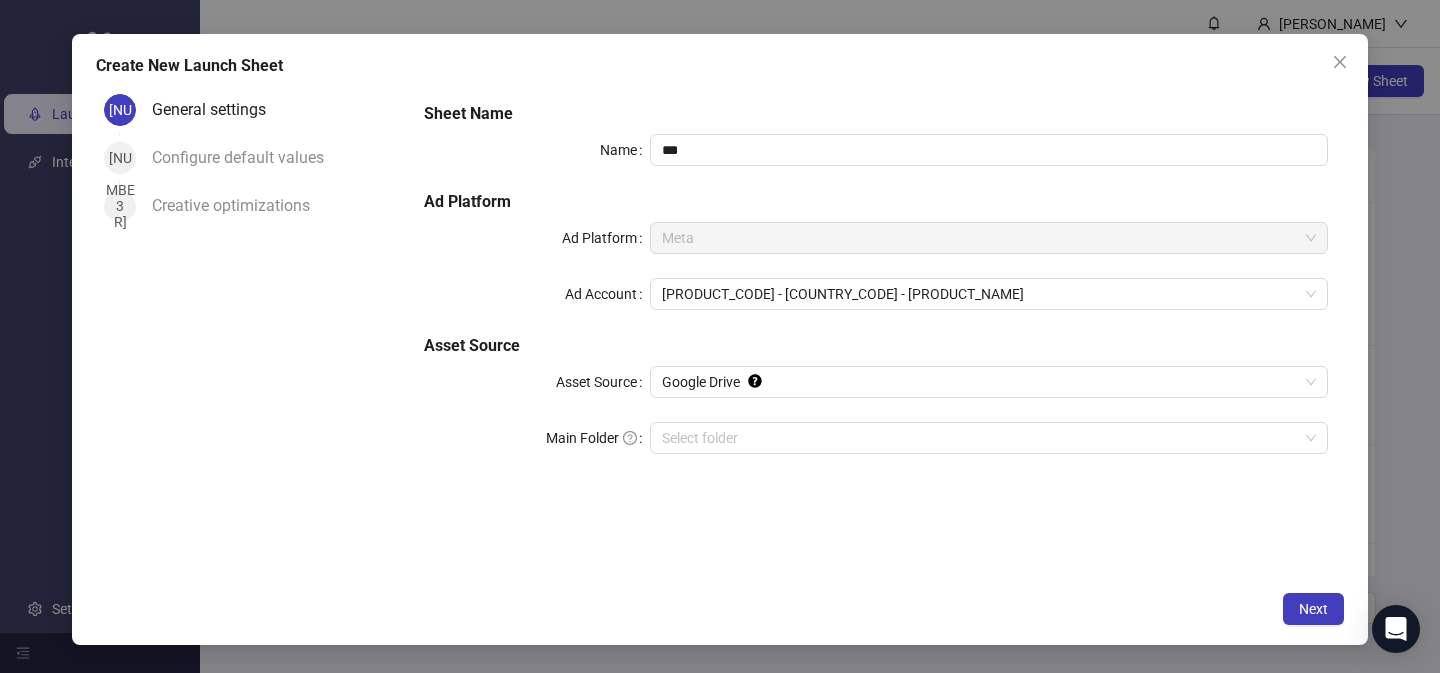 click on "Sheet Name Name *** Ad Platform Ad Platform Meta Ad Account [PRODUCT_CODE] - [COUNTRY_CODE] - [PRODUCT_NAME] Asset Source Asset Source Google Drive Main Folder Select folder" at bounding box center (876, 290) 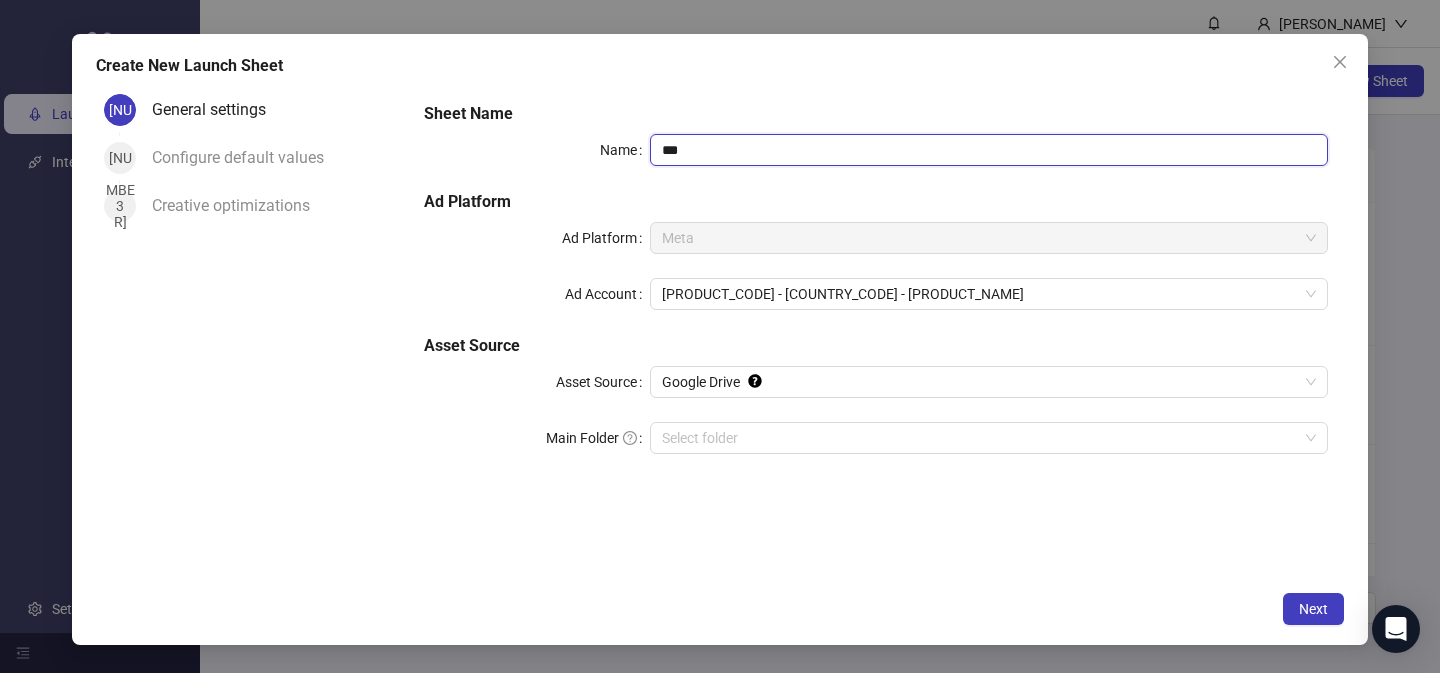 click on "***" at bounding box center [989, 150] 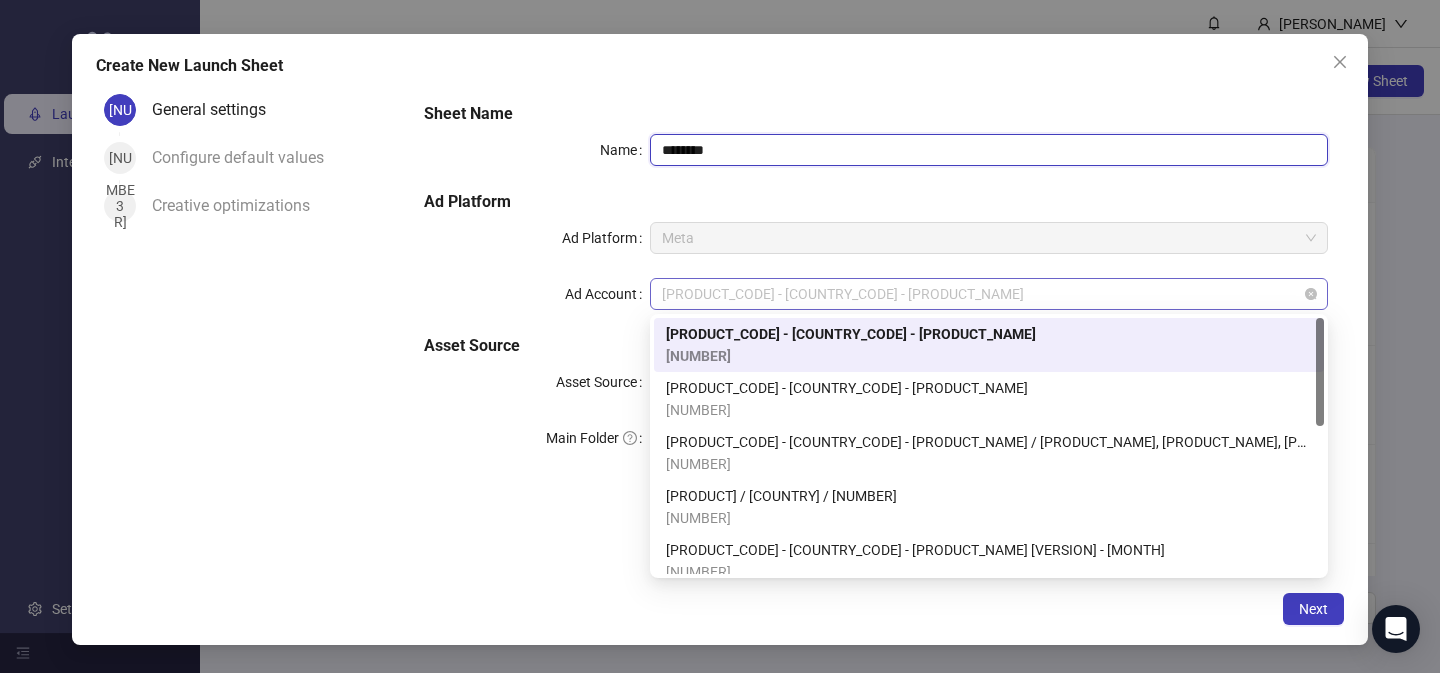 click on "[PRODUCT_CODE] - [COUNTRY_CODE] - [PRODUCT_NAME]" at bounding box center [989, 294] 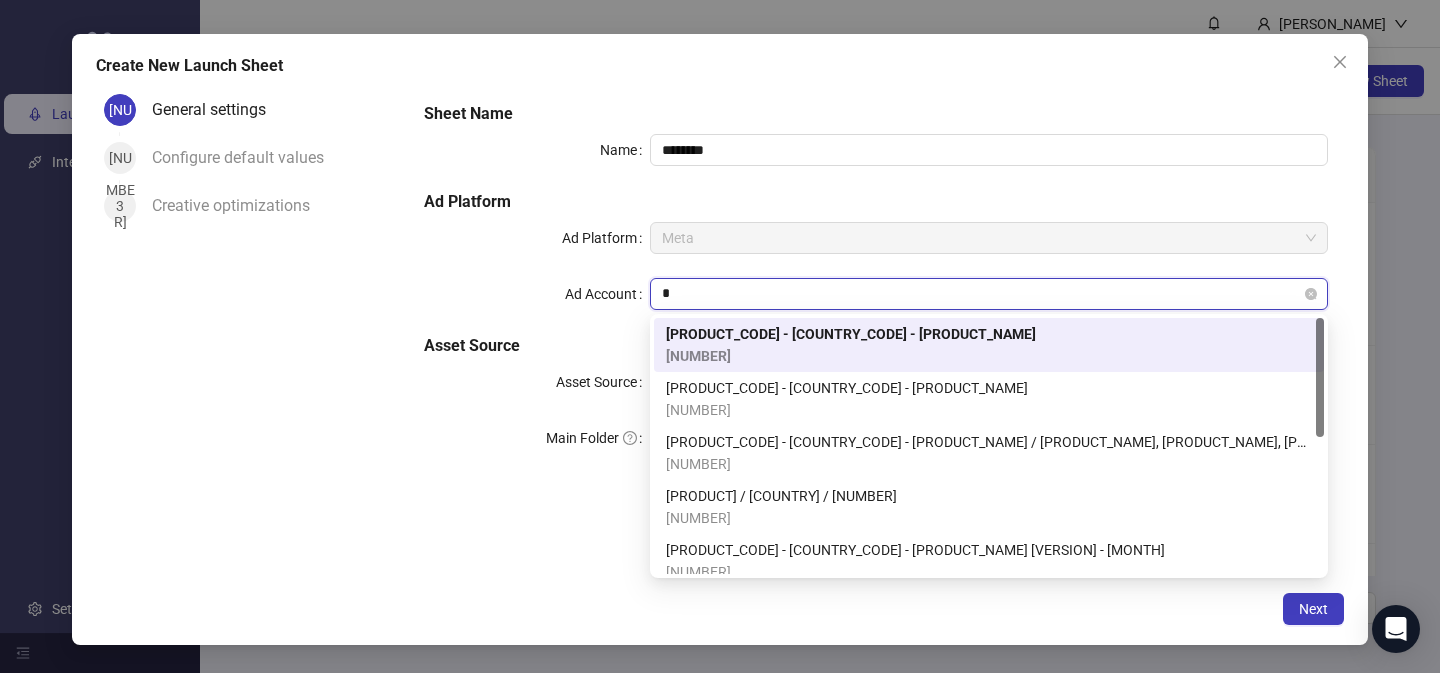 type on "**" 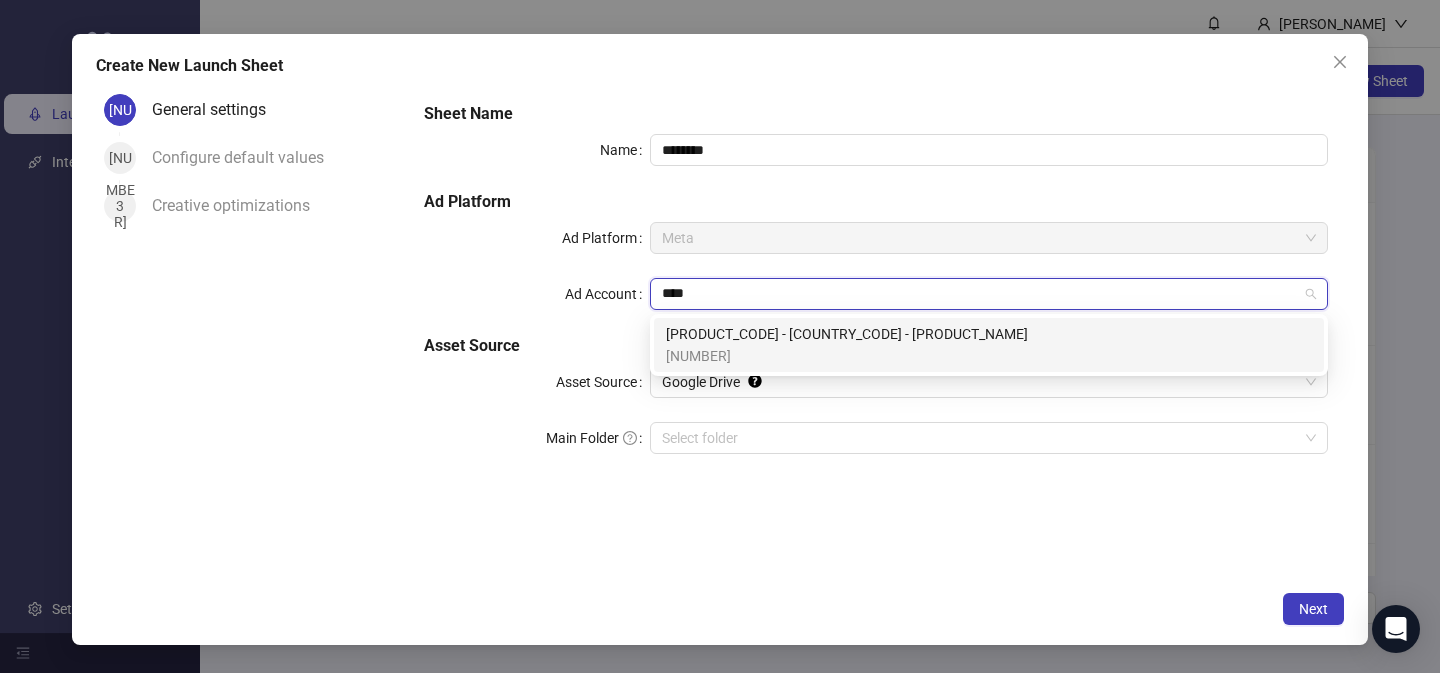 click on "[PRODUCT_CODE] - [COUNTRY_CODE] - [PRODUCT_NAME]" at bounding box center (847, 334) 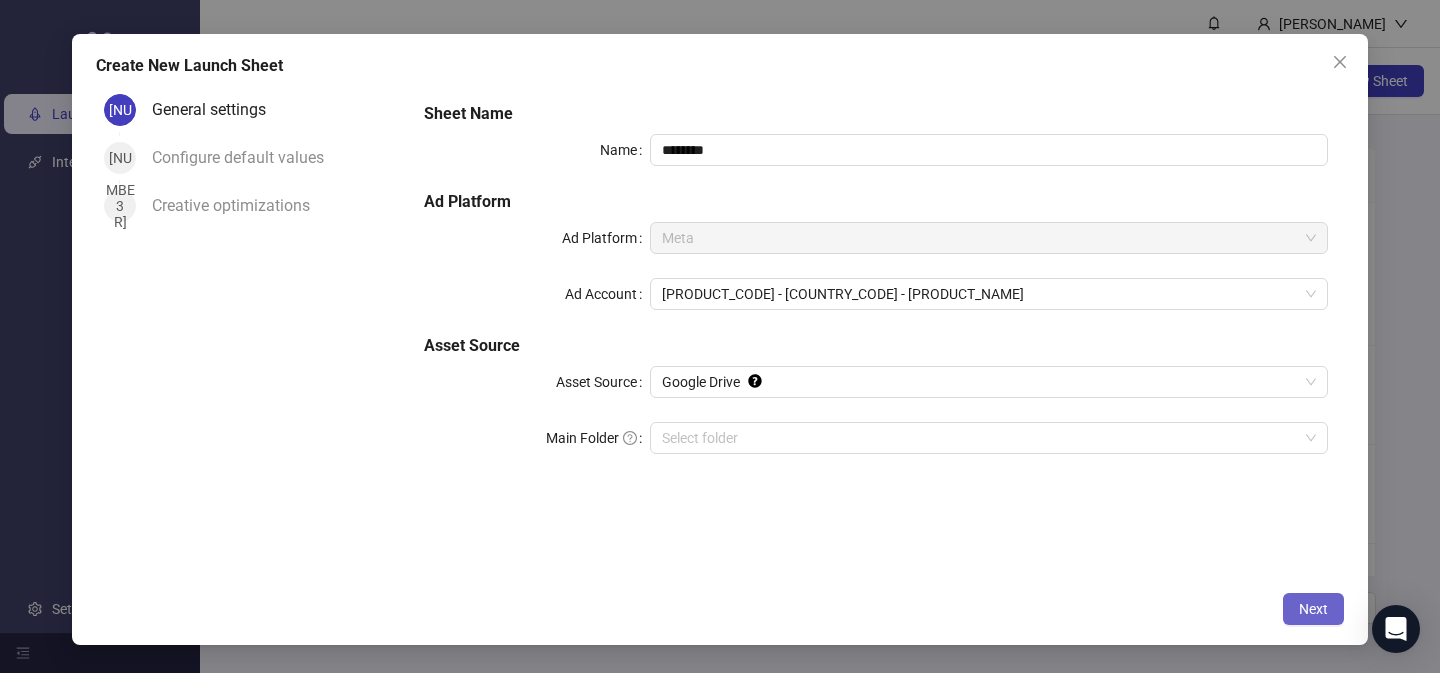 click on "Next" at bounding box center (1313, 609) 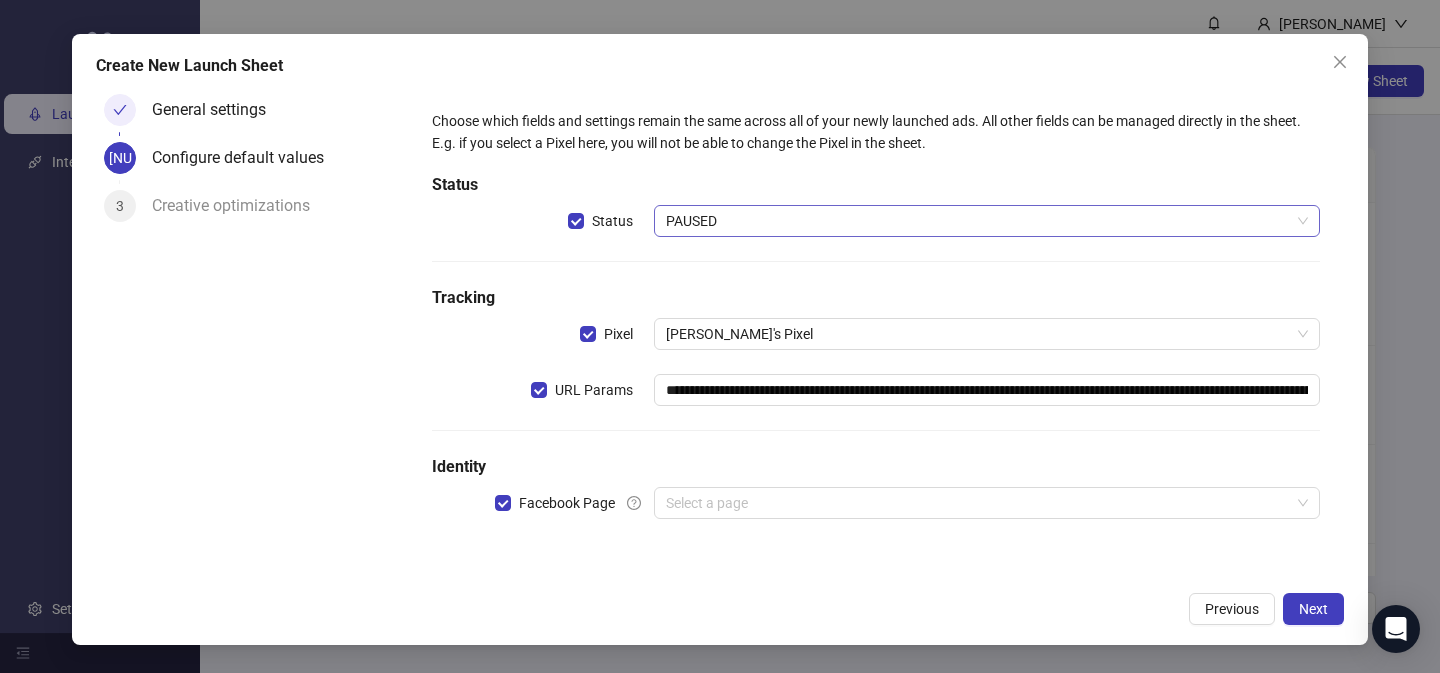 click on "PAUSED" at bounding box center (987, 221) 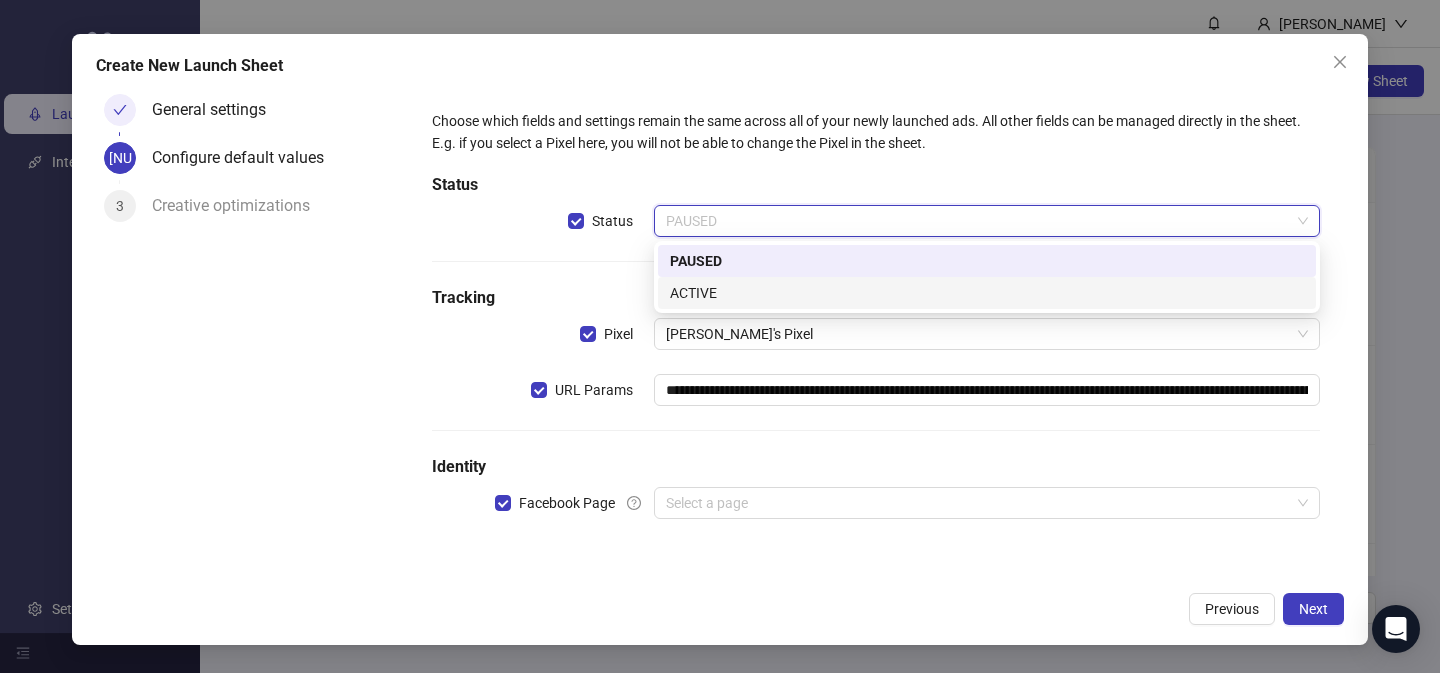 click on "ACTIVE" at bounding box center (987, 293) 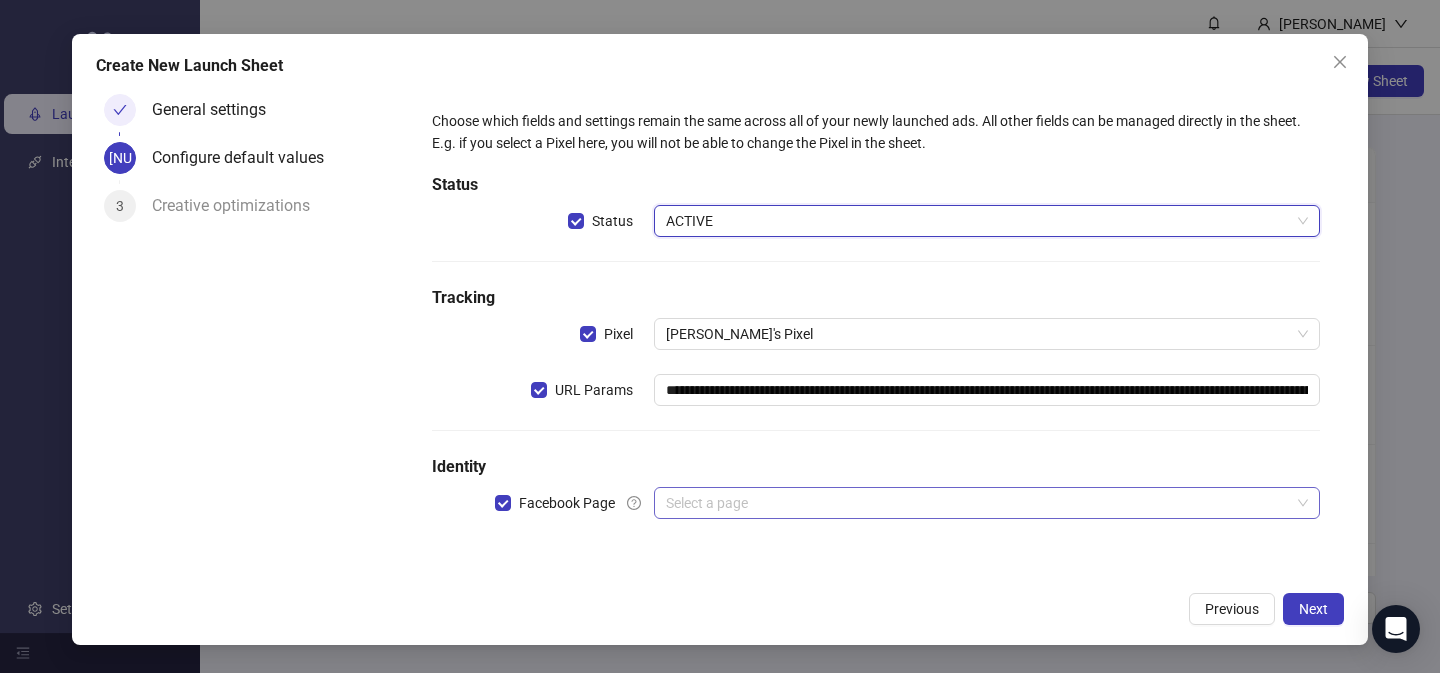 click at bounding box center [978, 503] 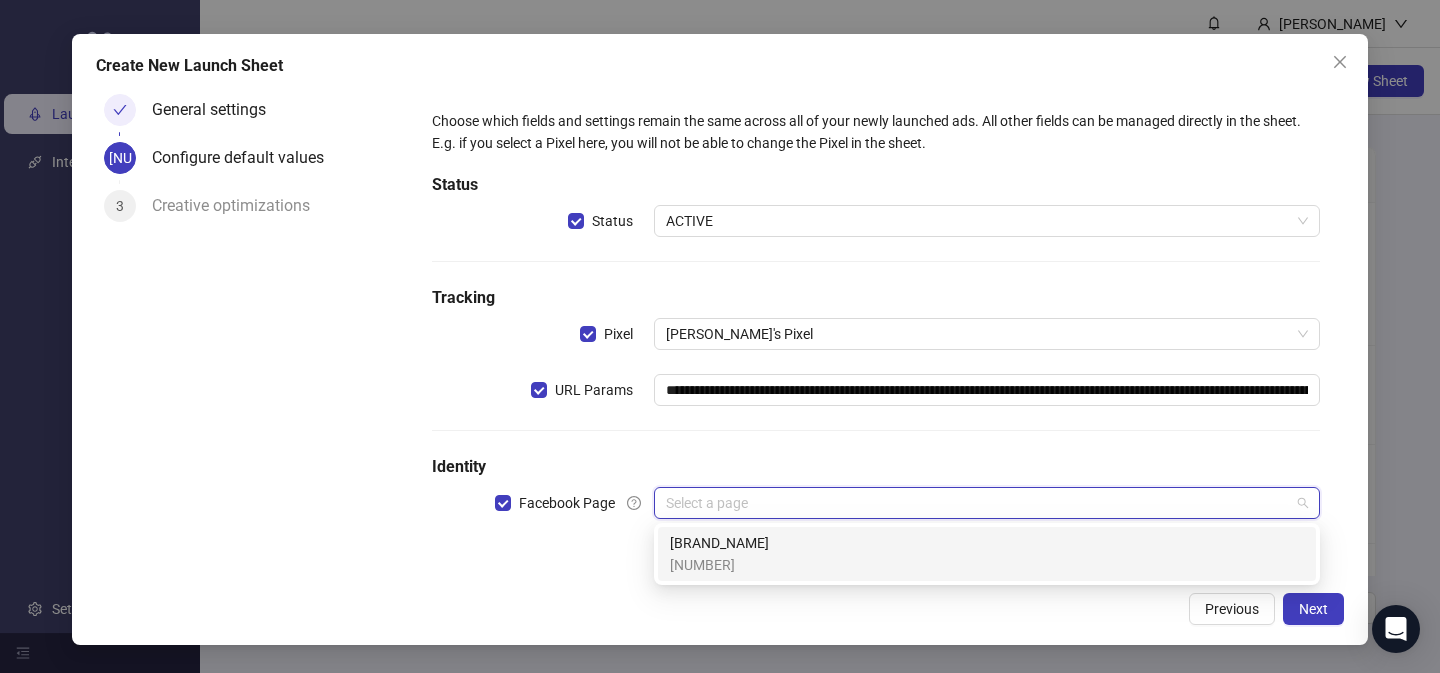 click on "[BRAND_NAME]" at bounding box center (719, 543) 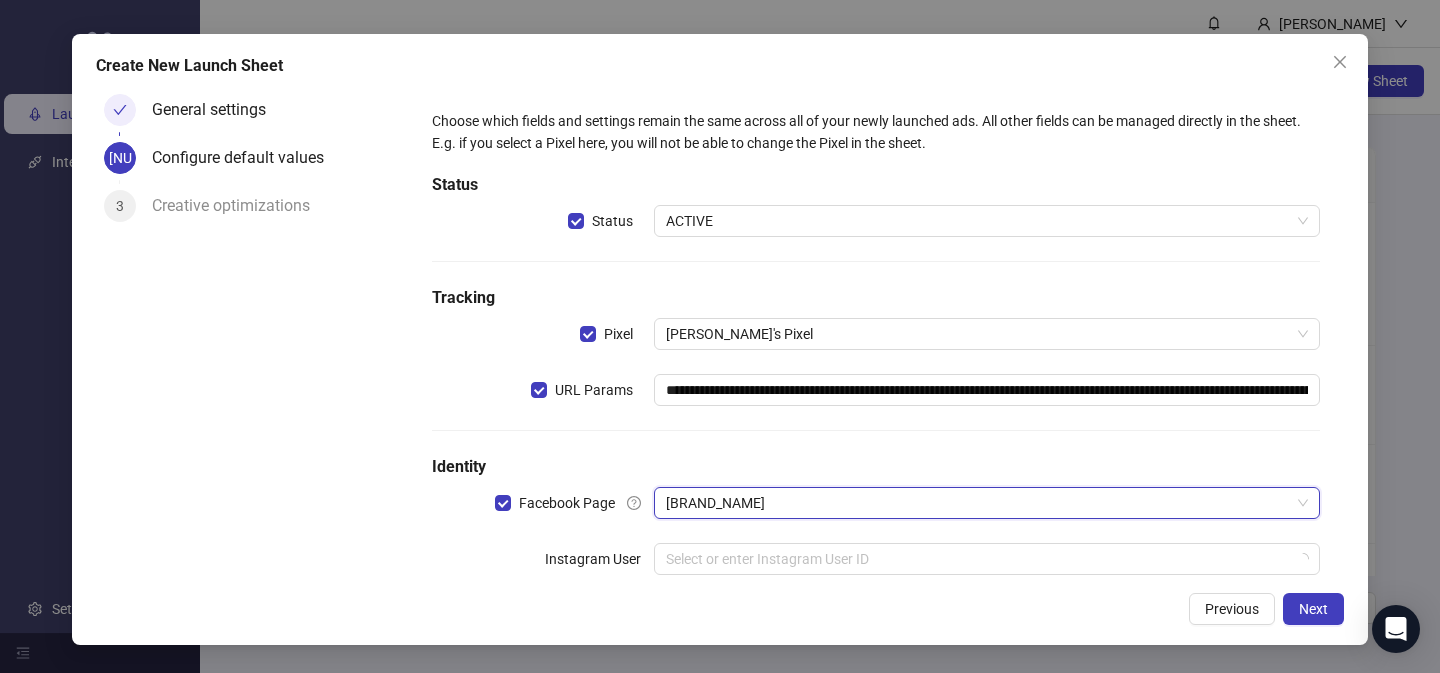 scroll, scrollTop: 41, scrollLeft: 0, axis: vertical 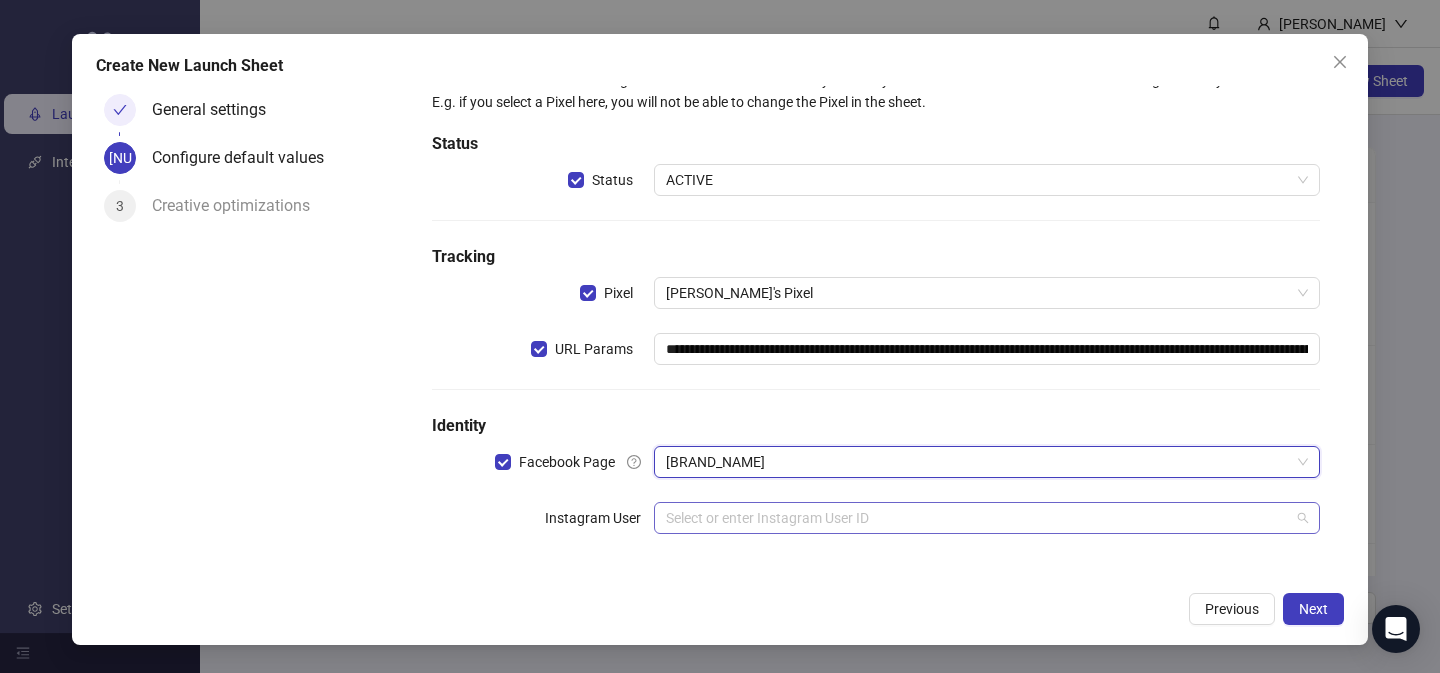 click at bounding box center (978, 518) 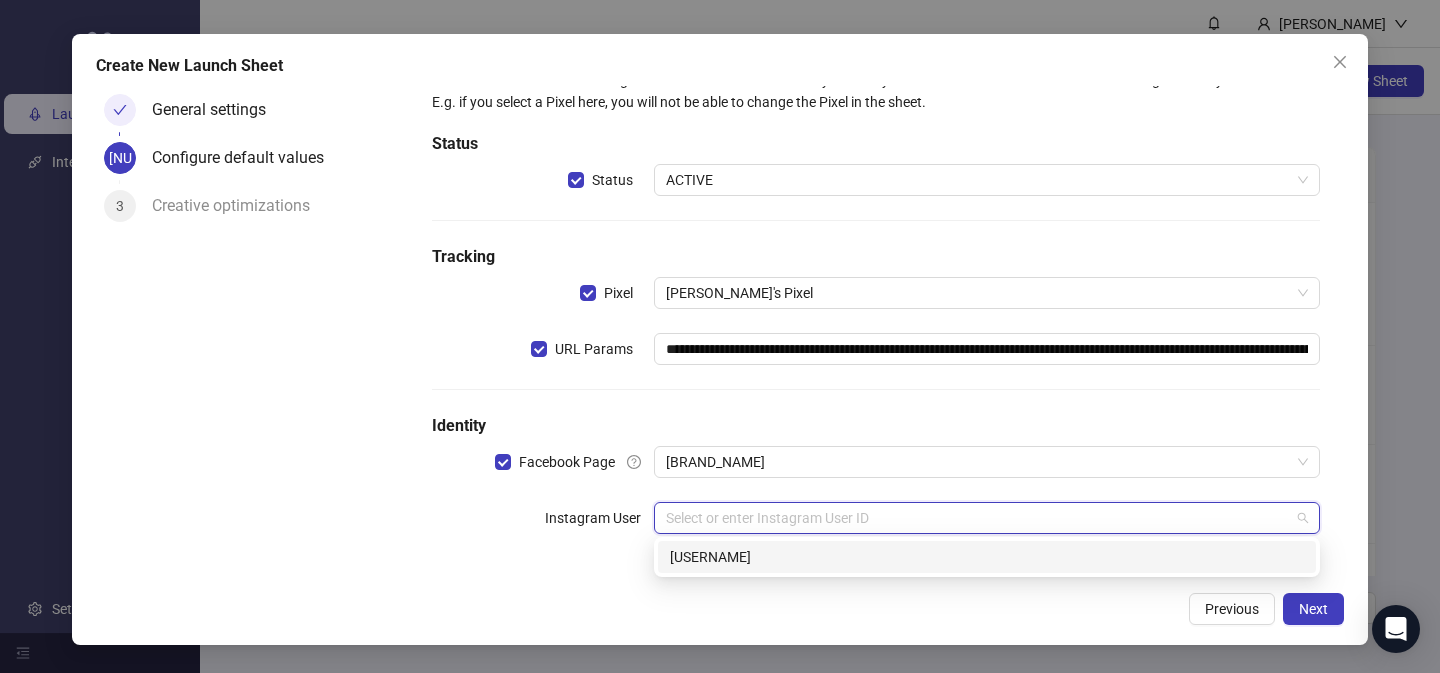 click on "[USERNAME]" at bounding box center (0, 0) 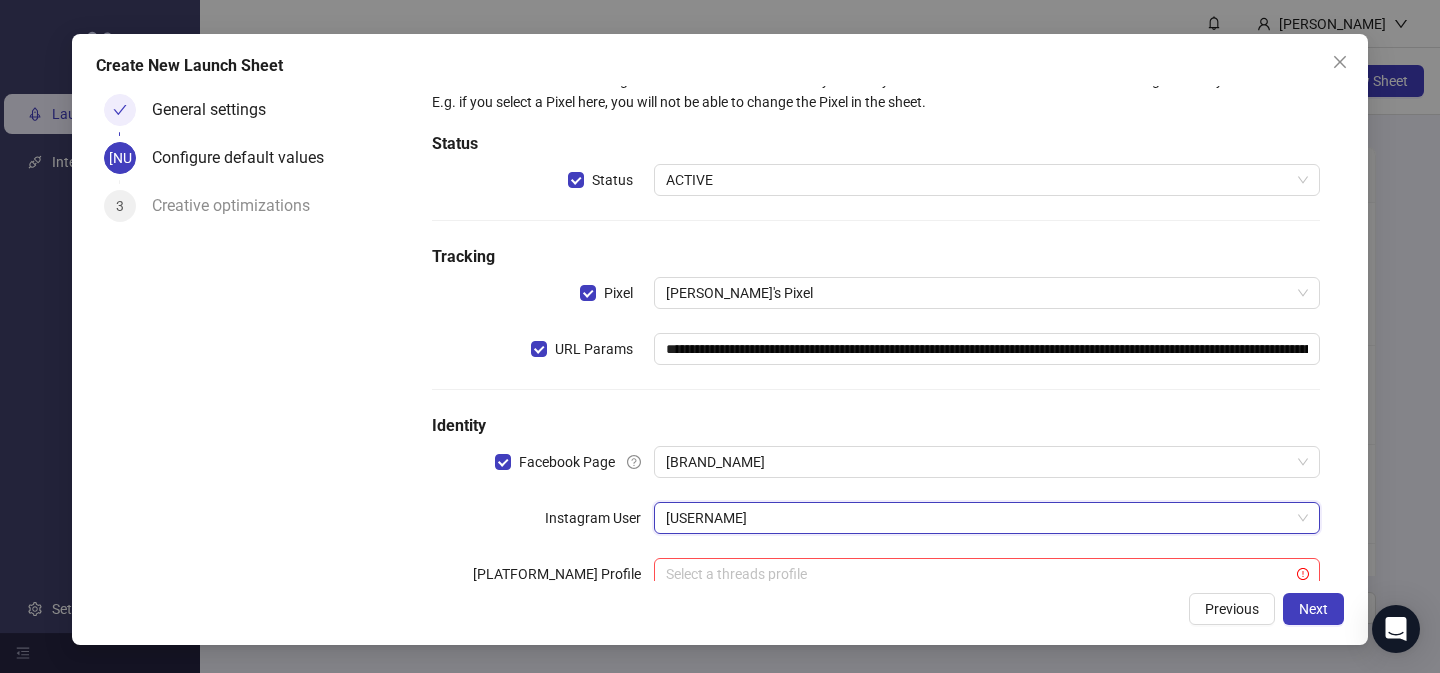 click on "Previous Next" at bounding box center [720, 609] 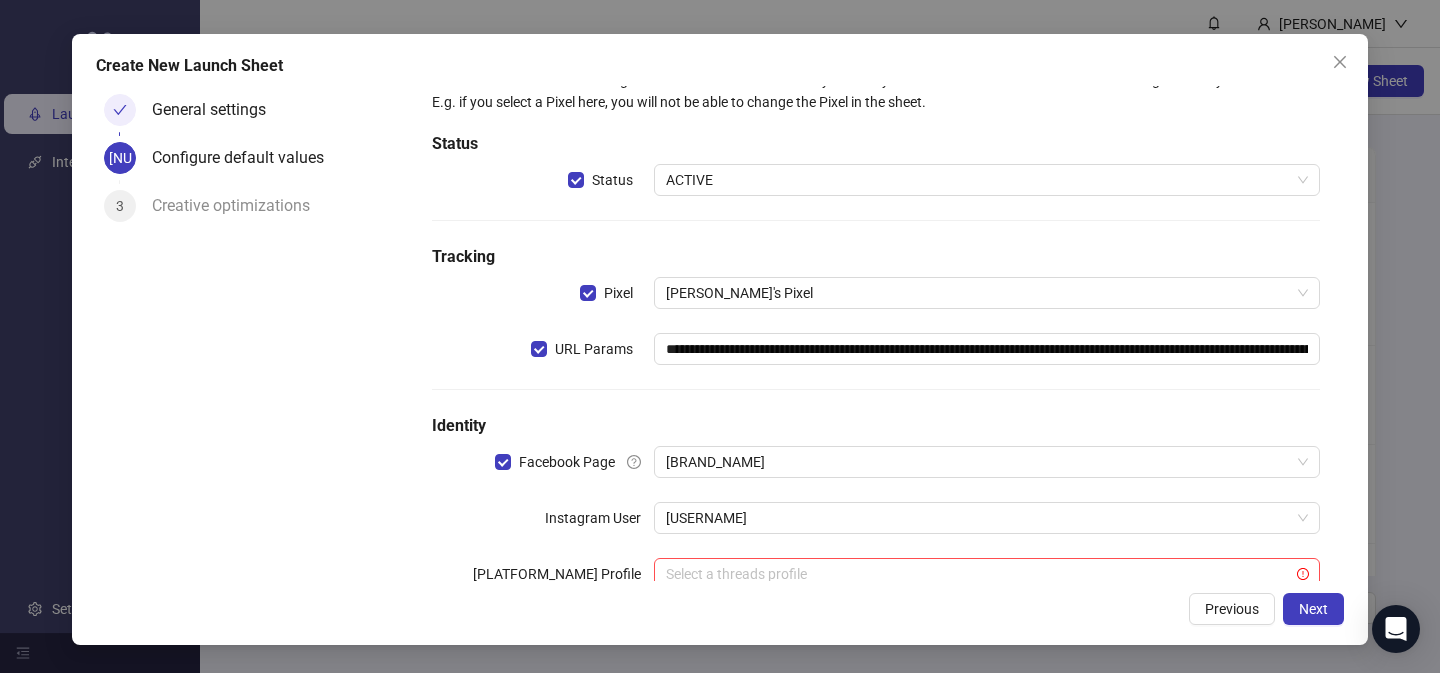 scroll, scrollTop: 97, scrollLeft: 0, axis: vertical 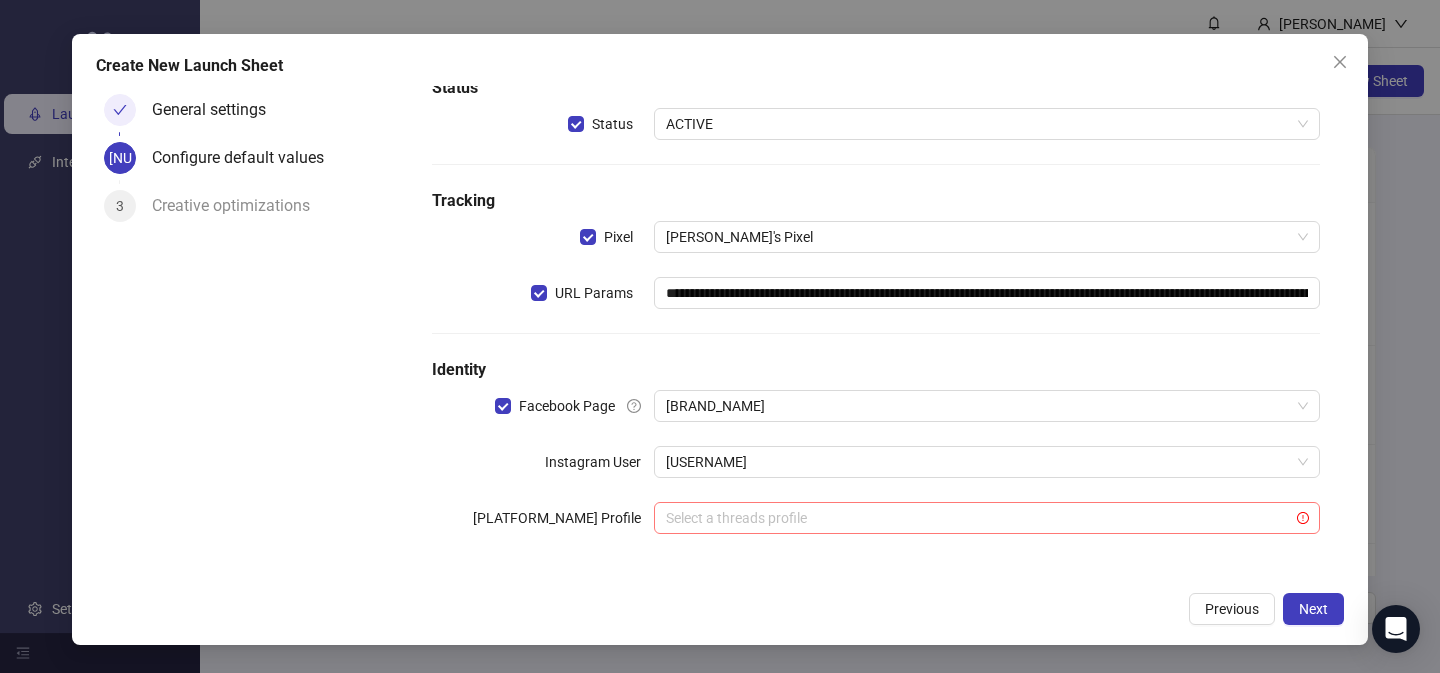 click at bounding box center (978, 518) 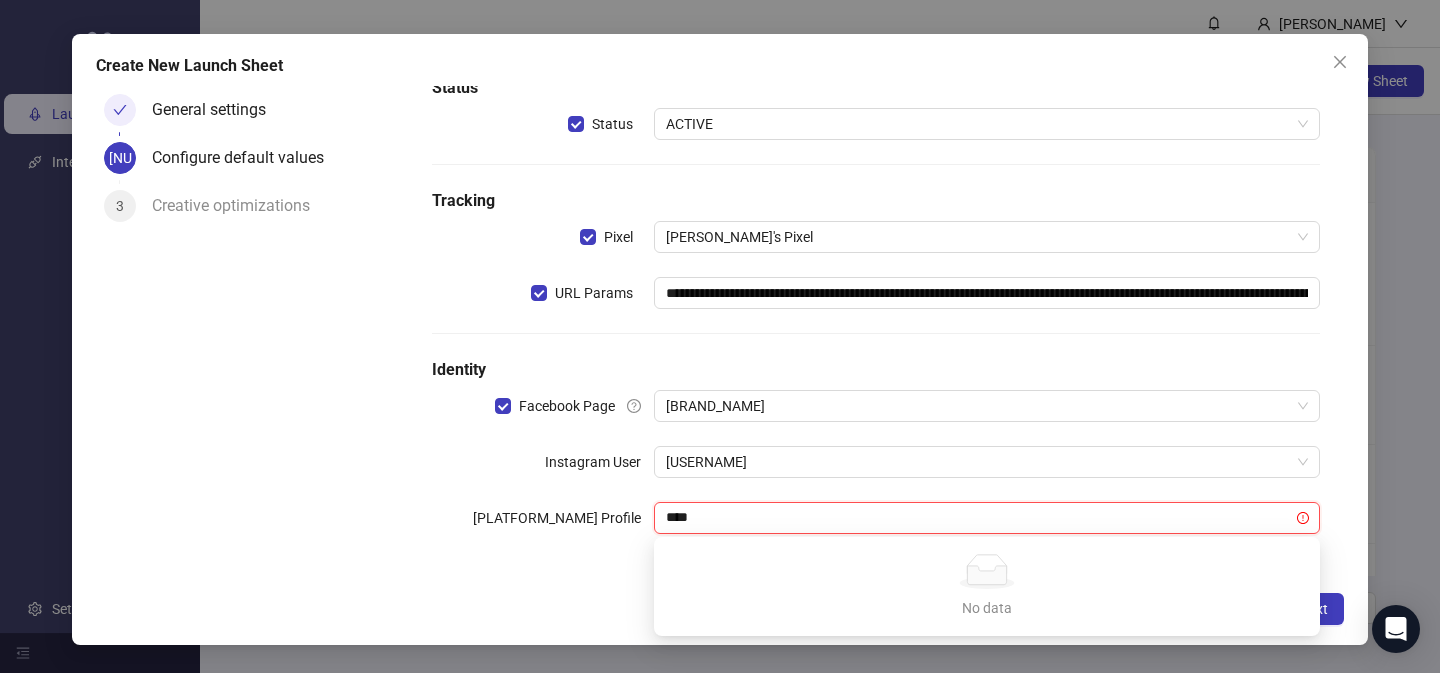 type 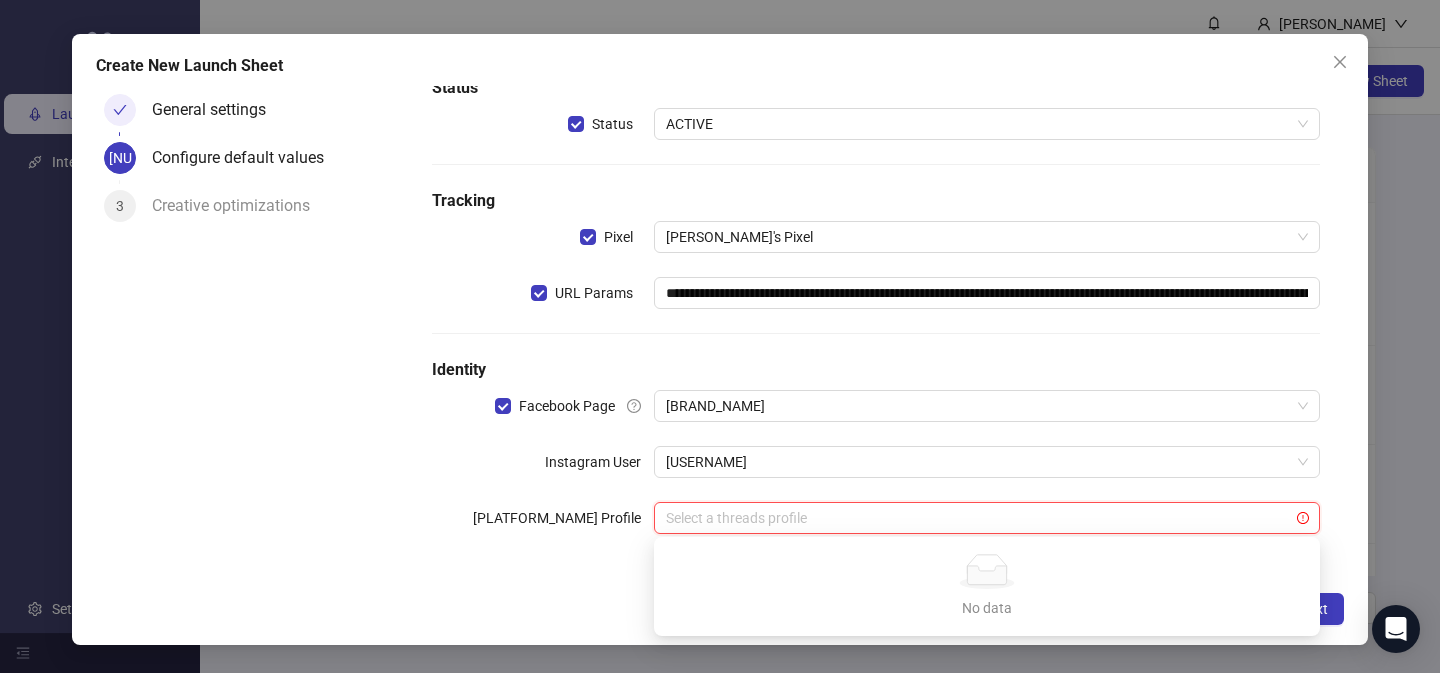 click on "**********" at bounding box center (876, 285) 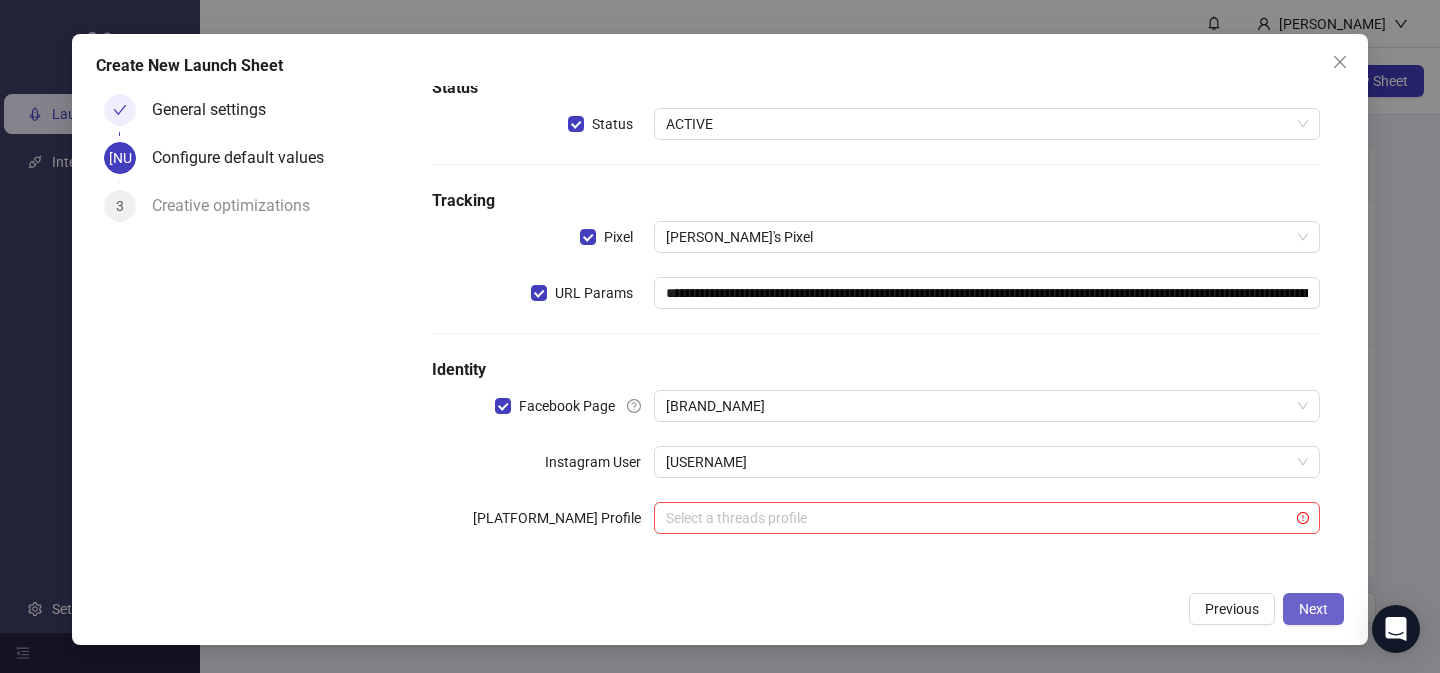 click on "Next" at bounding box center [1313, 609] 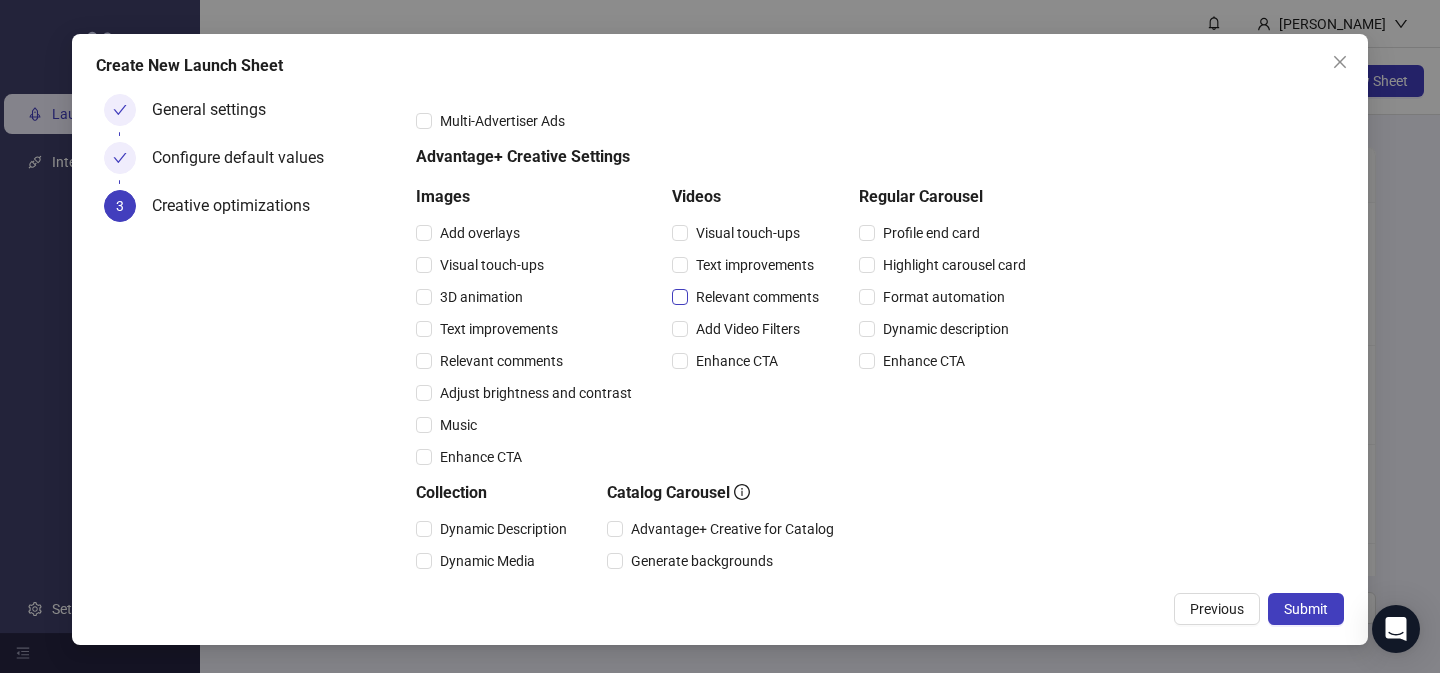 click on "Relevant comments" at bounding box center (480, 233) 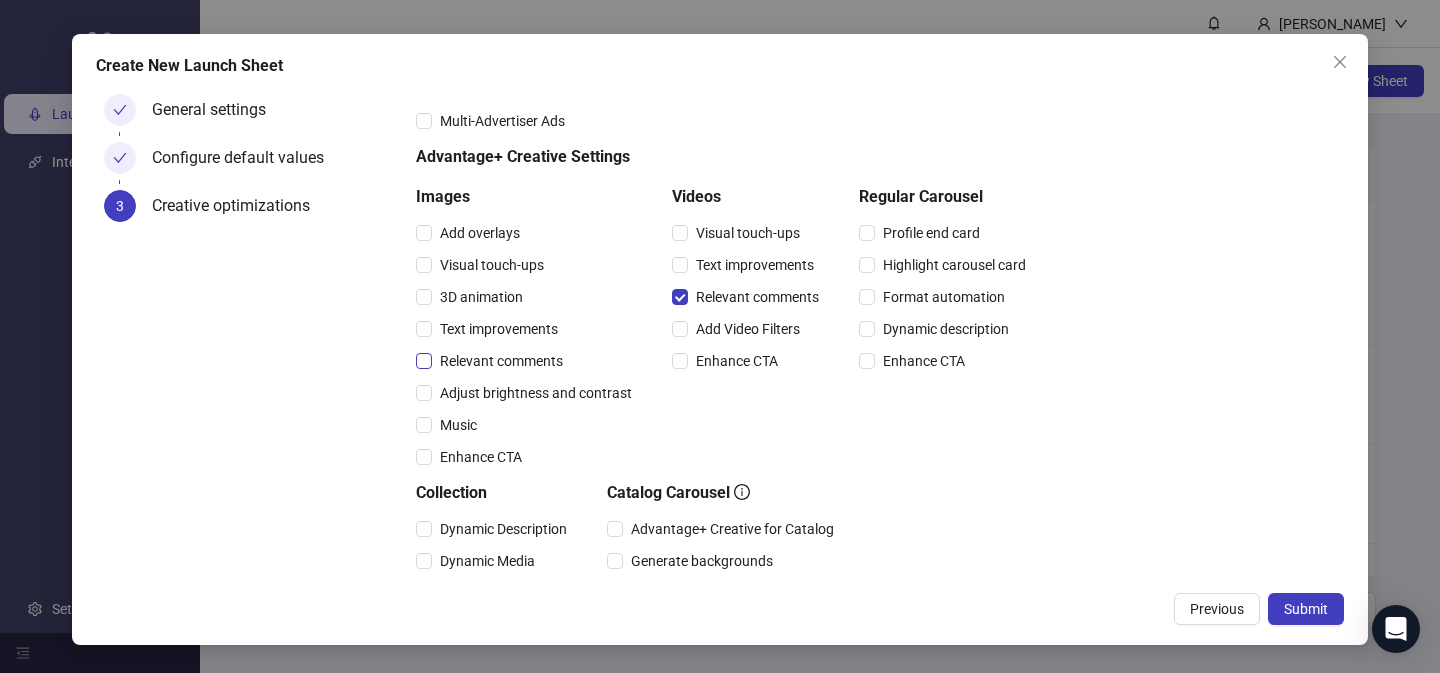 click on "Relevant comments" at bounding box center [480, 233] 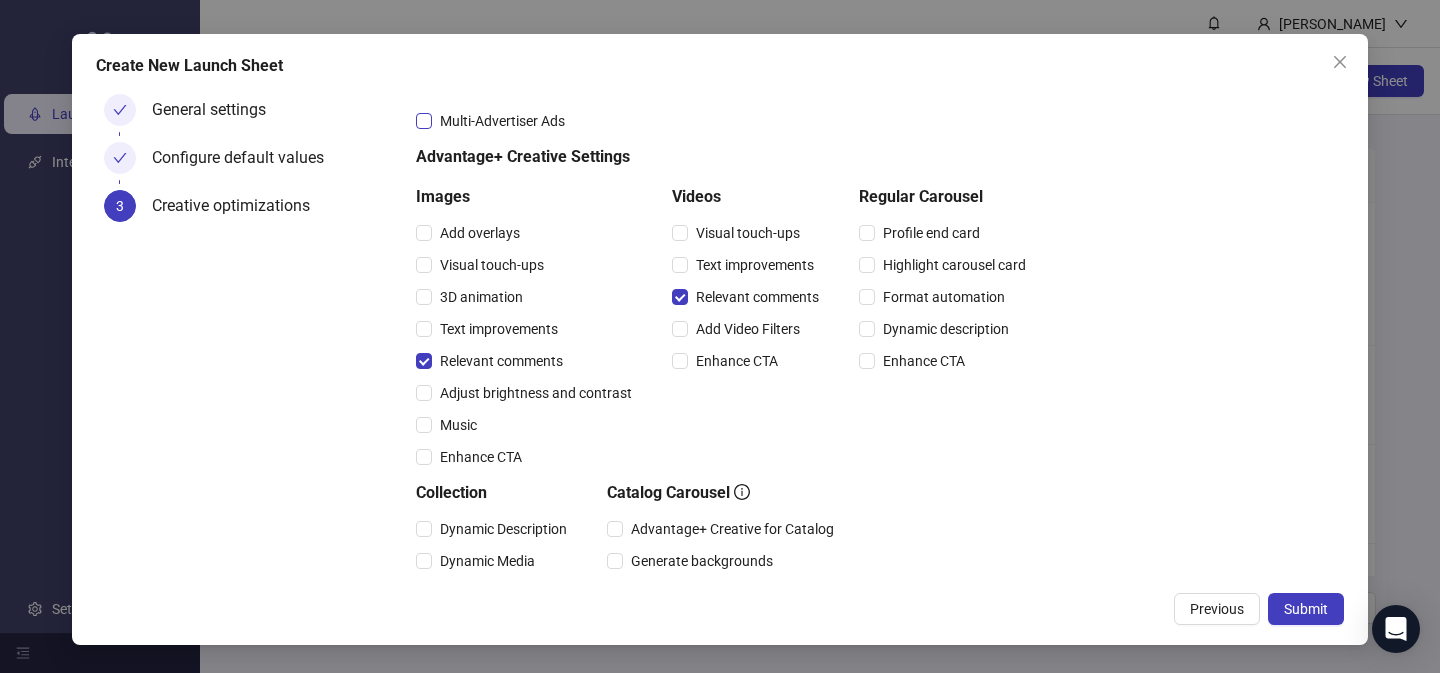 click on "Multi-Advertiser Ads" at bounding box center (502, 121) 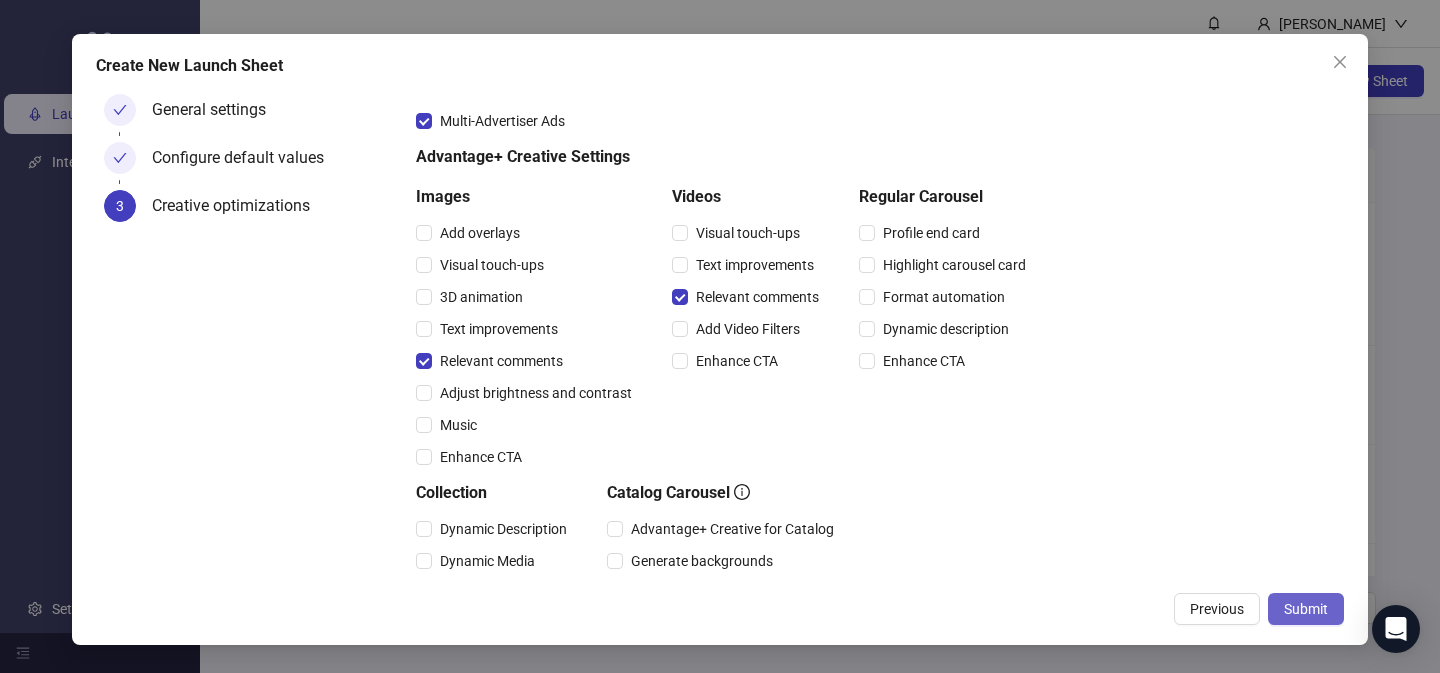 click on "Submit" at bounding box center [1306, 609] 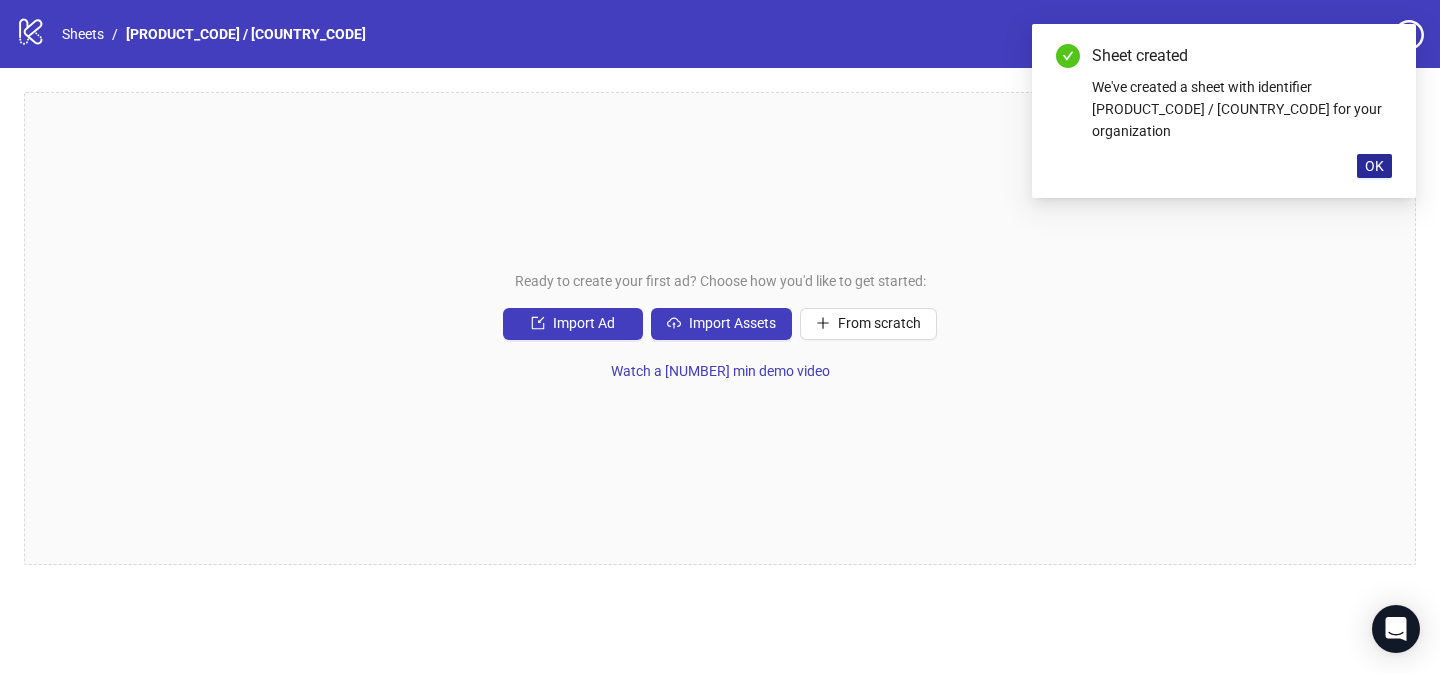 click on "OK" at bounding box center (1374, 166) 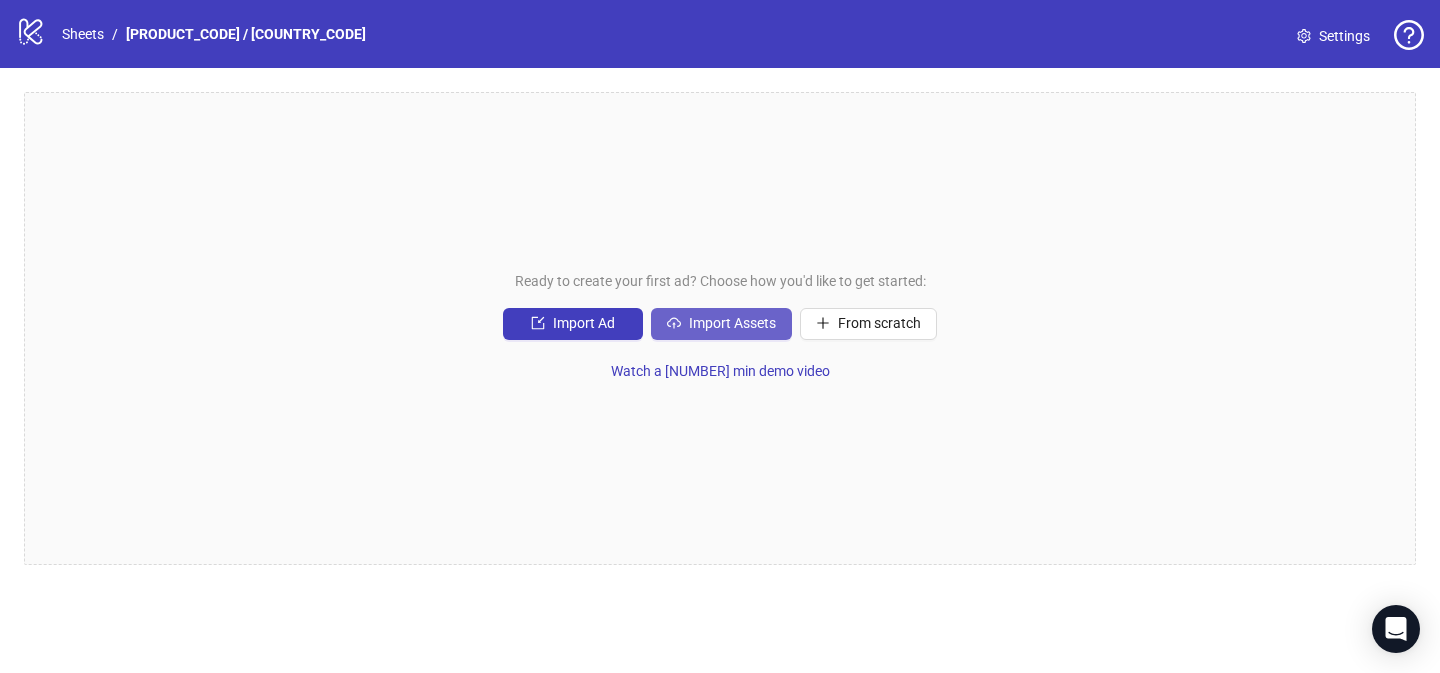 click on "Import Assets" at bounding box center [584, 323] 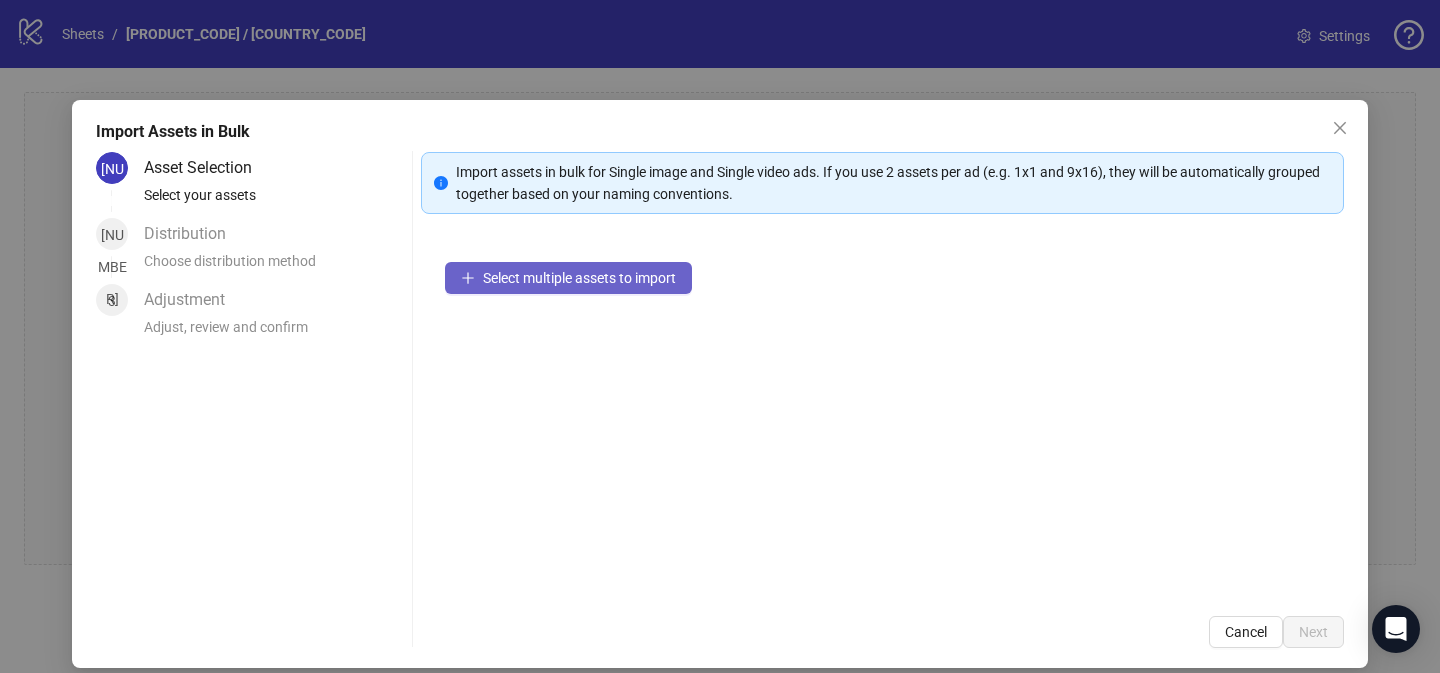 click on "Select multiple assets to import" at bounding box center (579, 278) 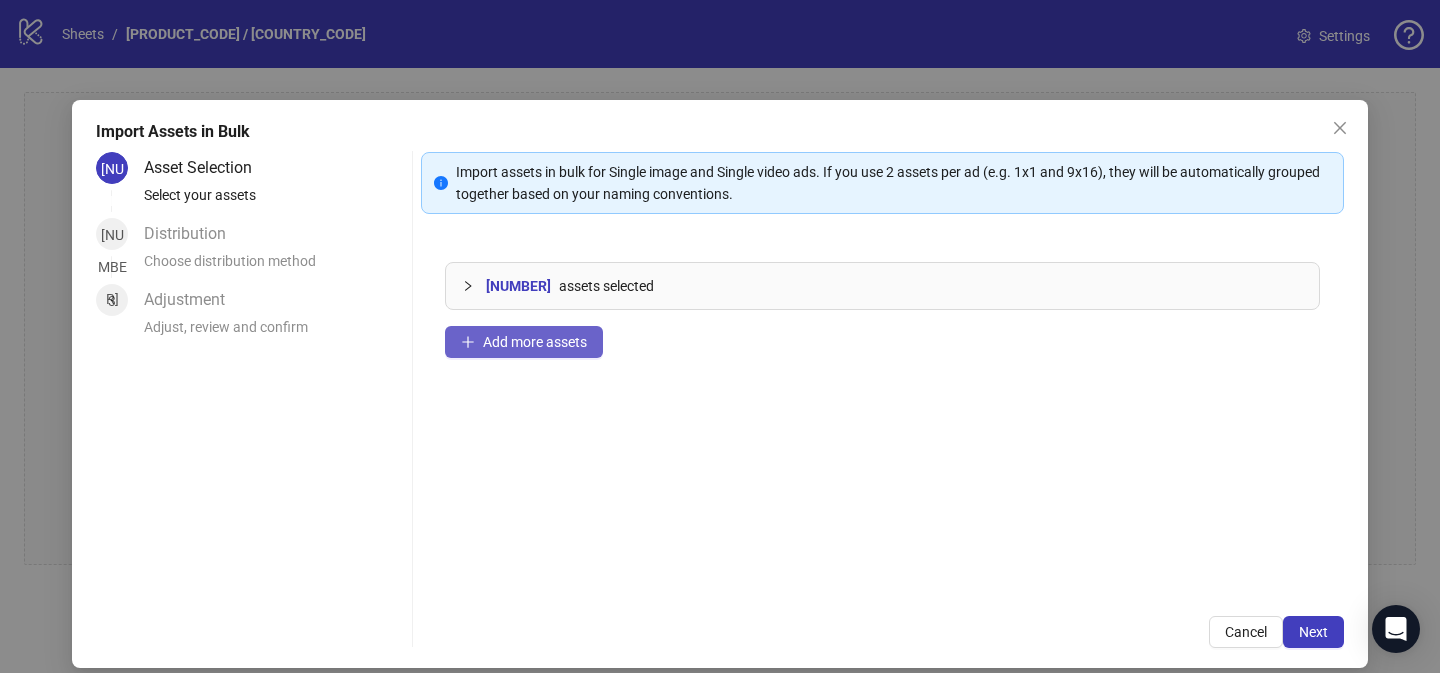 click on "Add more assets" at bounding box center [535, 342] 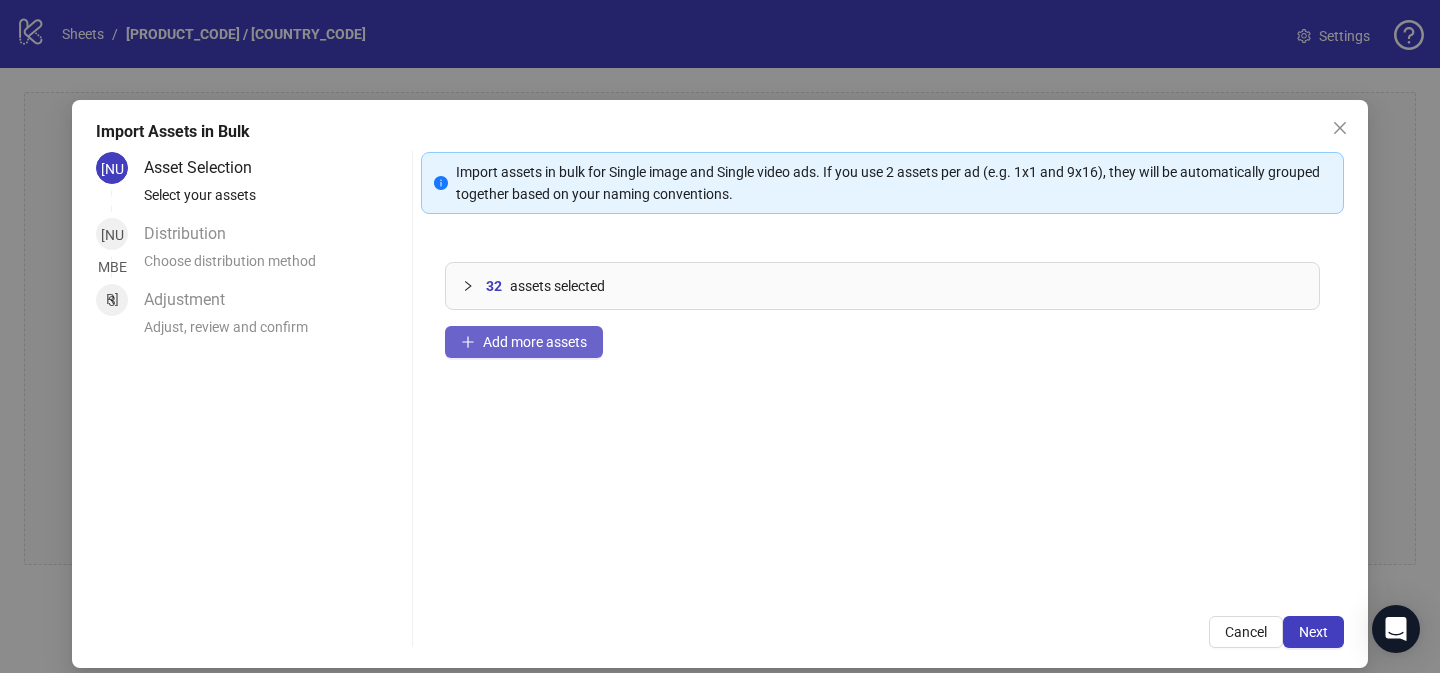 click on "Add more assets" at bounding box center (535, 342) 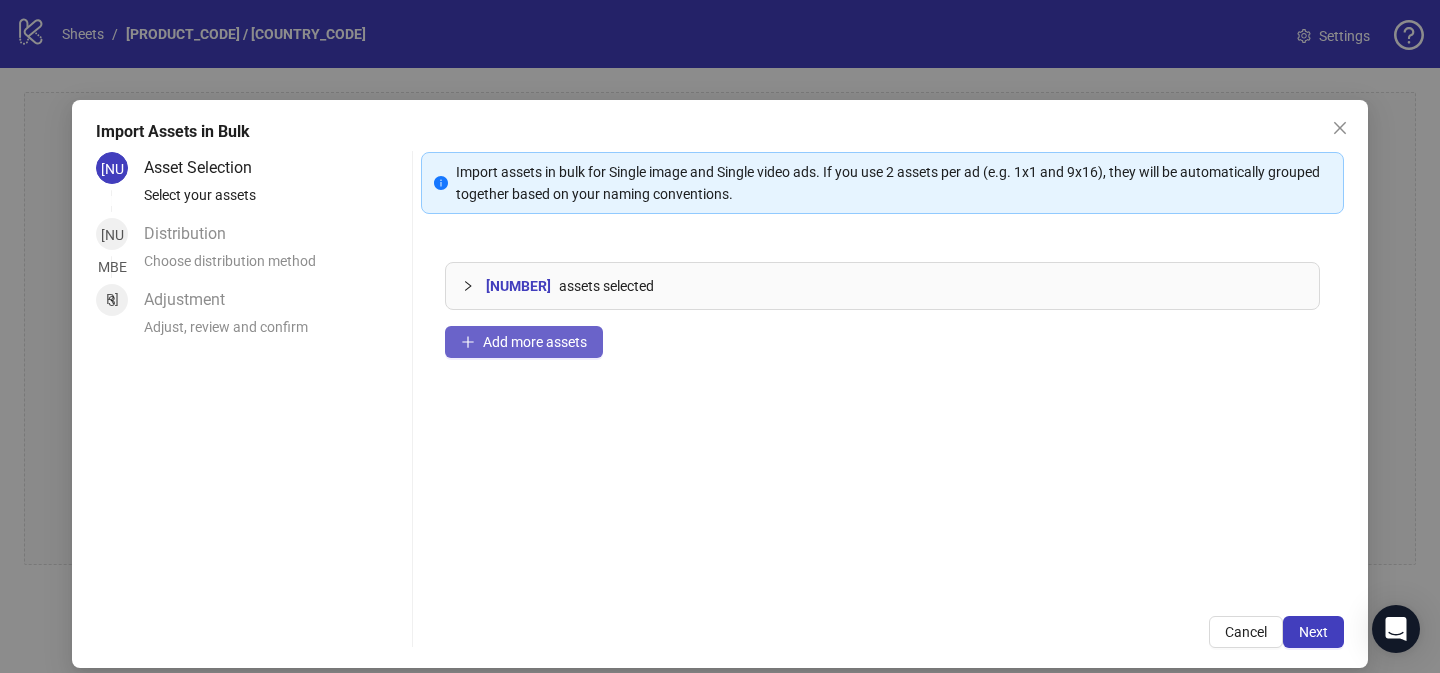 click on "Add more assets" at bounding box center (535, 342) 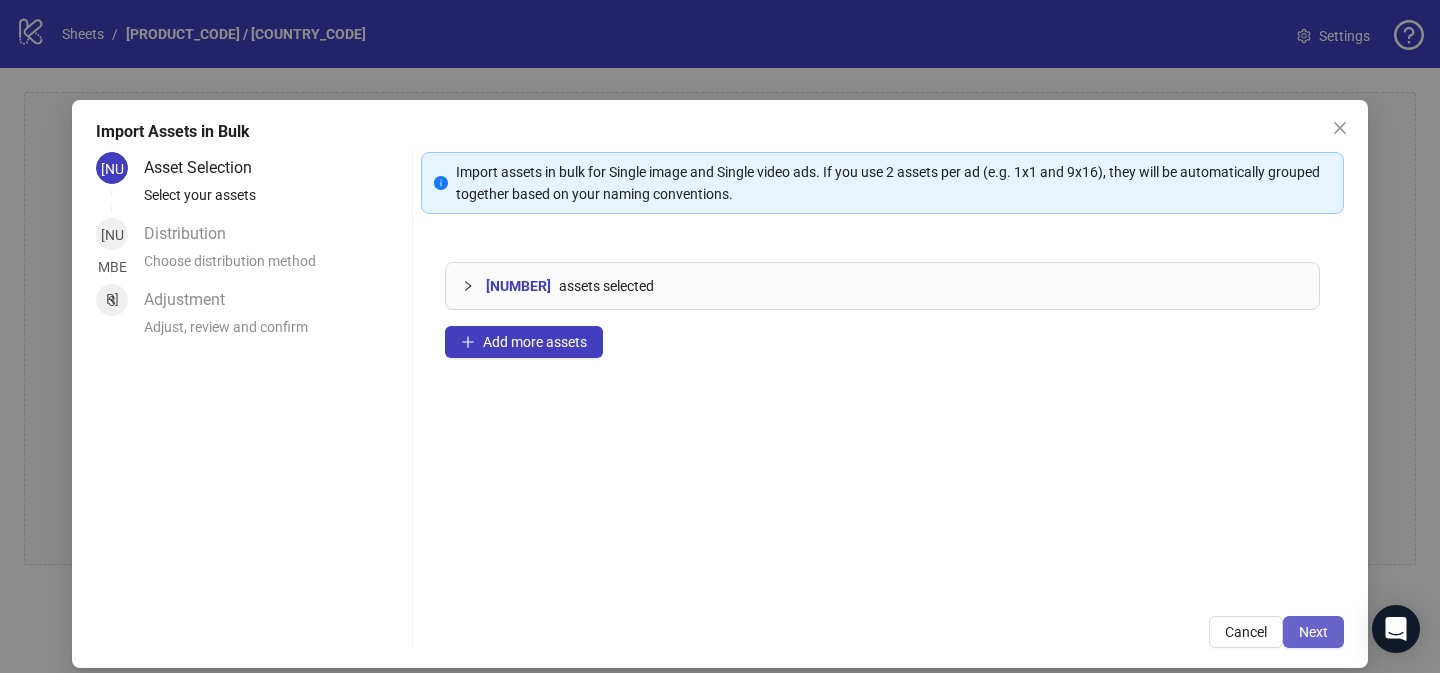 click on "Next" at bounding box center [1313, 632] 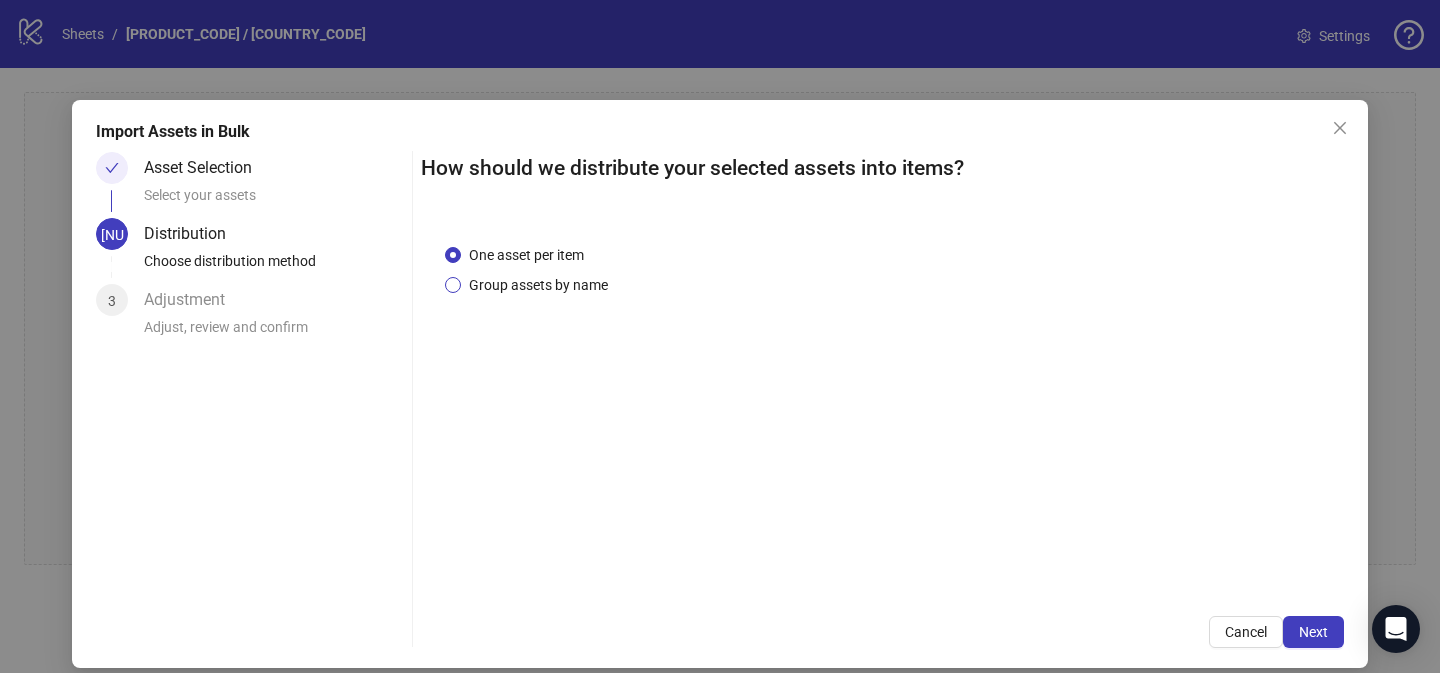click on "Group assets by name" at bounding box center [526, 255] 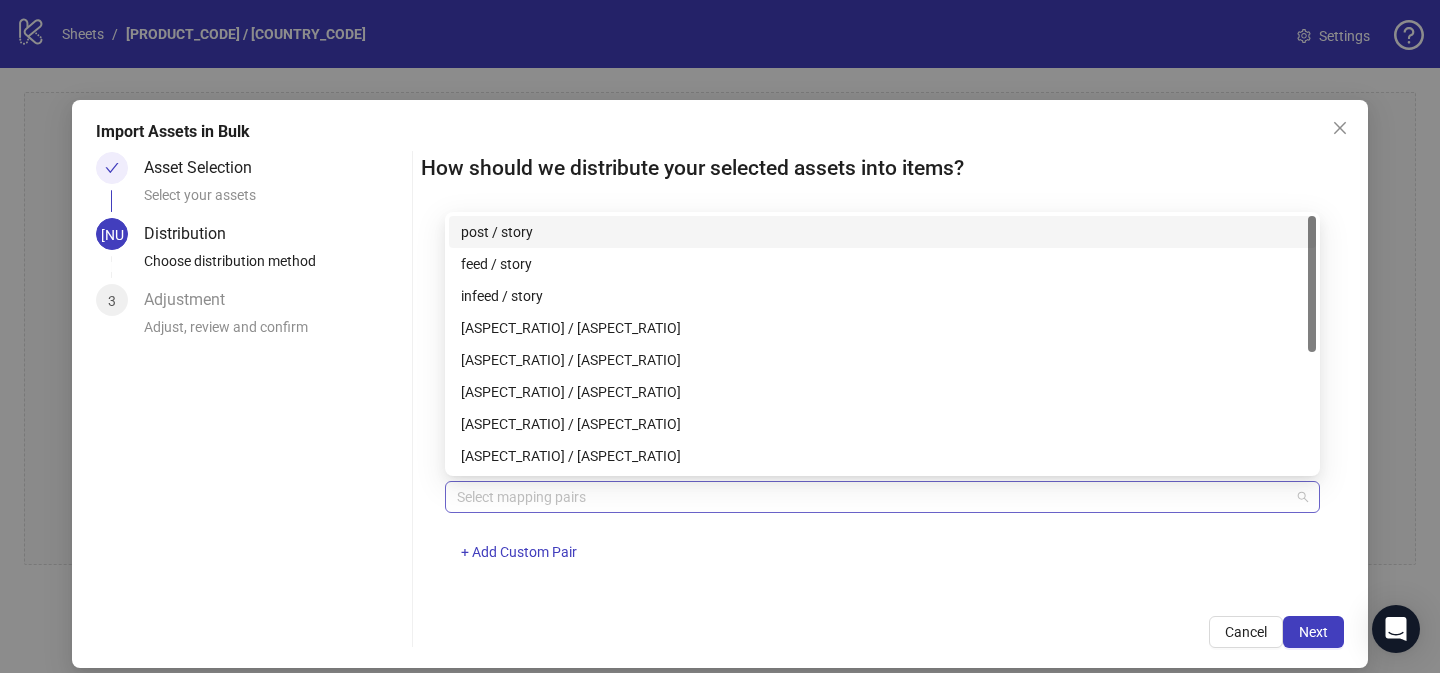 click at bounding box center (872, 497) 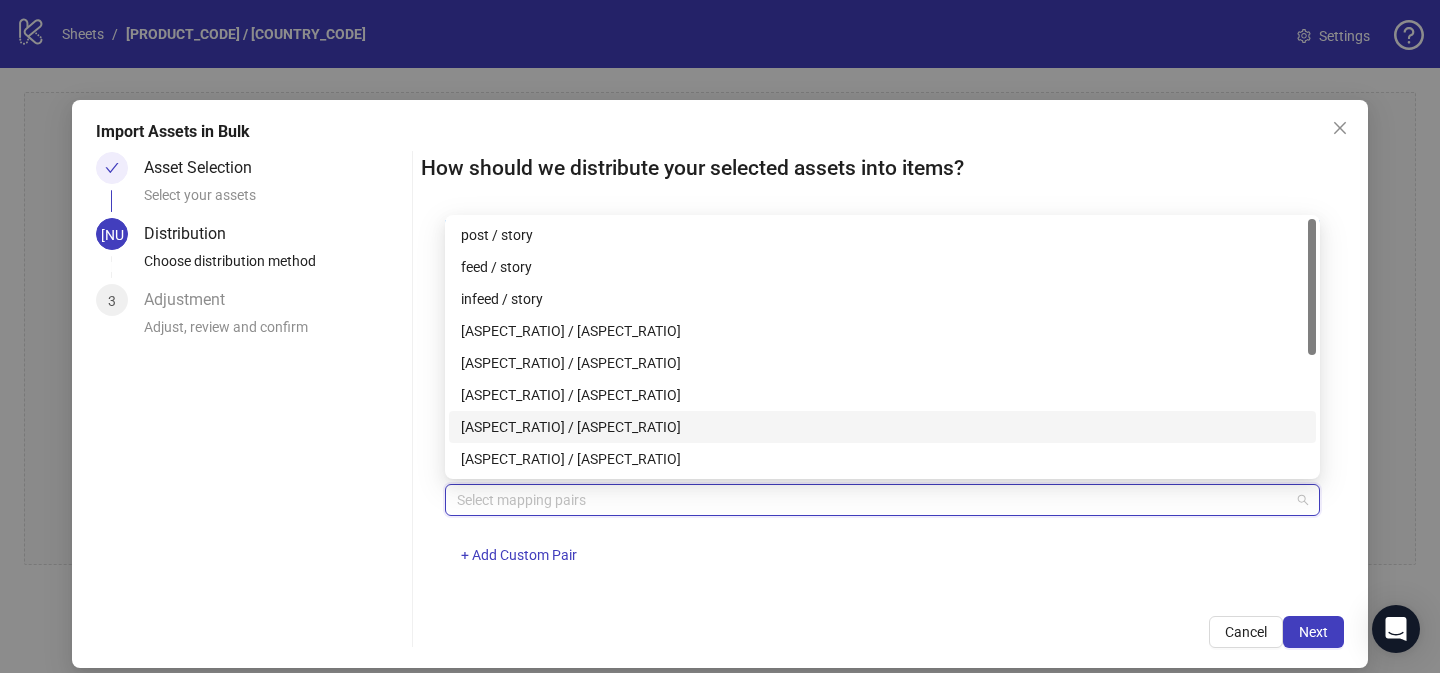 click on "[ASPECT_RATIO] / [ASPECT_RATIO]" at bounding box center (882, 427) 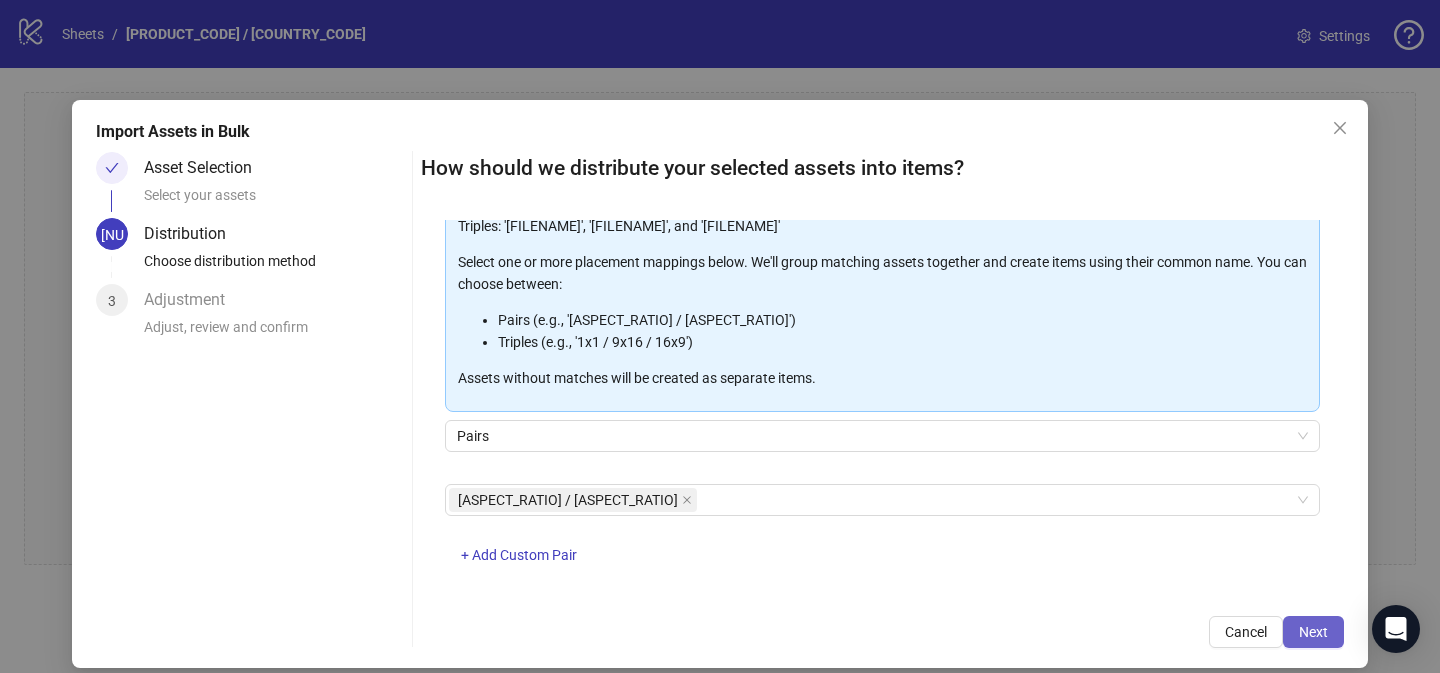 click on "Next" at bounding box center [1313, 632] 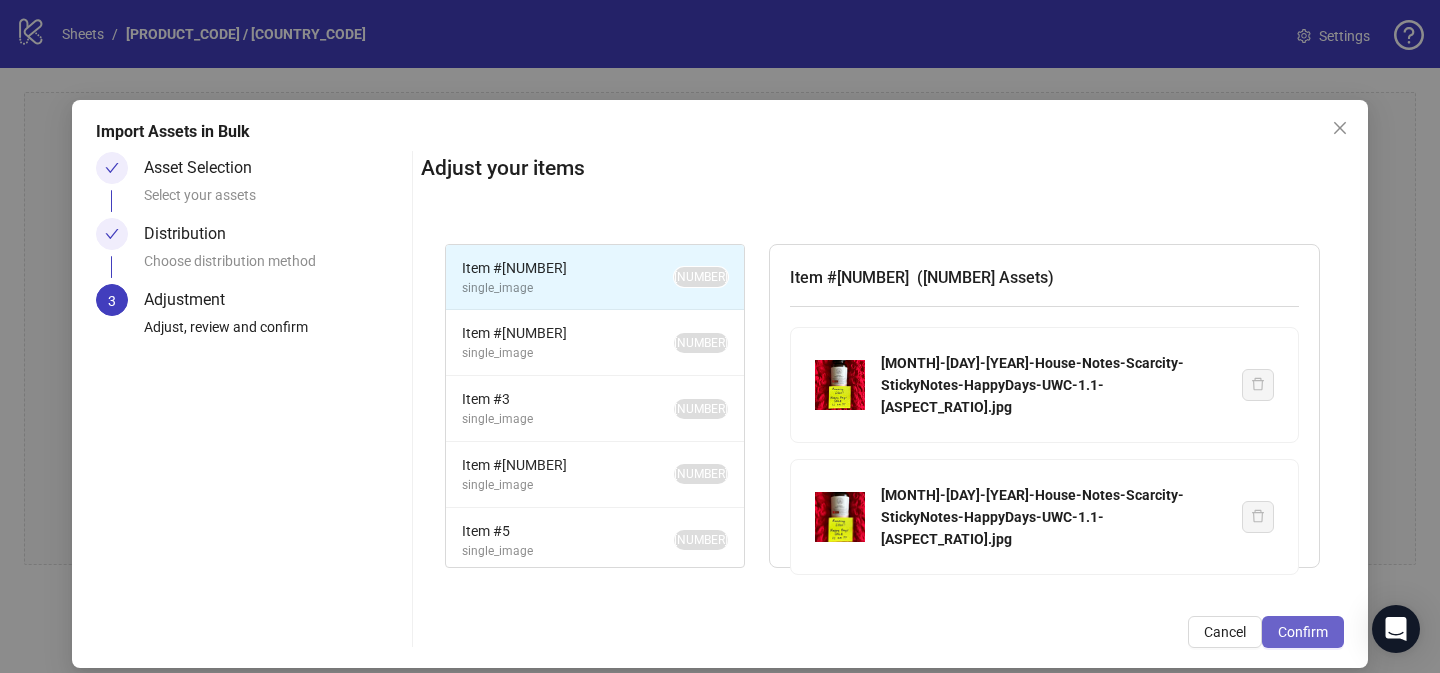 click on "Confirm" at bounding box center (1303, 632) 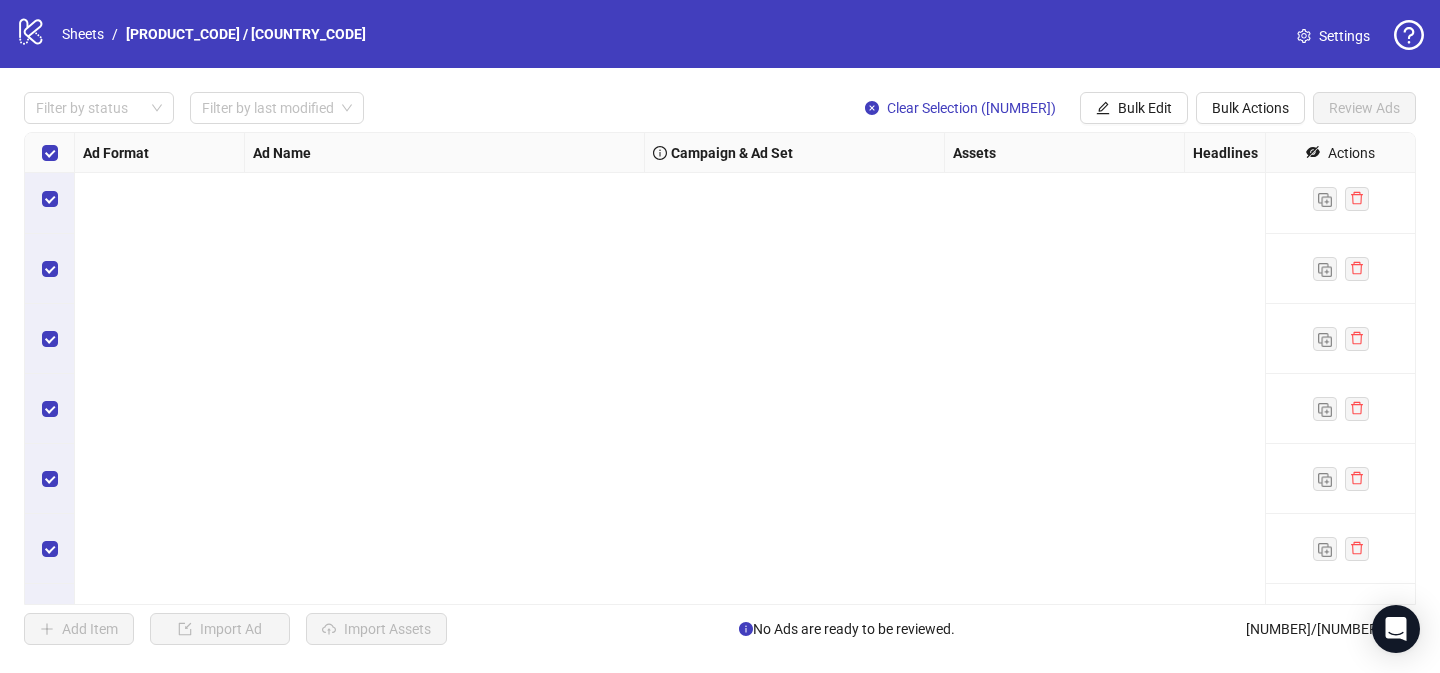 scroll, scrollTop: 2719, scrollLeft: 0, axis: vertical 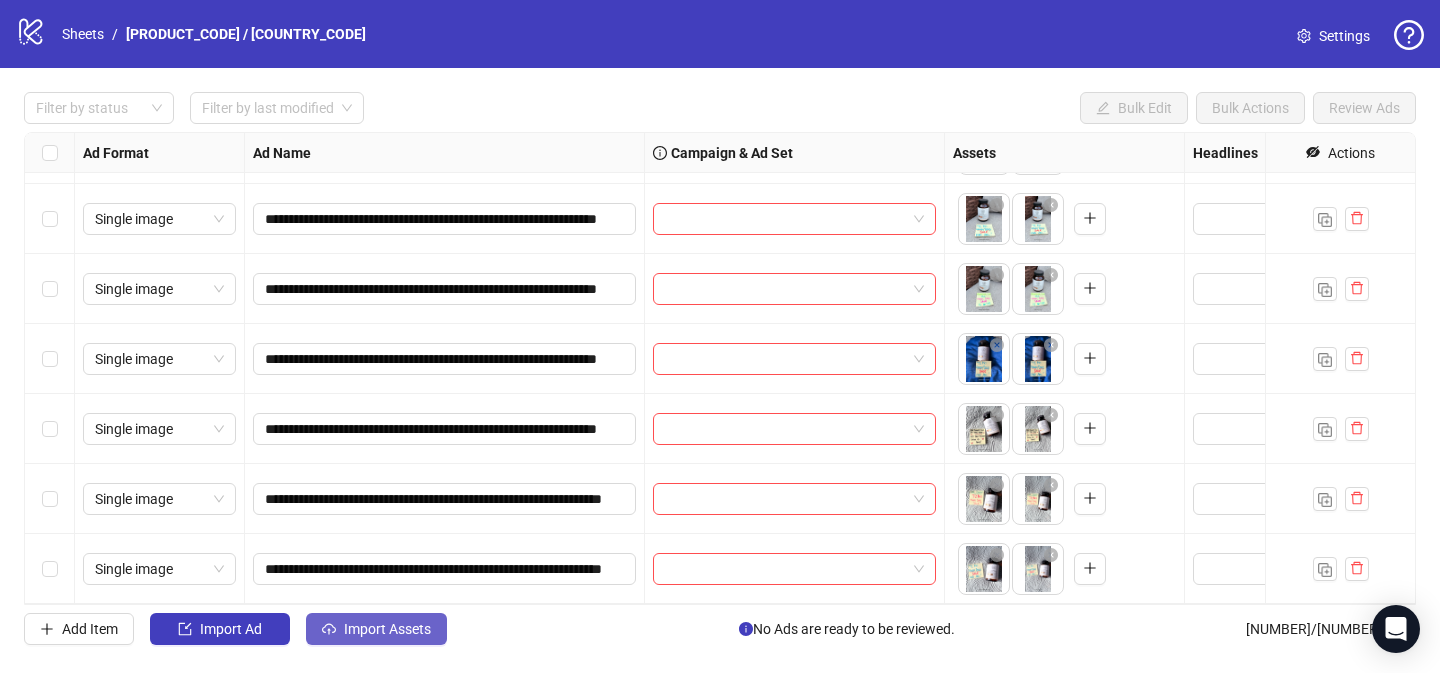 click on "Import Assets" at bounding box center (231, 629) 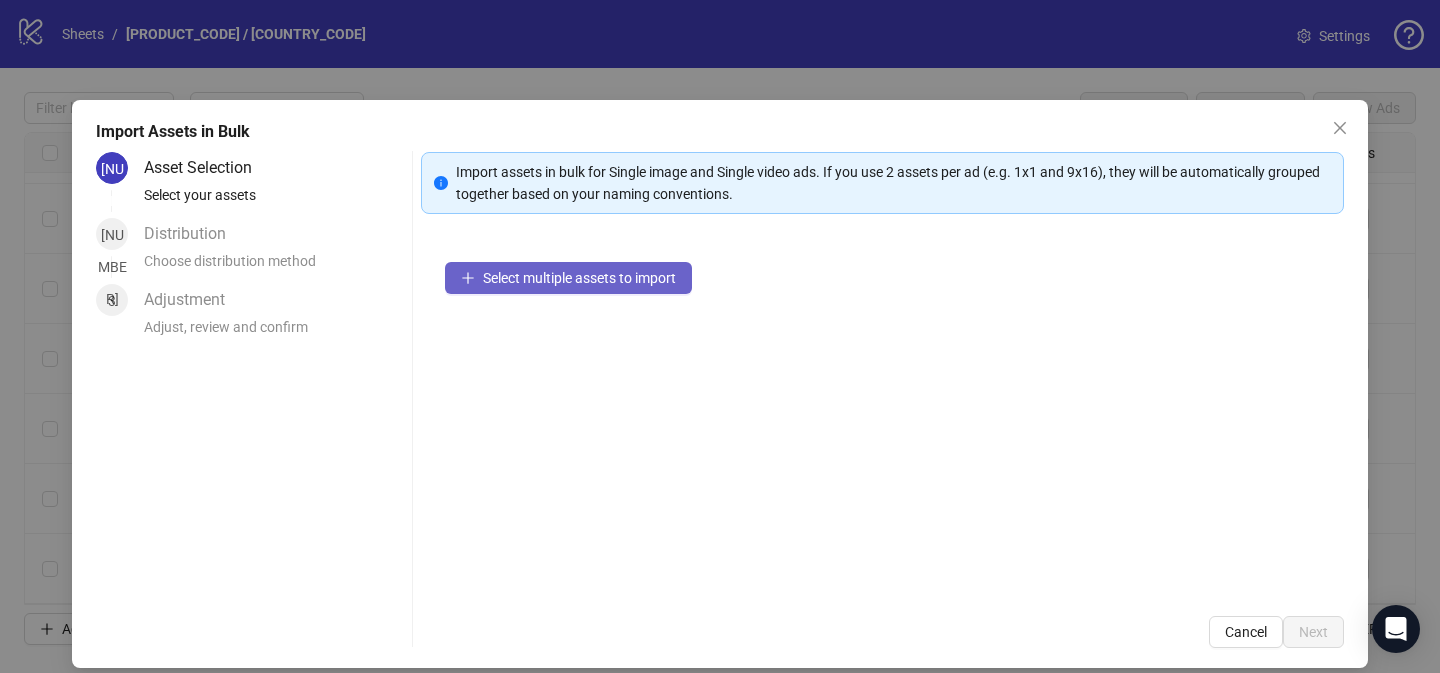 click on "Select multiple assets to import" at bounding box center (579, 278) 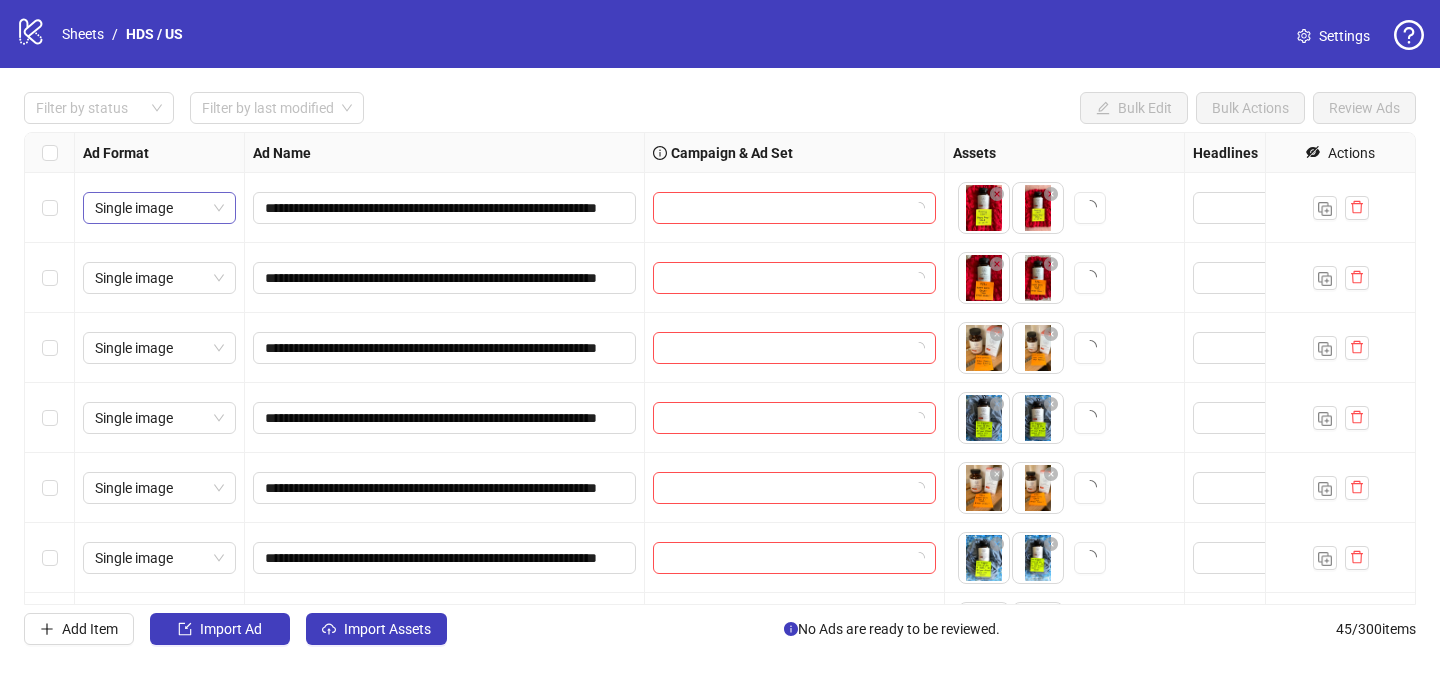 scroll, scrollTop: 0, scrollLeft: 0, axis: both 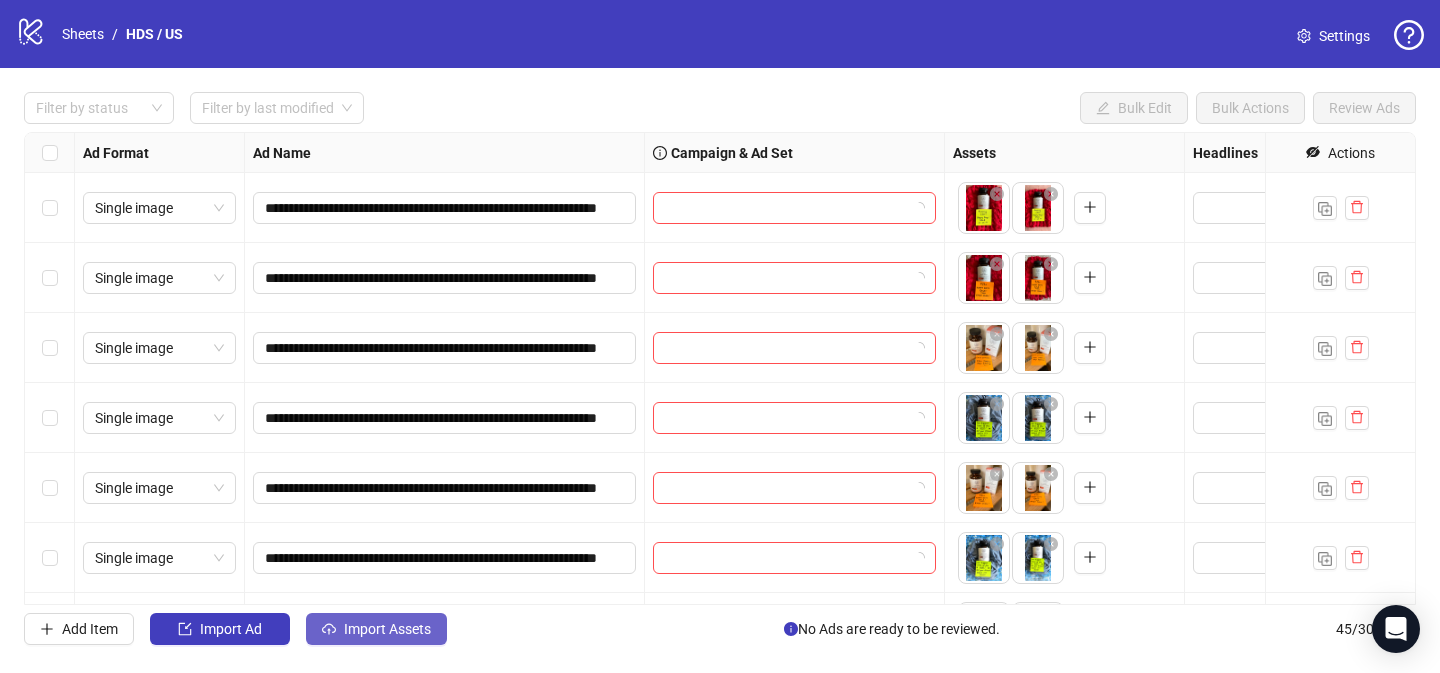 click on "Import Assets" at bounding box center (231, 629) 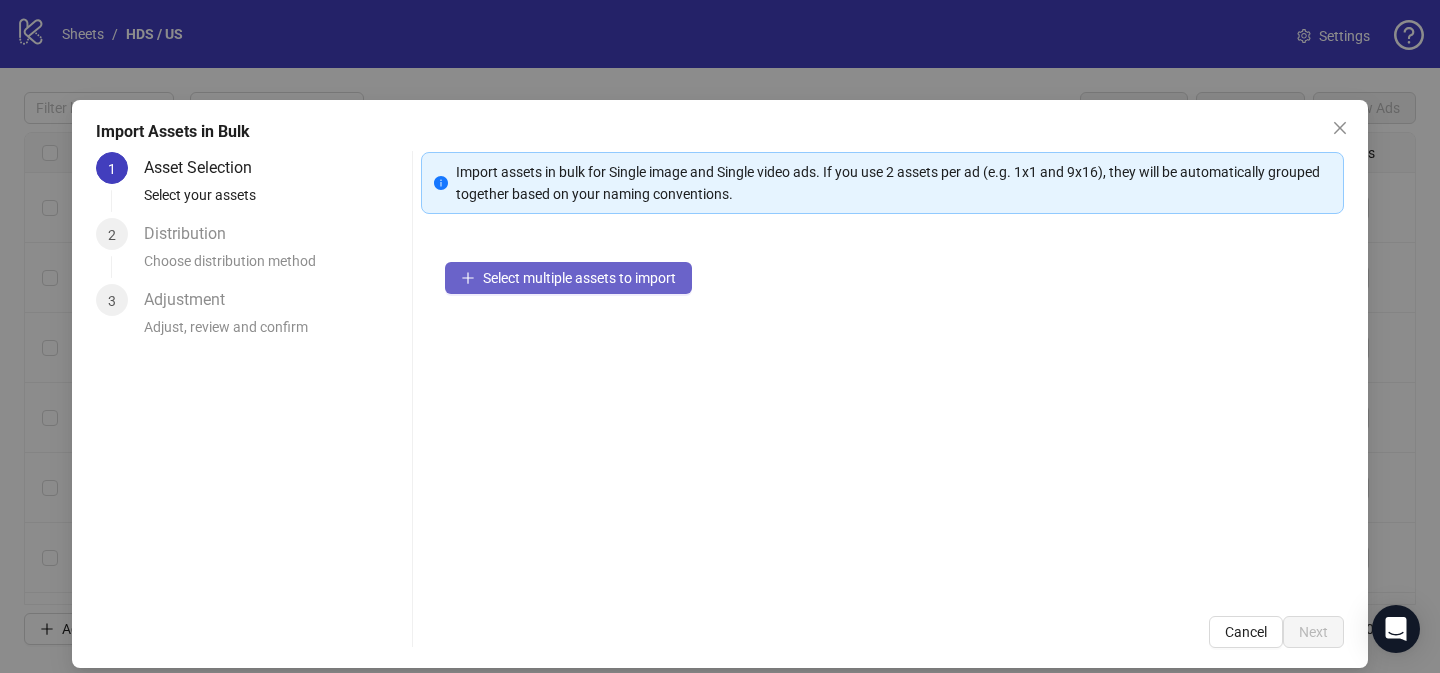 click on "Select multiple assets to import" at bounding box center [579, 278] 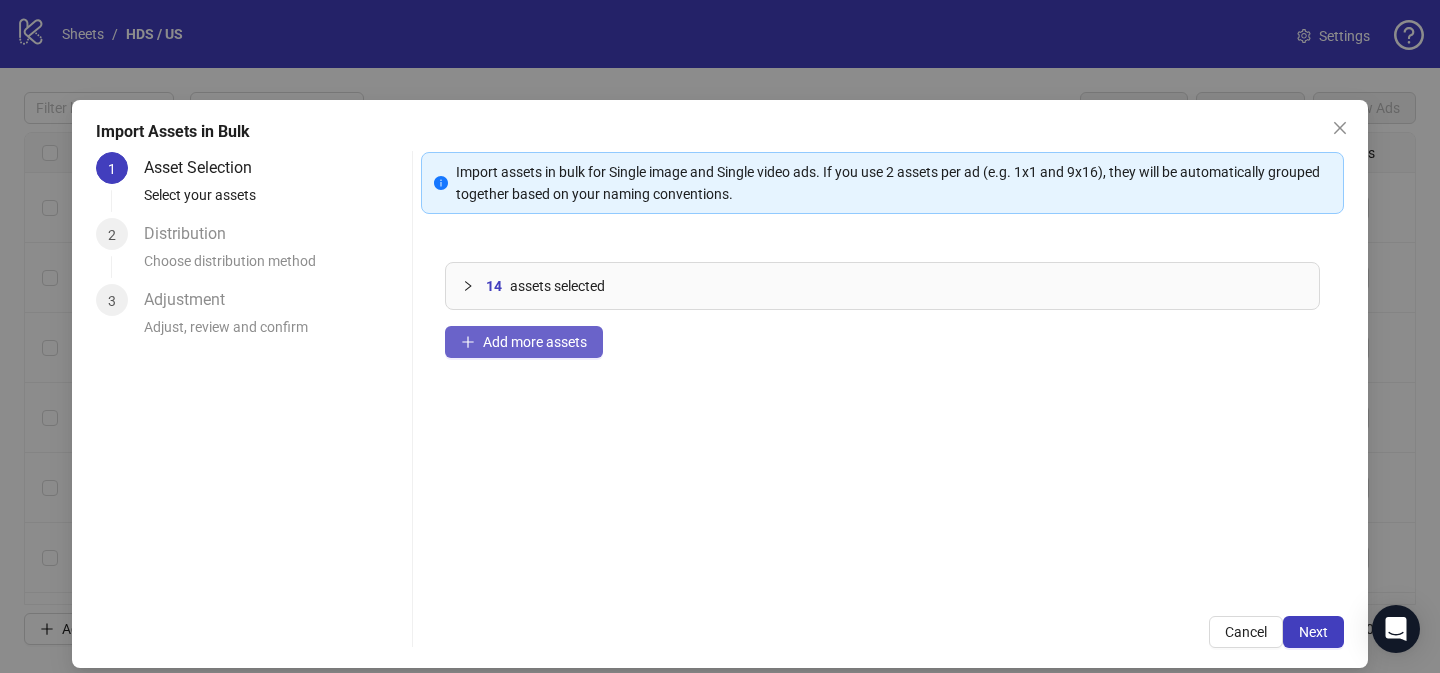 click on "Add more assets" at bounding box center [535, 342] 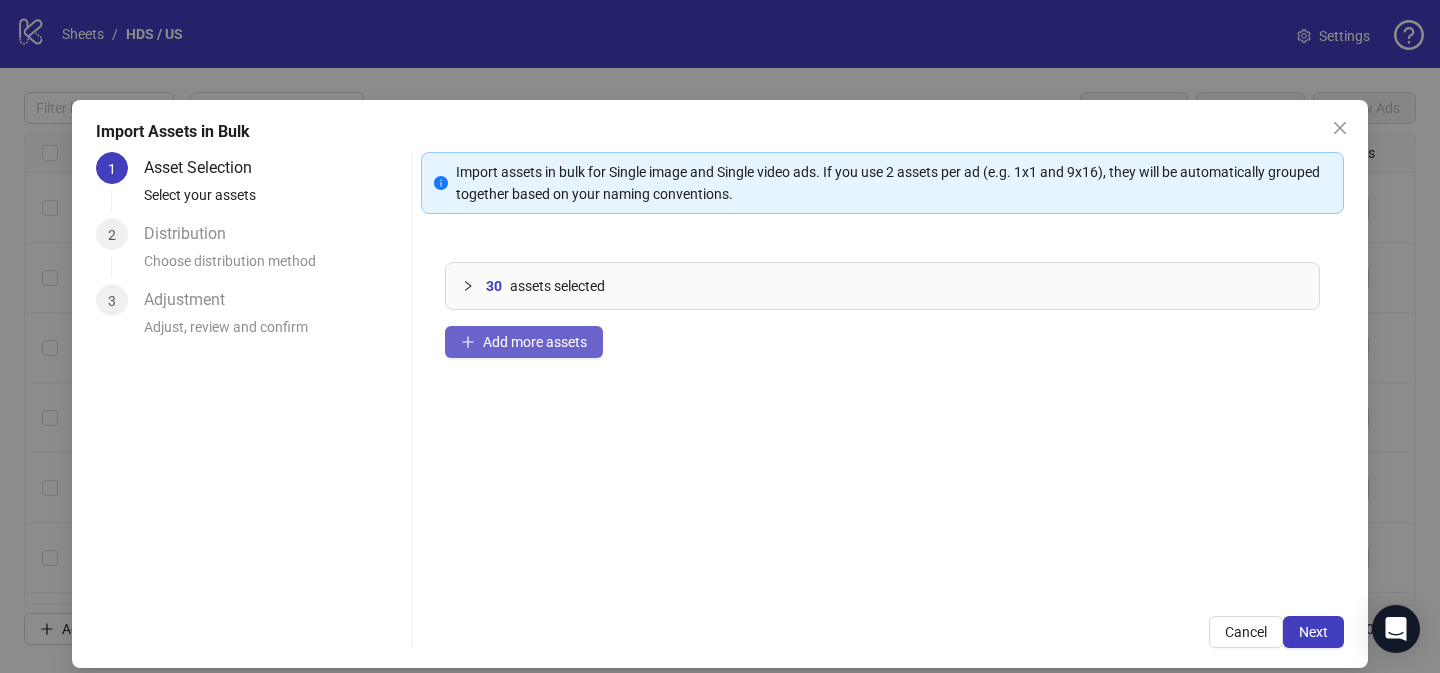 click on "Add more assets" at bounding box center [524, 342] 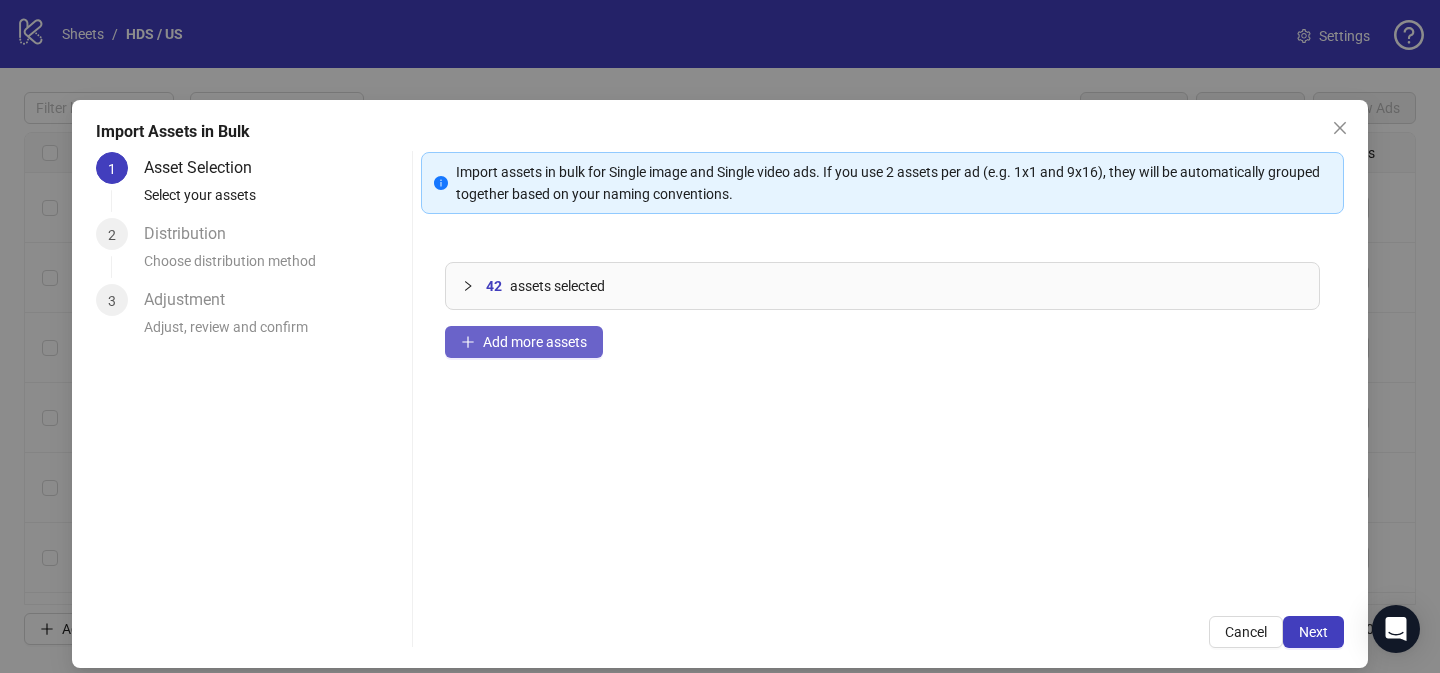 click on "Add more assets" at bounding box center (535, 342) 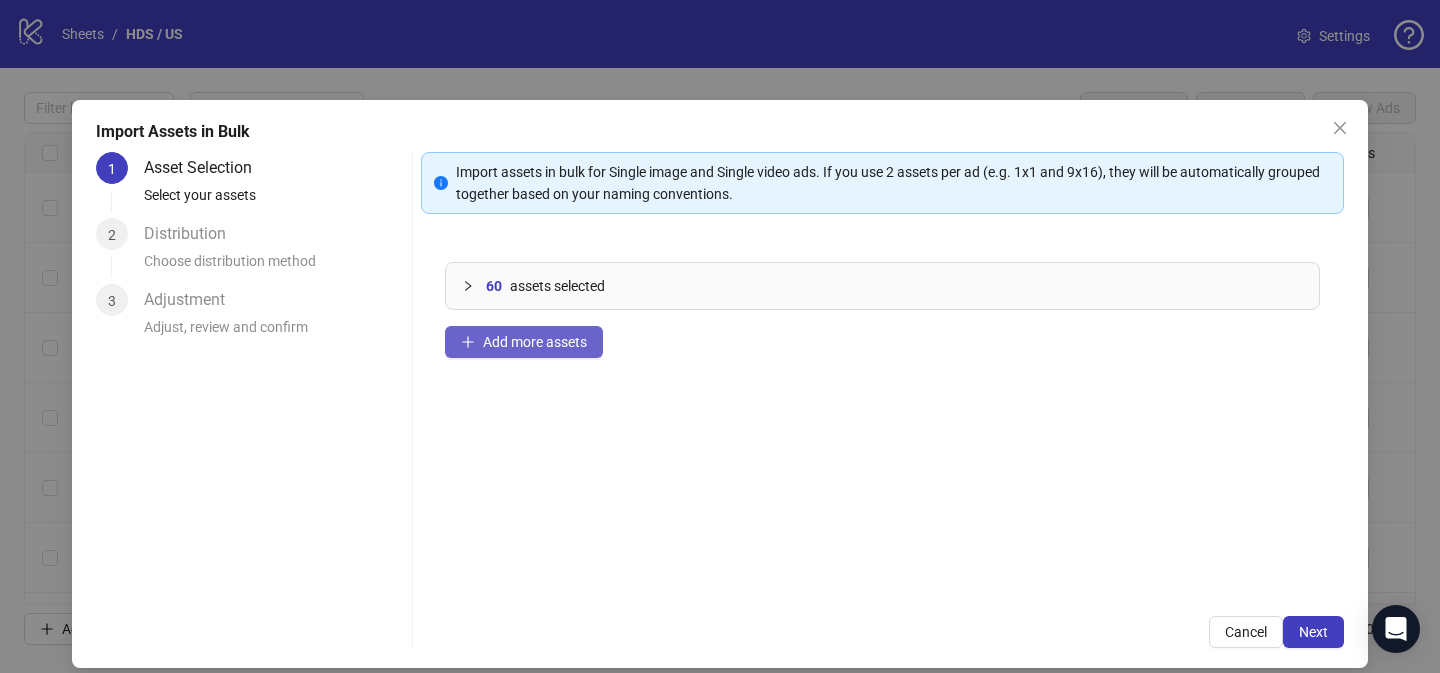 click on "Add more assets" at bounding box center [535, 342] 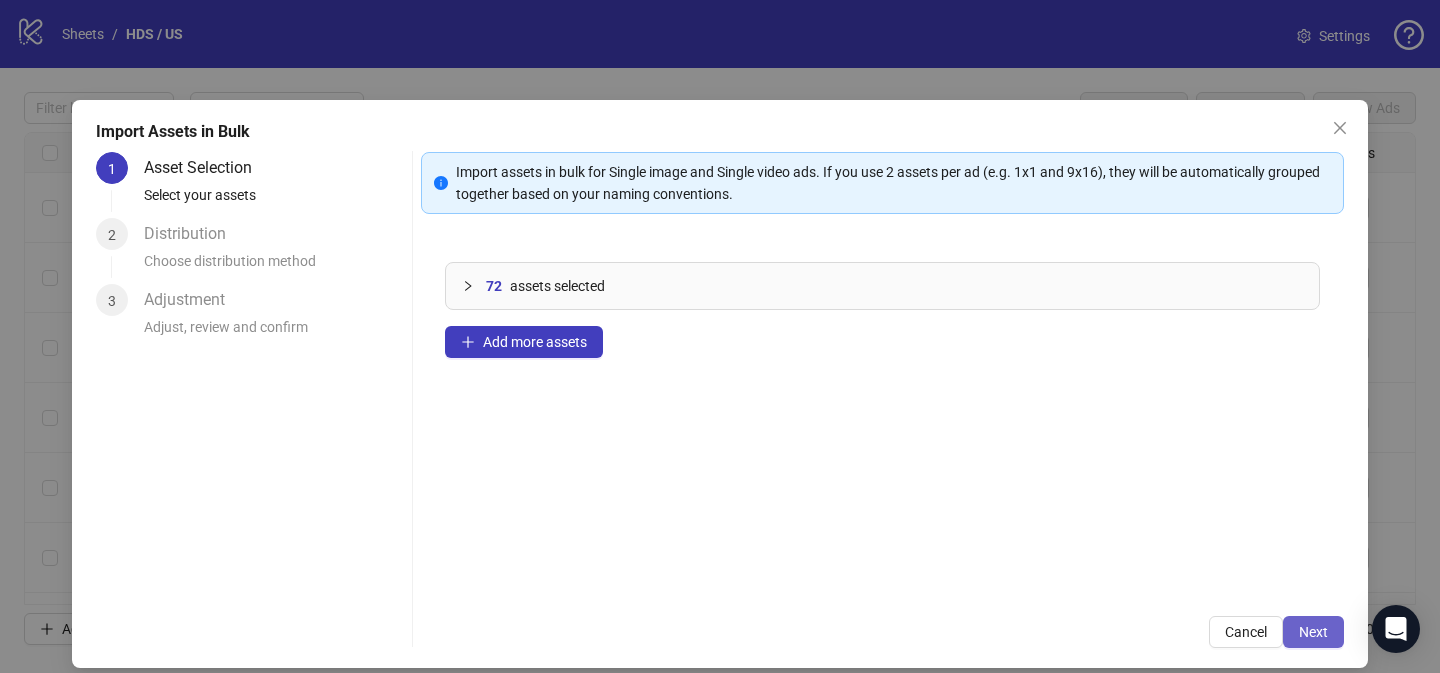 click on "Next" at bounding box center (1313, 632) 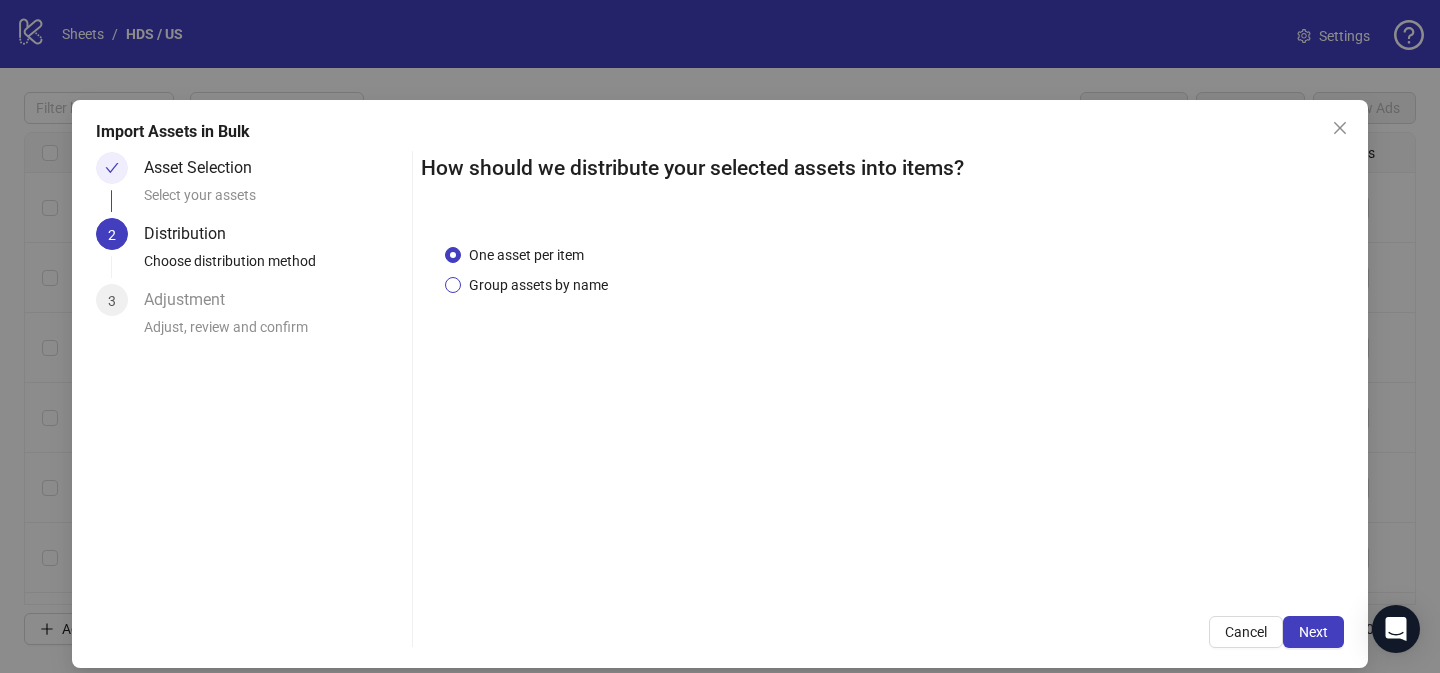 click on "Group assets by name" at bounding box center (526, 255) 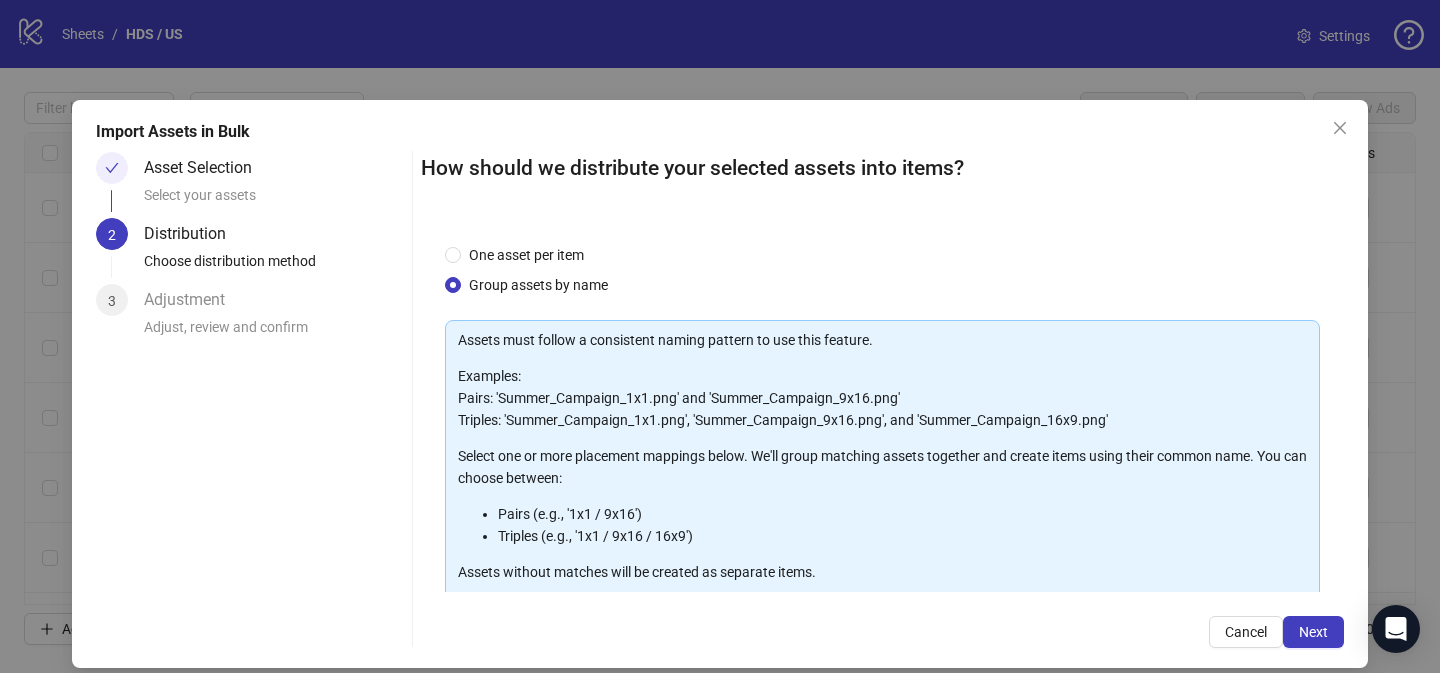 scroll, scrollTop: 214, scrollLeft: 0, axis: vertical 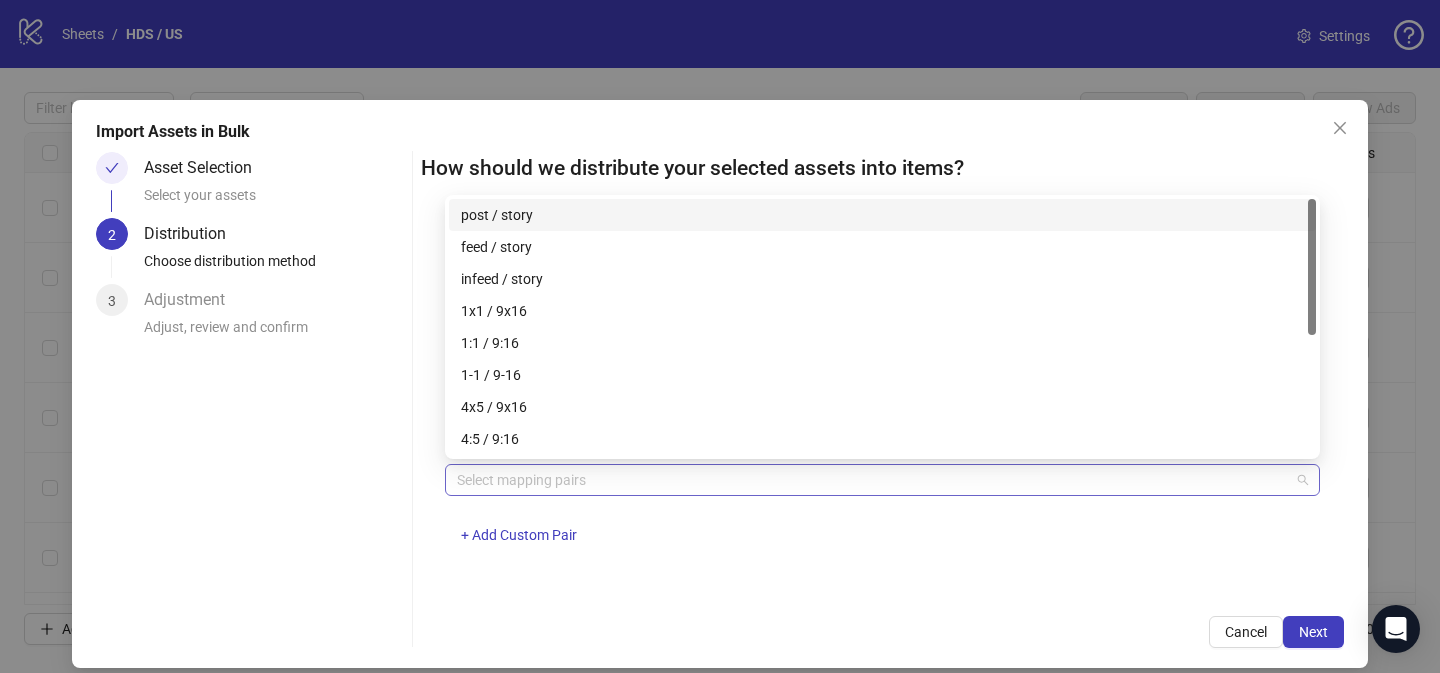 click on "Select mapping pairs" at bounding box center [882, 480] 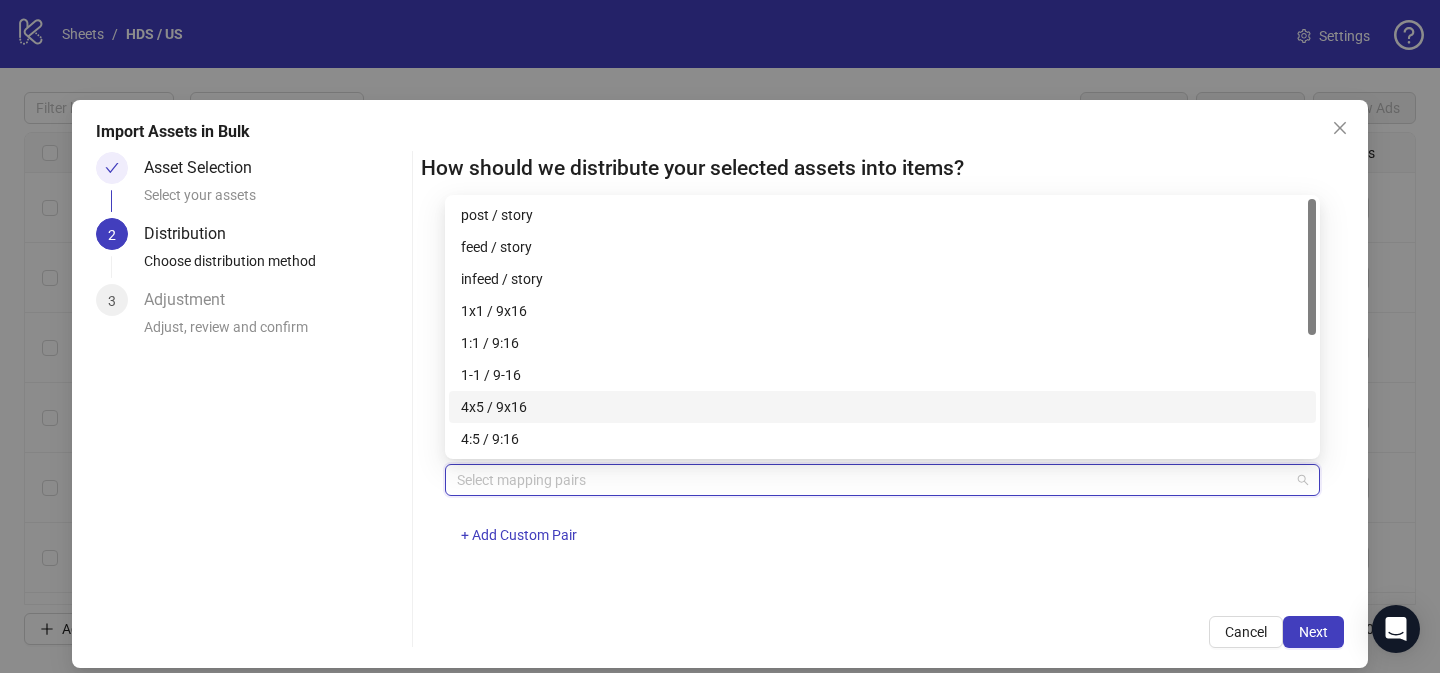 click on "[ASPECT_RATIO] / [ASPECT_RATIO]" at bounding box center [882, 407] 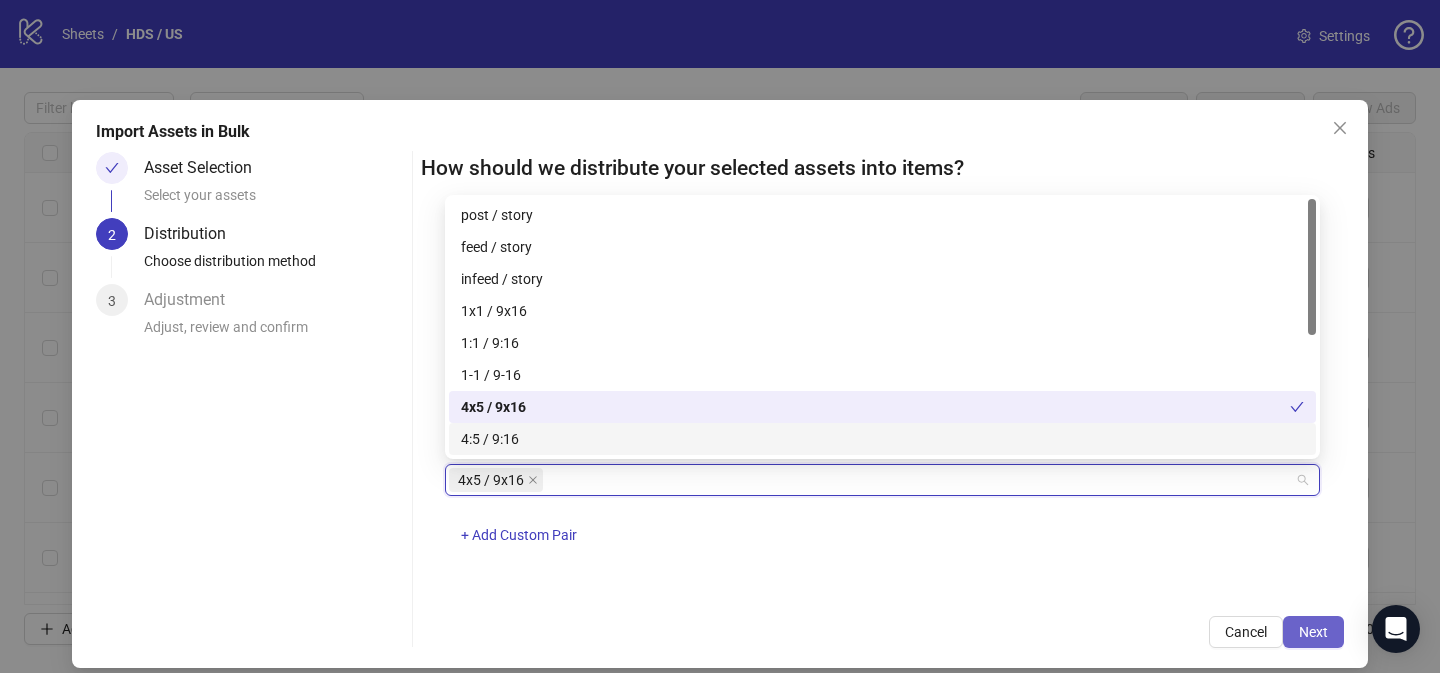 click on "Next" at bounding box center (1313, 632) 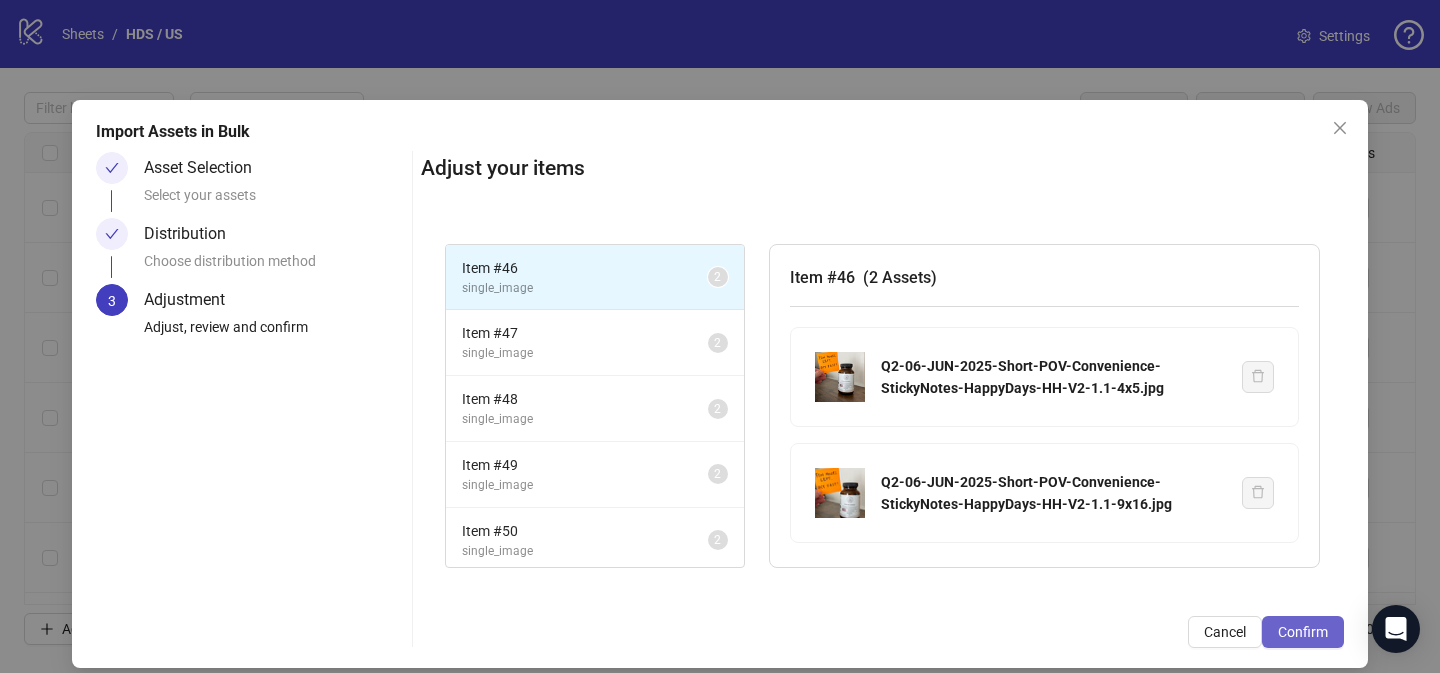 click on "Confirm" at bounding box center (1303, 632) 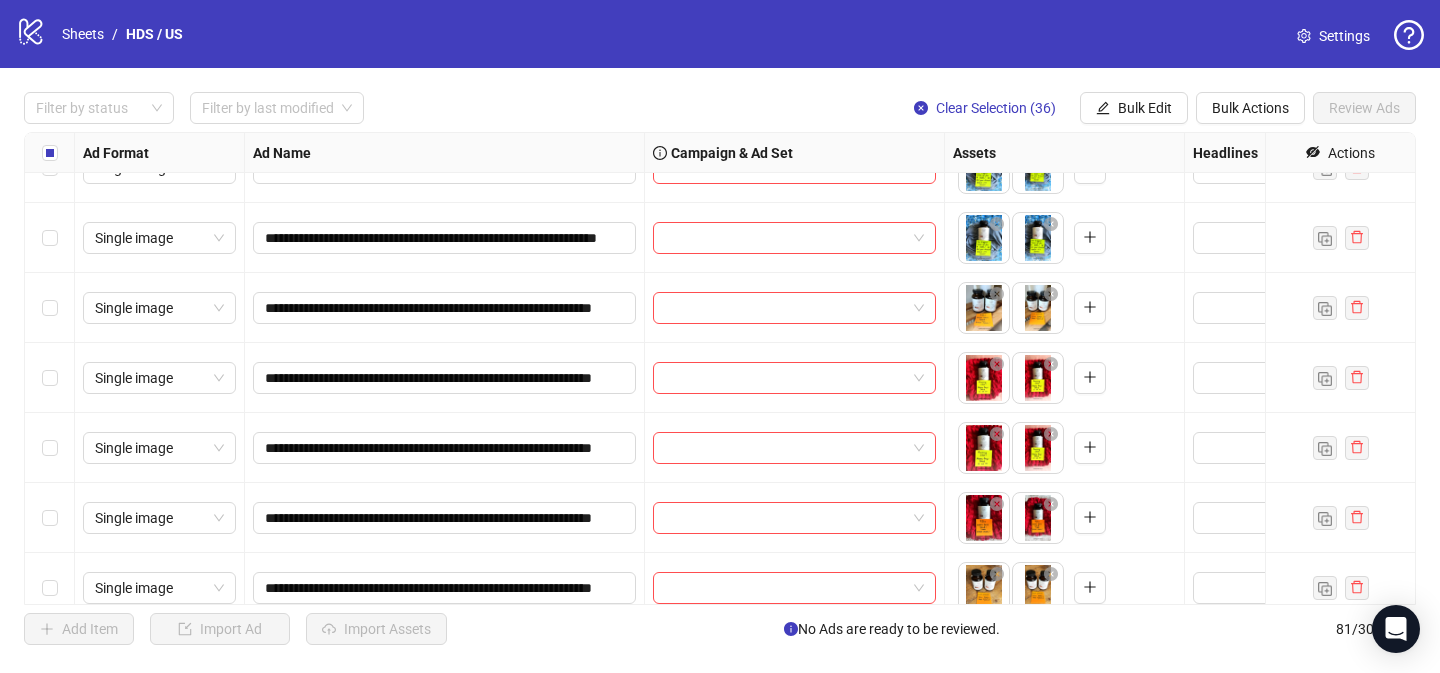 scroll, scrollTop: 0, scrollLeft: 0, axis: both 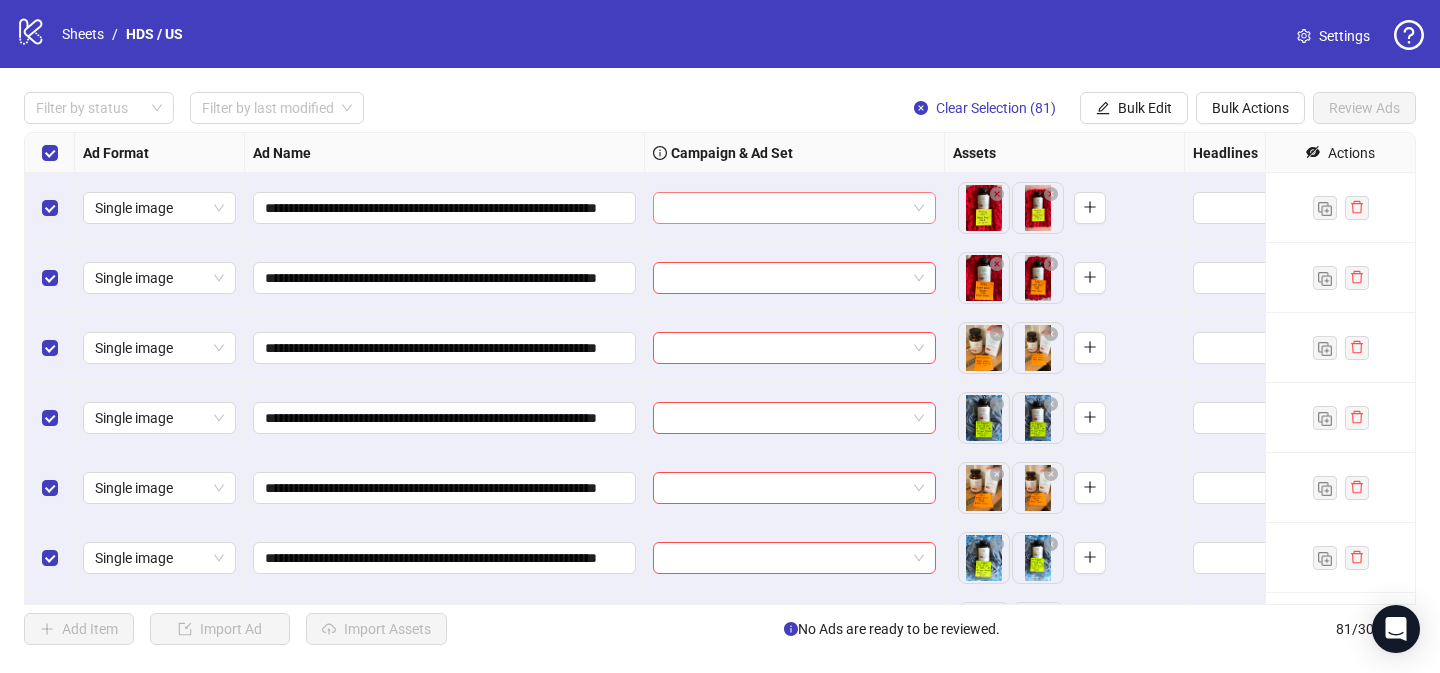 click at bounding box center [785, 208] 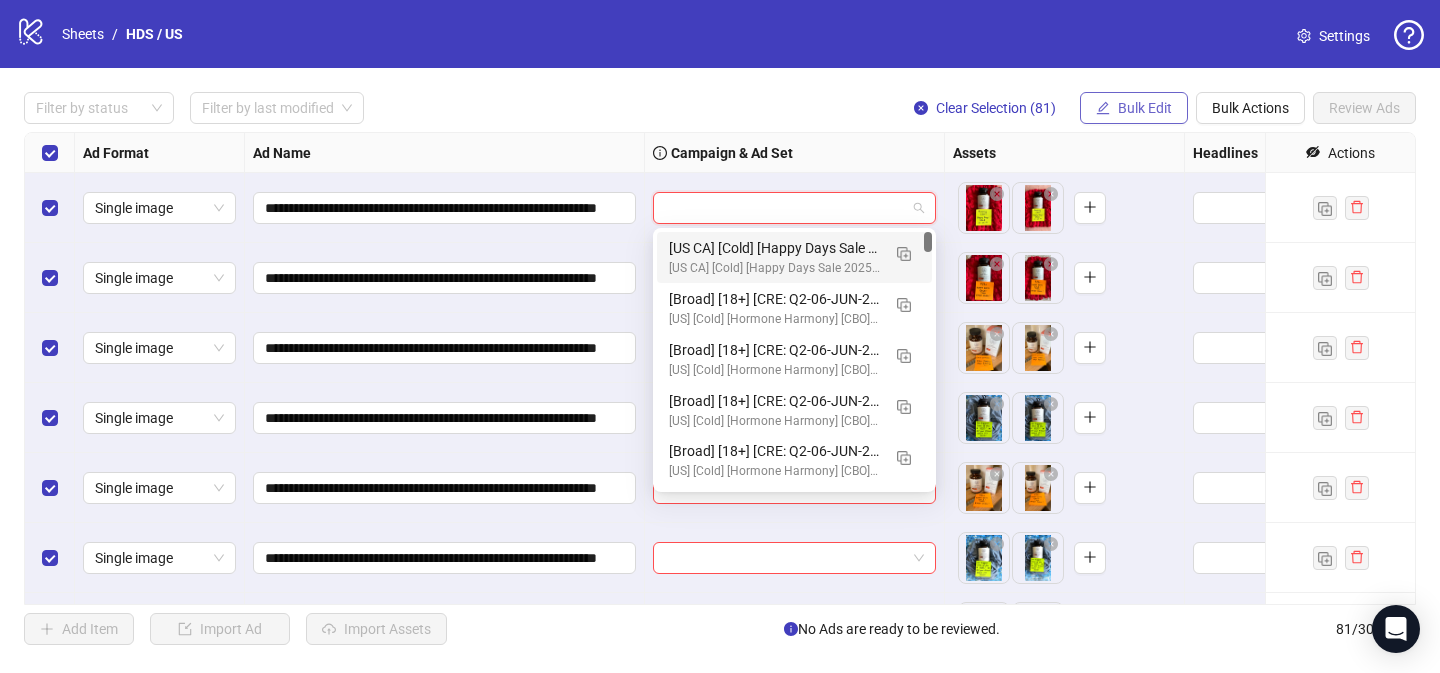 click on "Bulk Edit" at bounding box center (1145, 108) 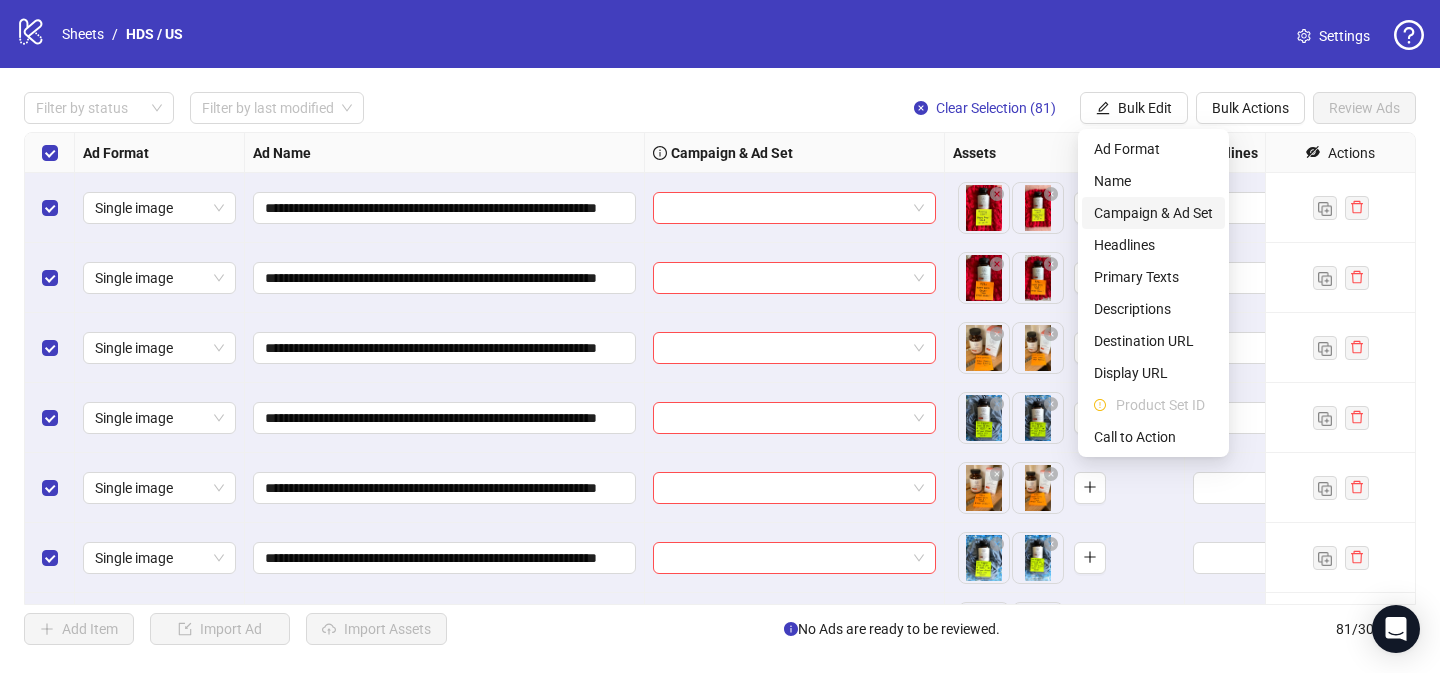 click on "Campaign & Ad Set" at bounding box center (1153, 213) 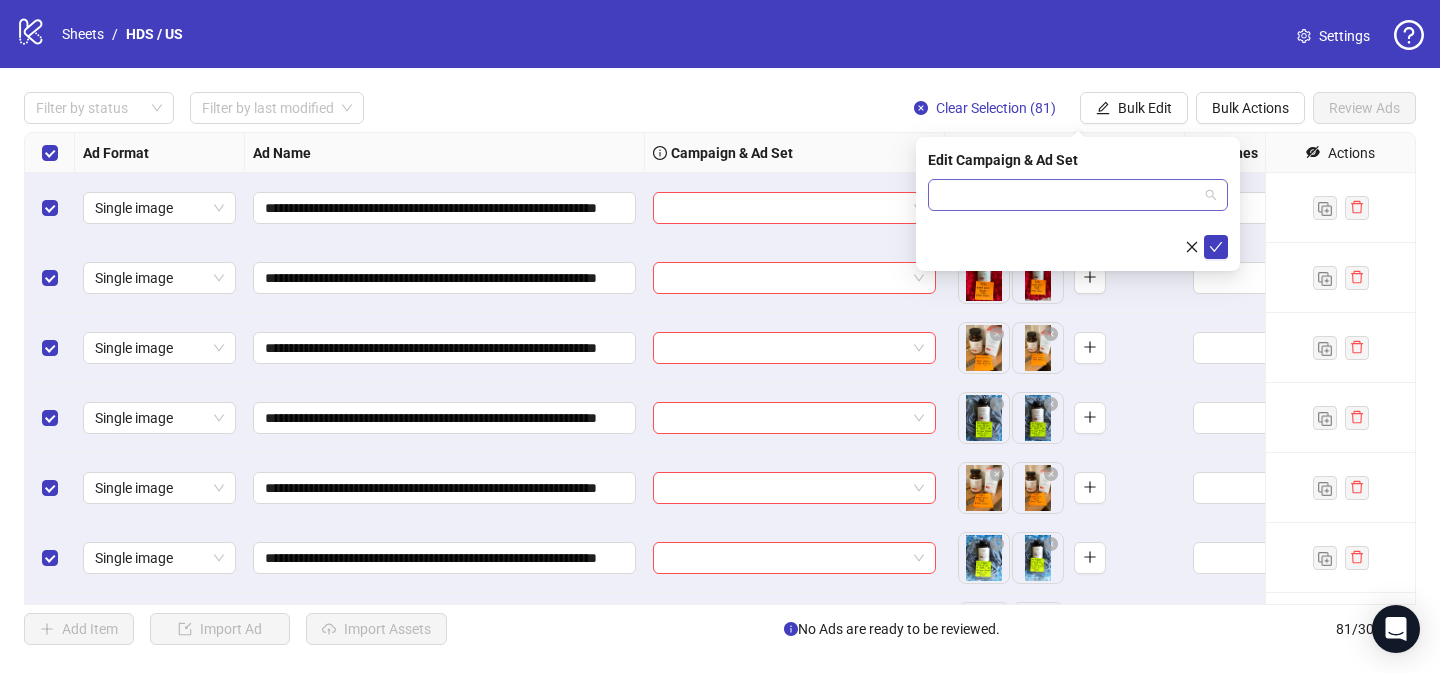 click at bounding box center (1069, 195) 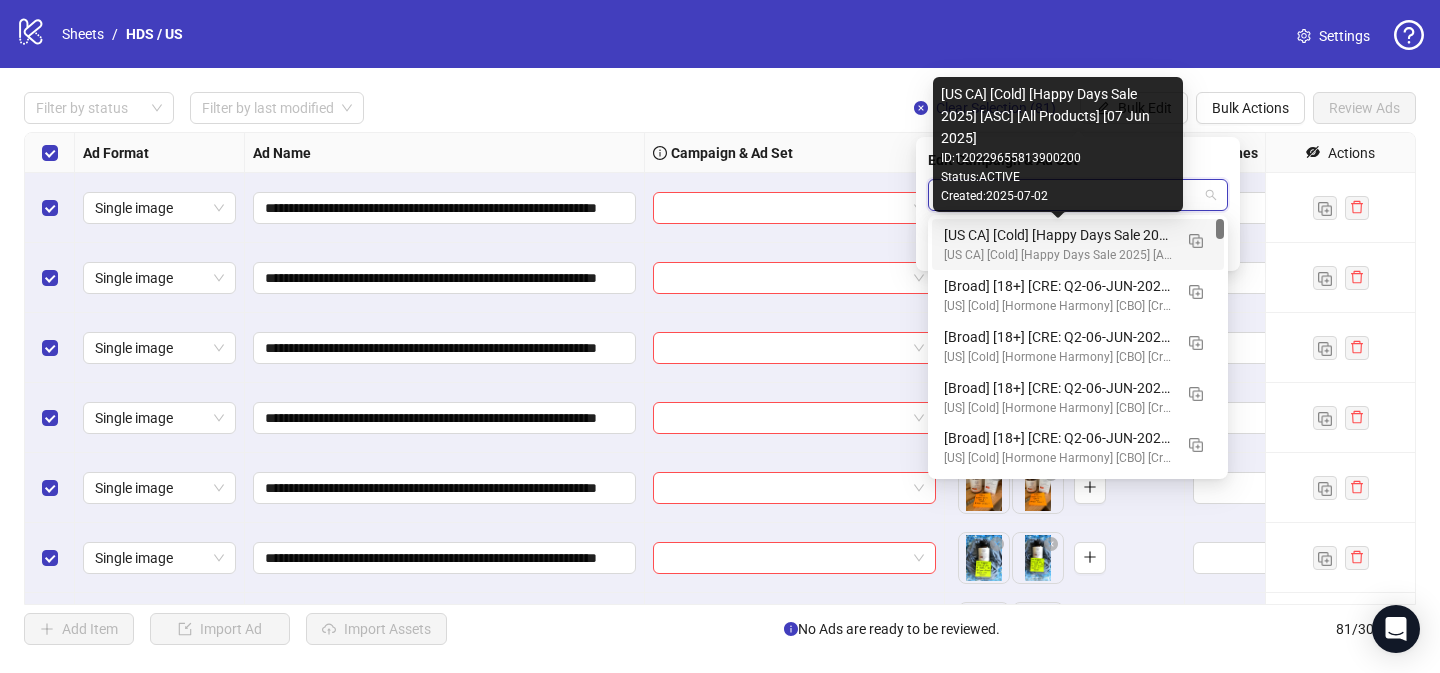 click on "[US CA] [Cold] [Happy Days Sale 2025] [ASC] [All Products] [07 Jun 2025]" at bounding box center (1058, 235) 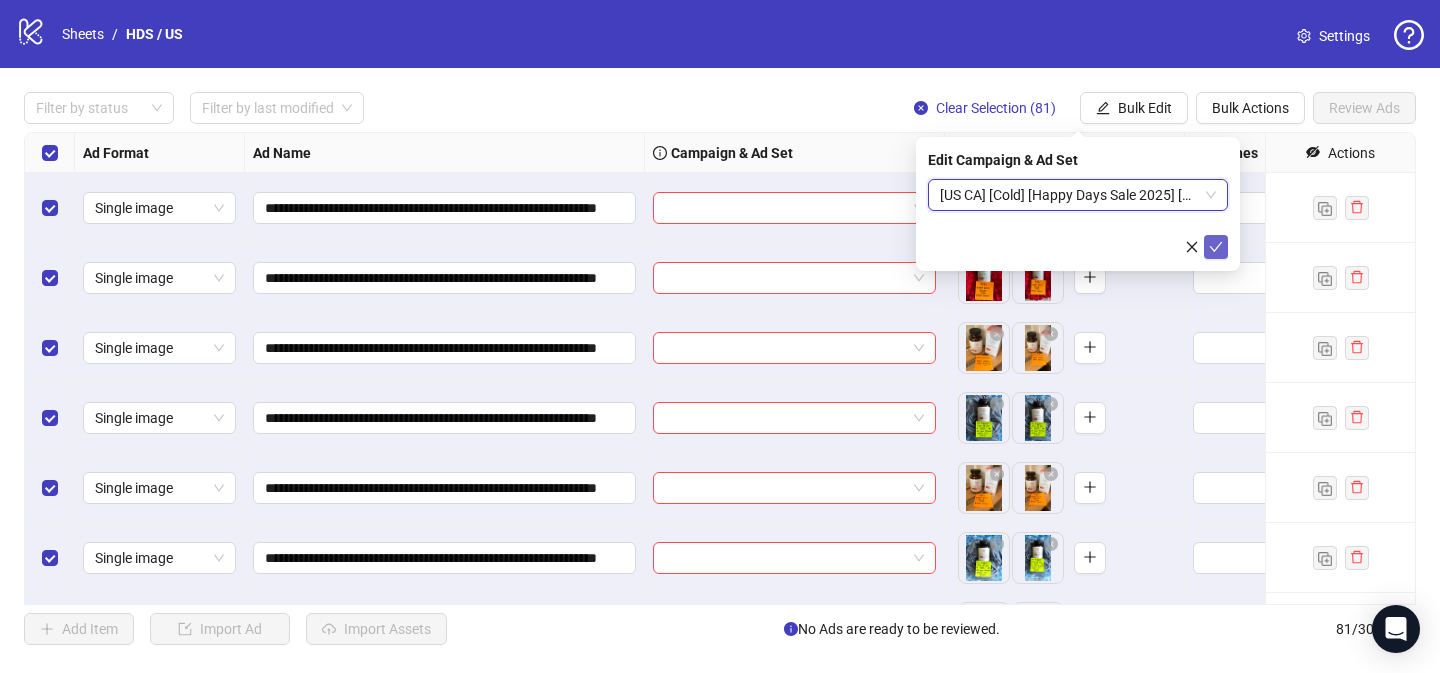 click at bounding box center (1216, 247) 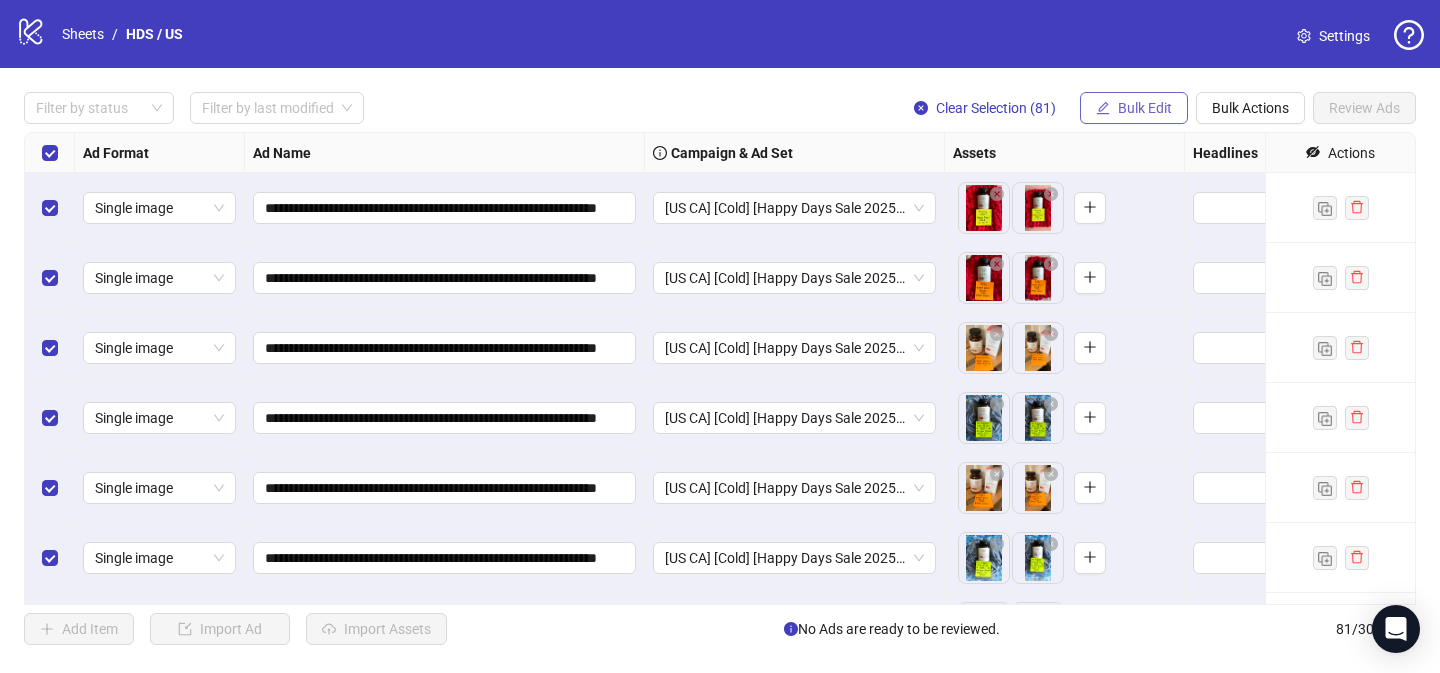 click on "Bulk Edit" at bounding box center [1145, 108] 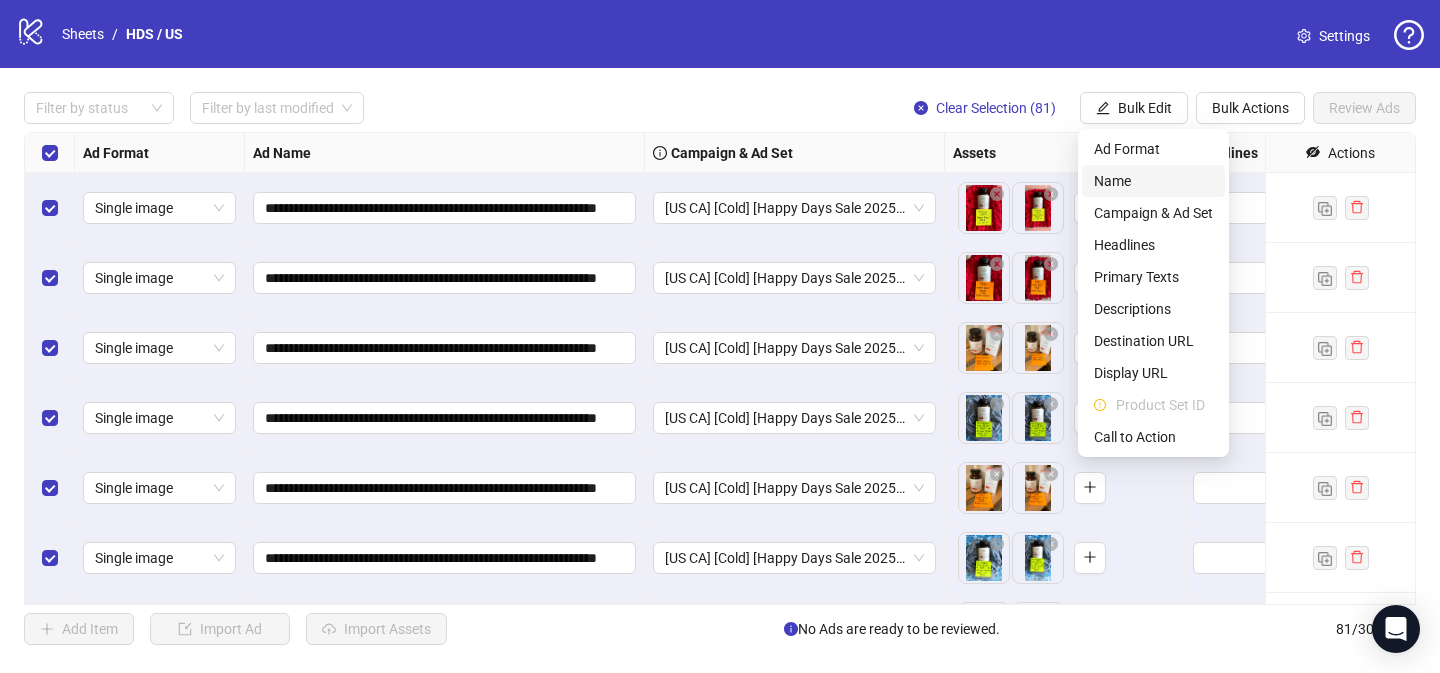 click on "Name" at bounding box center (1153, 181) 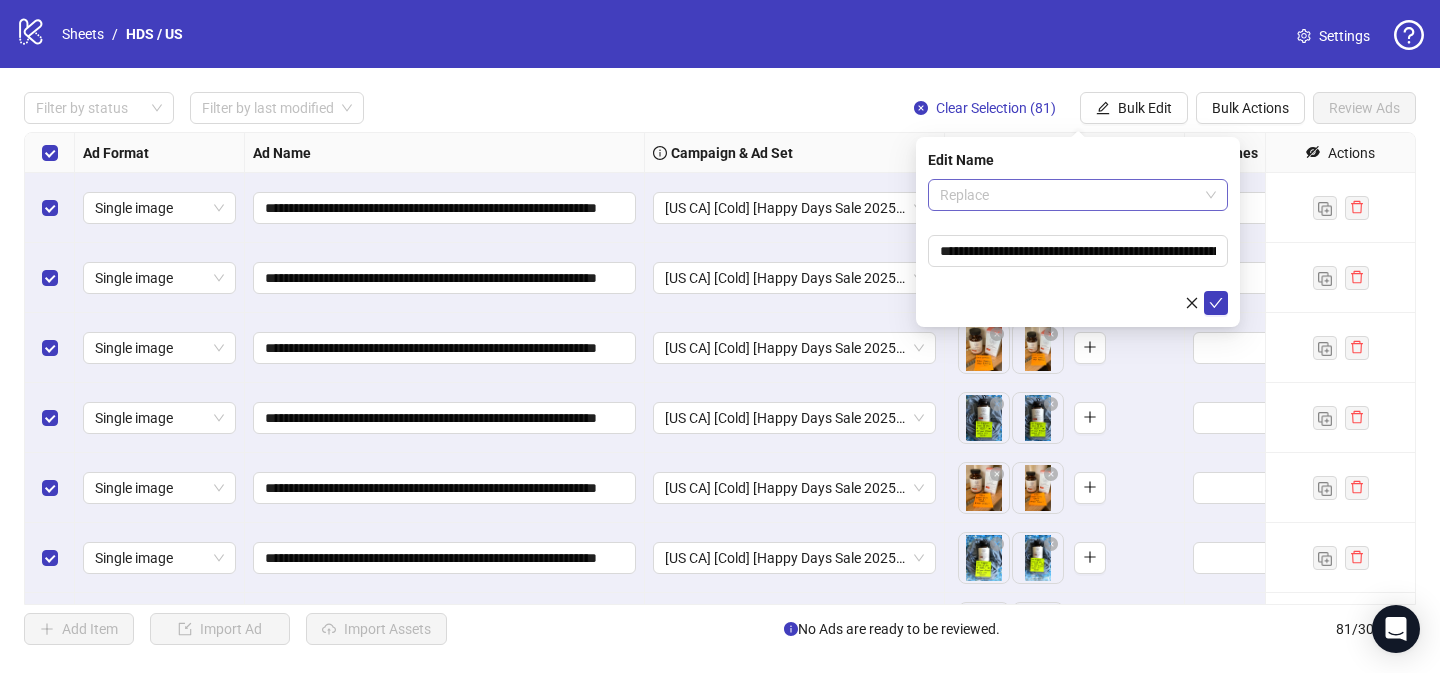 click on "Replace" at bounding box center (1078, 195) 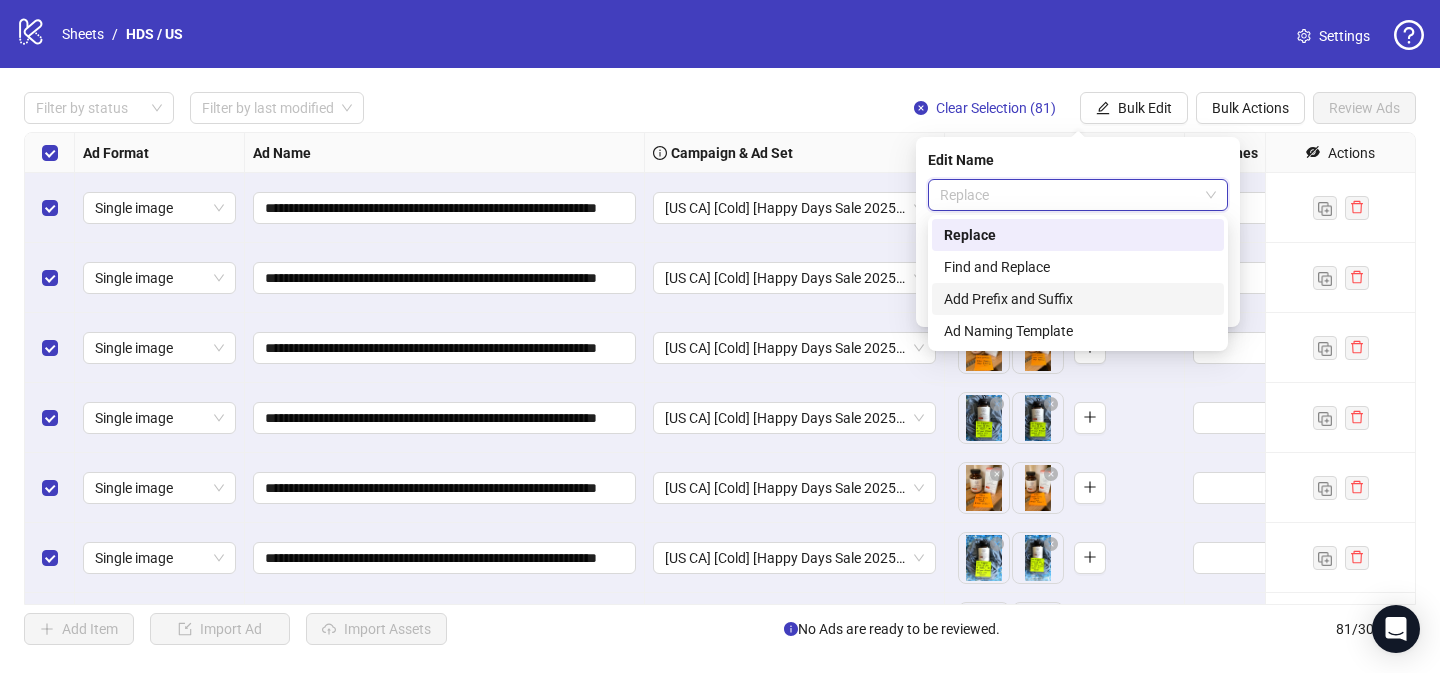 click on "Add Prefix and Suffix" at bounding box center [1078, 299] 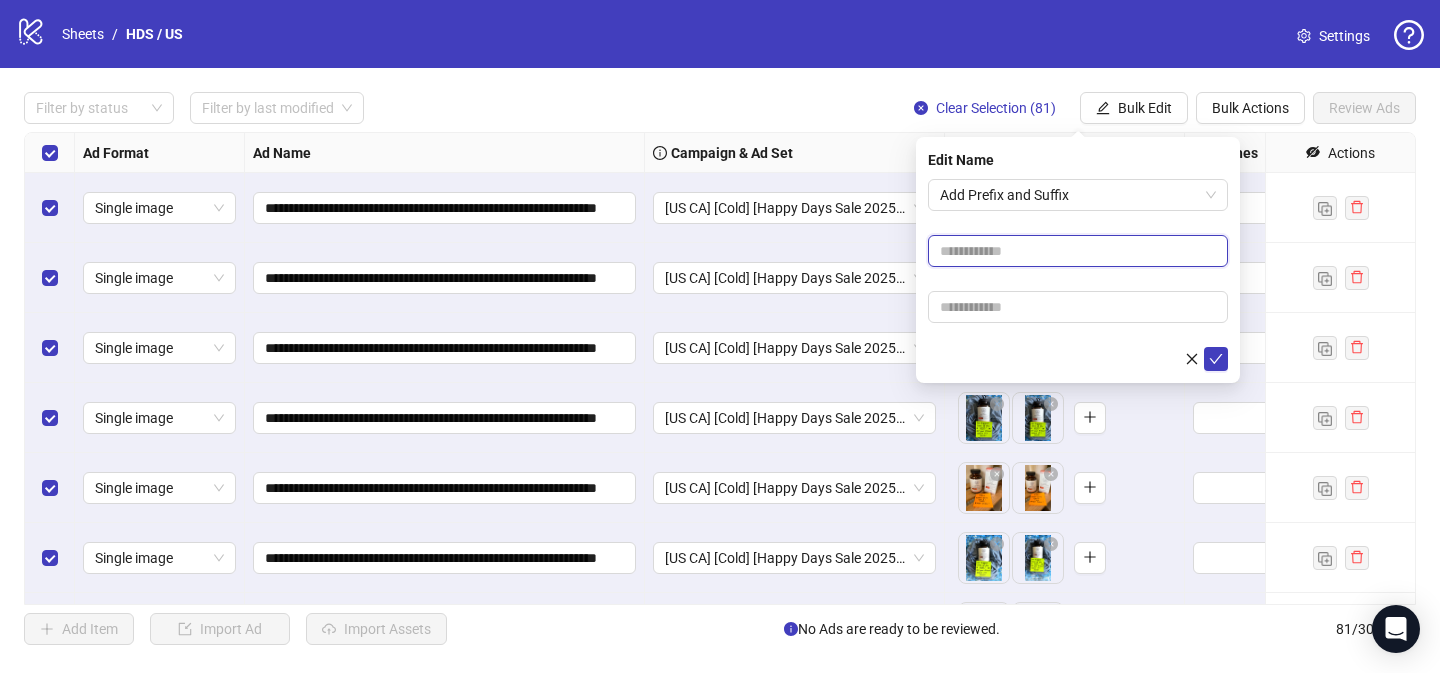 click at bounding box center (1078, 251) 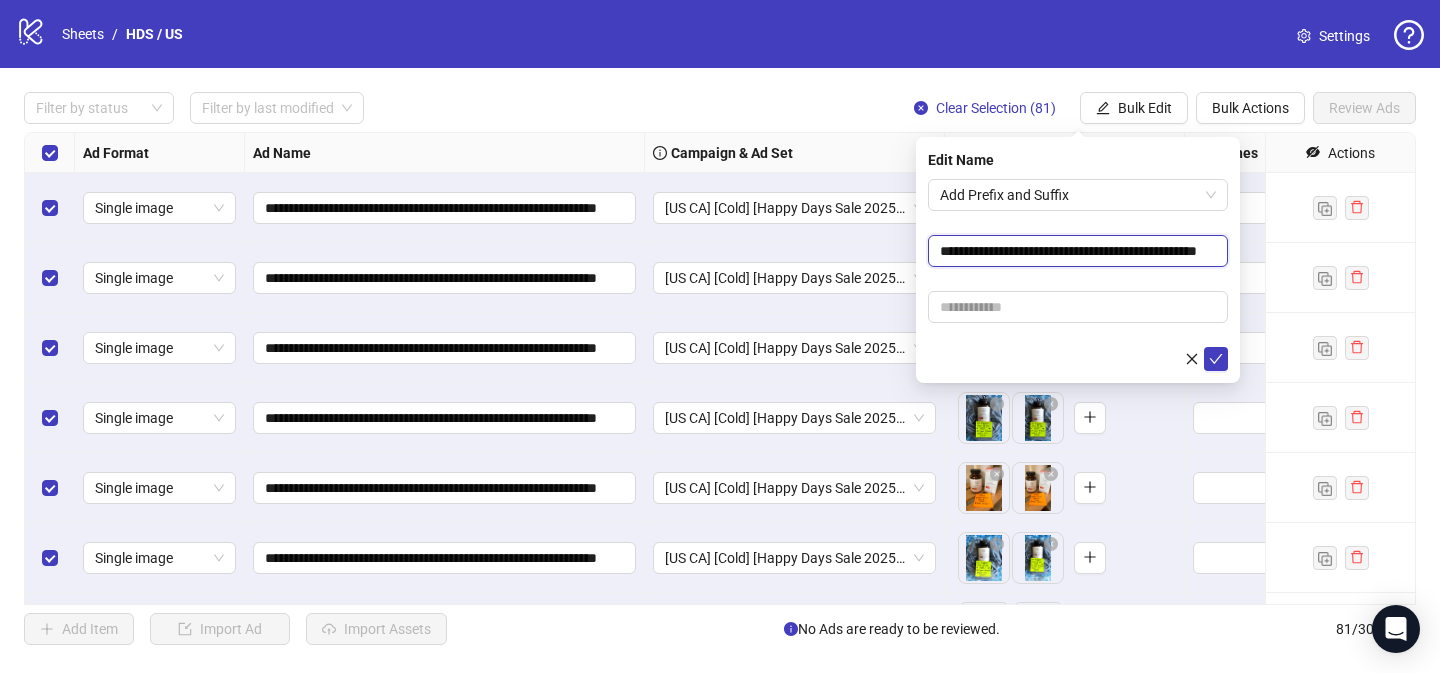scroll, scrollTop: 0, scrollLeft: 72, axis: horizontal 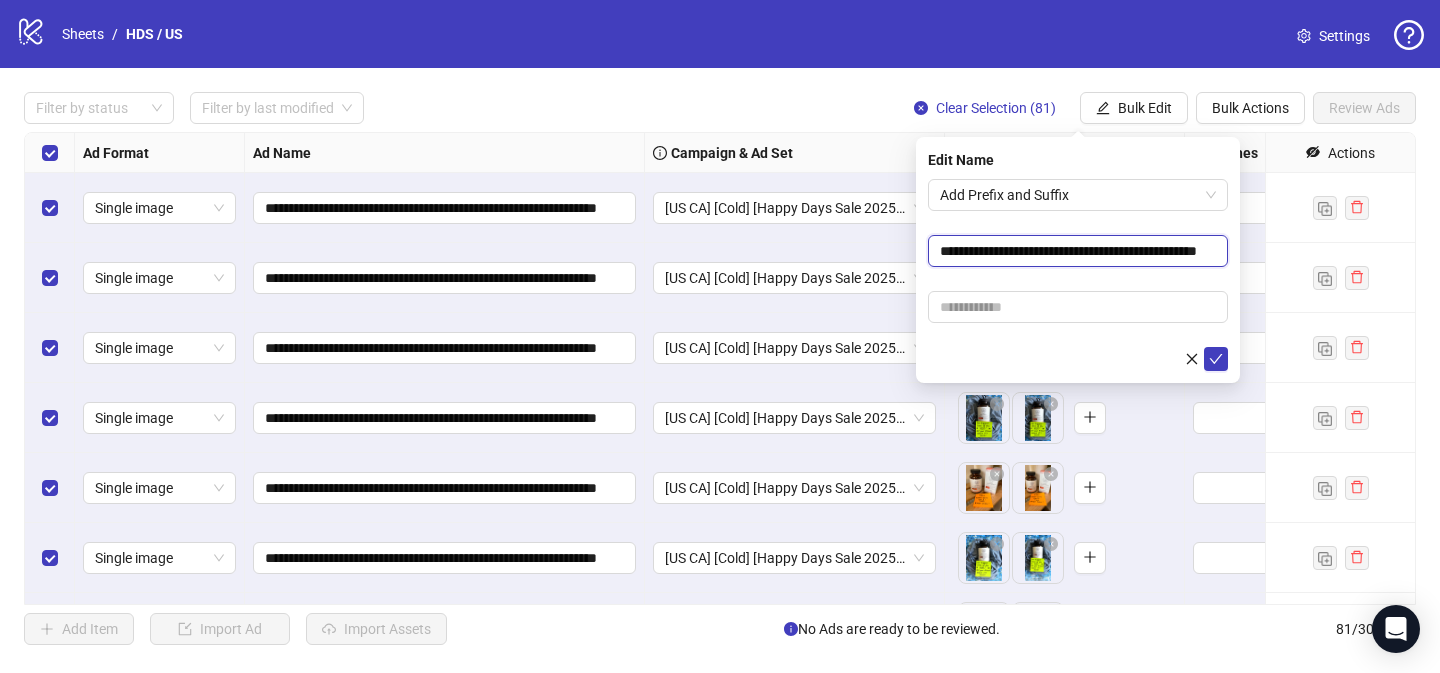 drag, startPoint x: 1039, startPoint y: 249, endPoint x: 1004, endPoint y: 269, distance: 40.311287 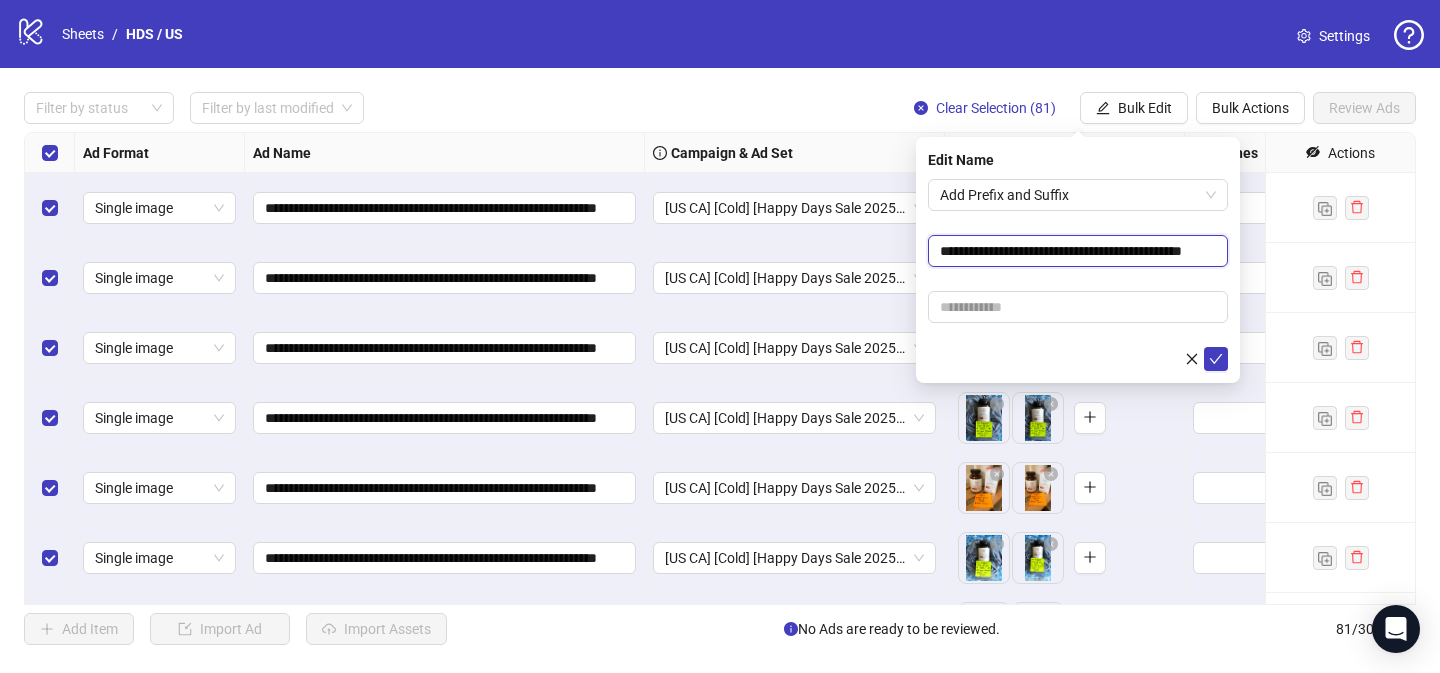 scroll, scrollTop: 0, scrollLeft: 0, axis: both 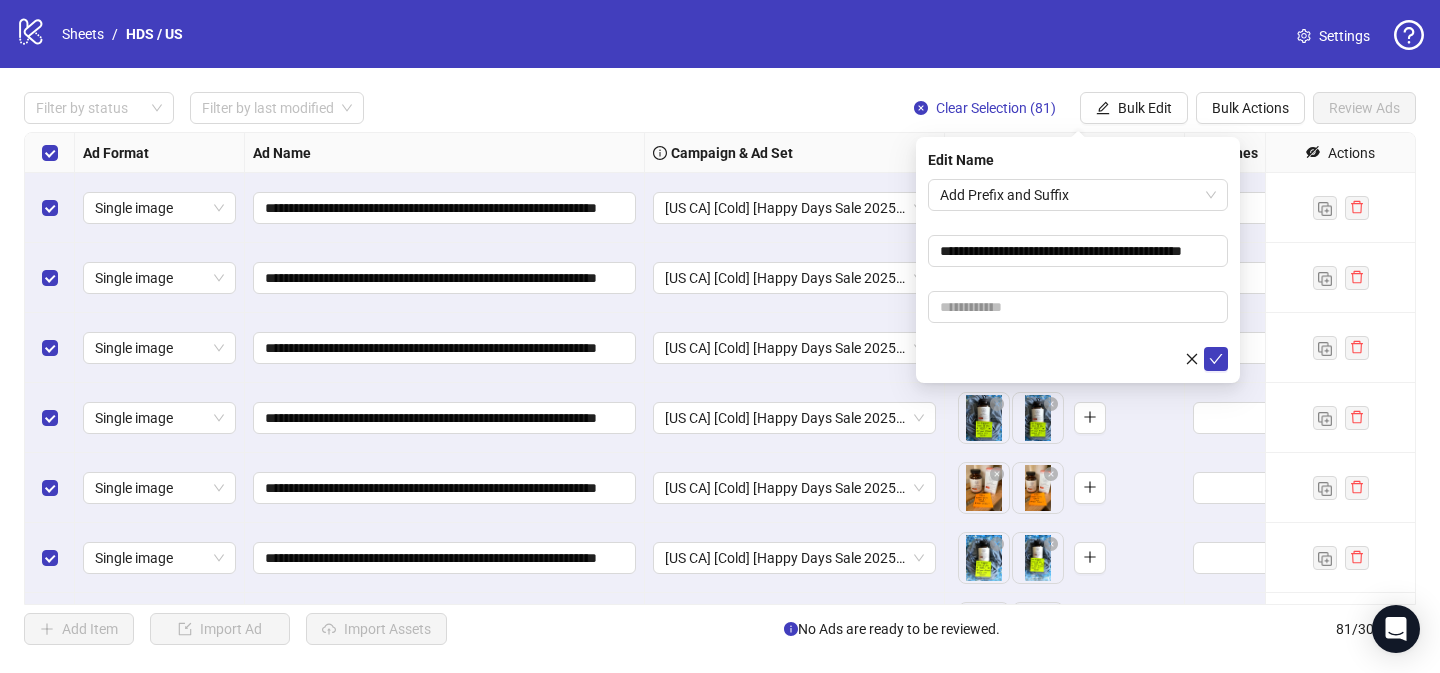 click on "**********" at bounding box center (1078, 275) 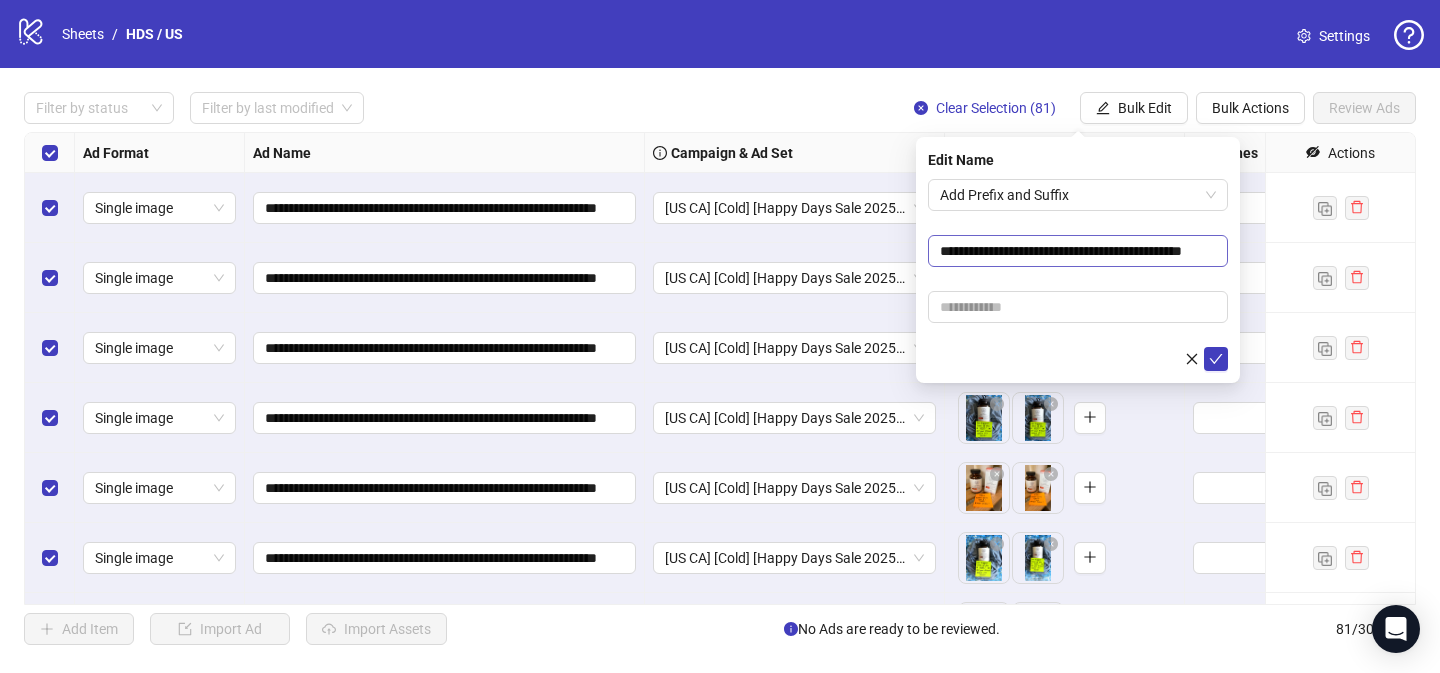 scroll, scrollTop: 0, scrollLeft: 0, axis: both 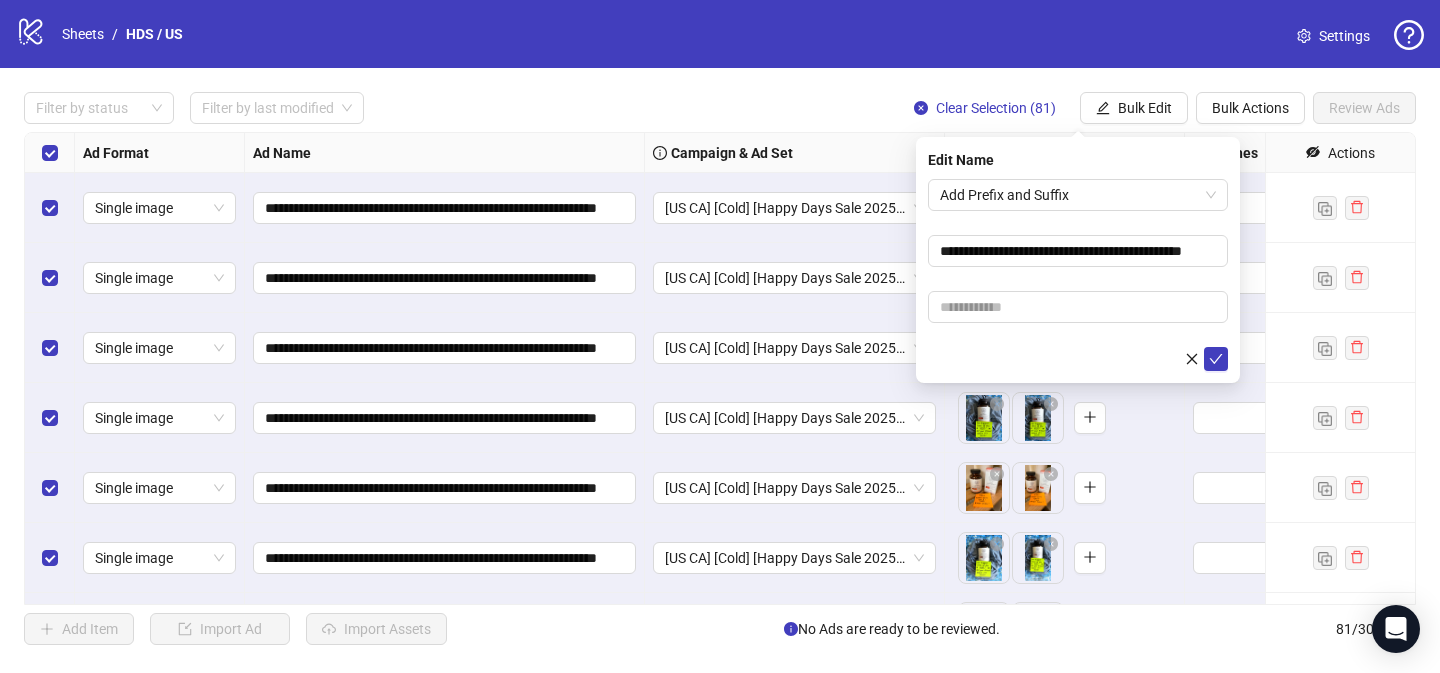 click on "logo/logo-mobile Sheets / HDS / US Settings" at bounding box center (720, 34) 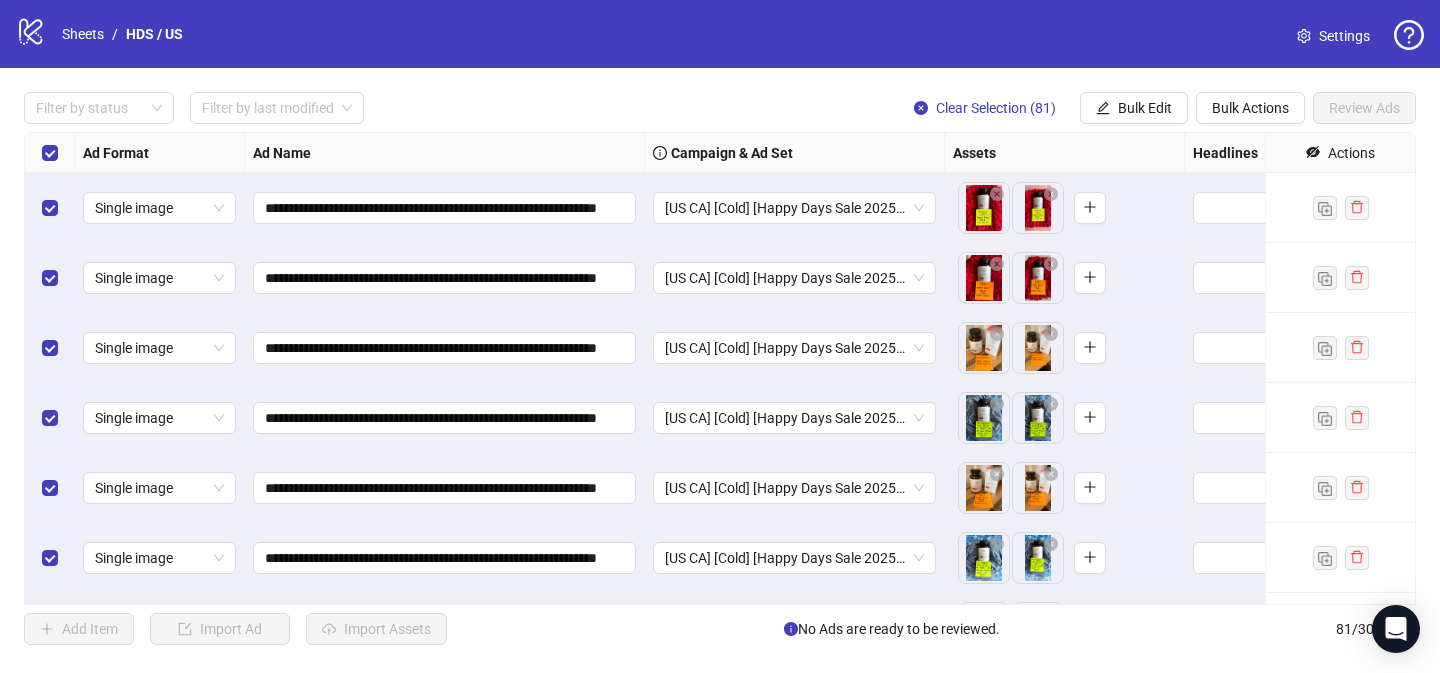 click on "Settings" at bounding box center [1333, 36] 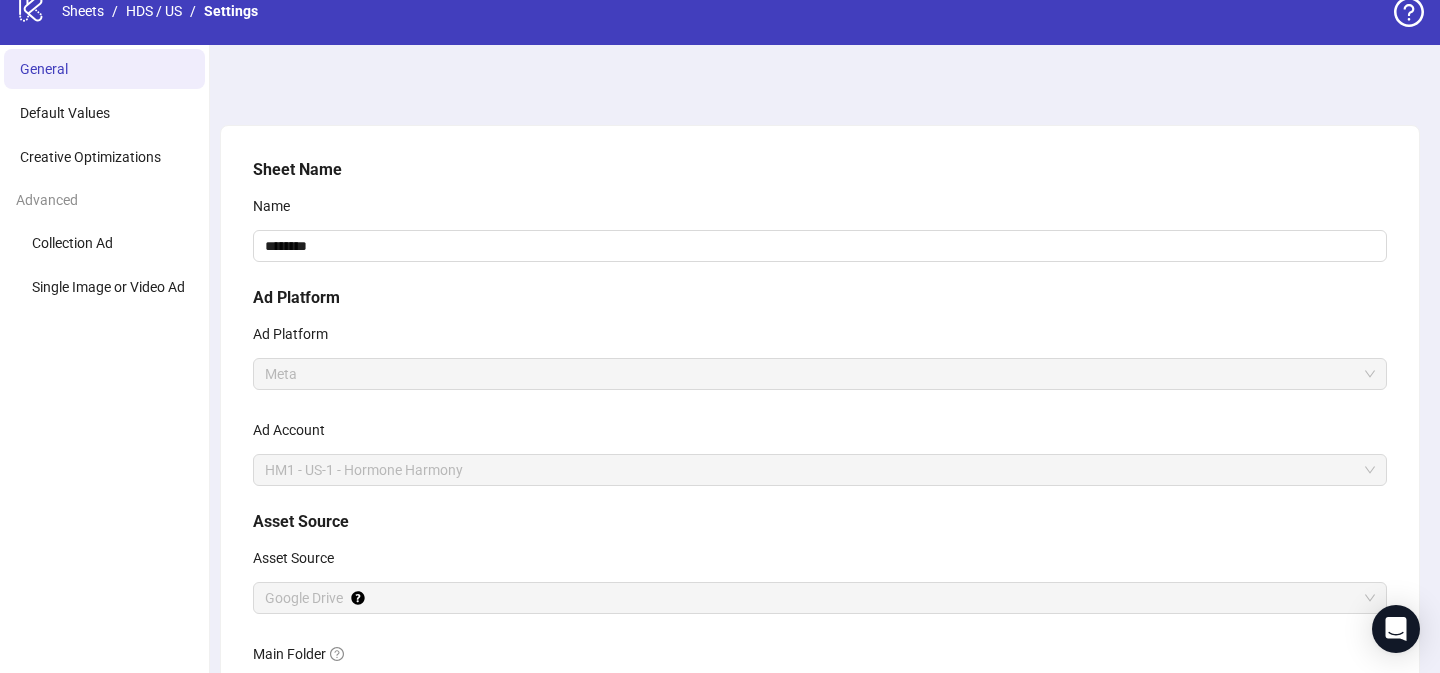 scroll, scrollTop: 0, scrollLeft: 0, axis: both 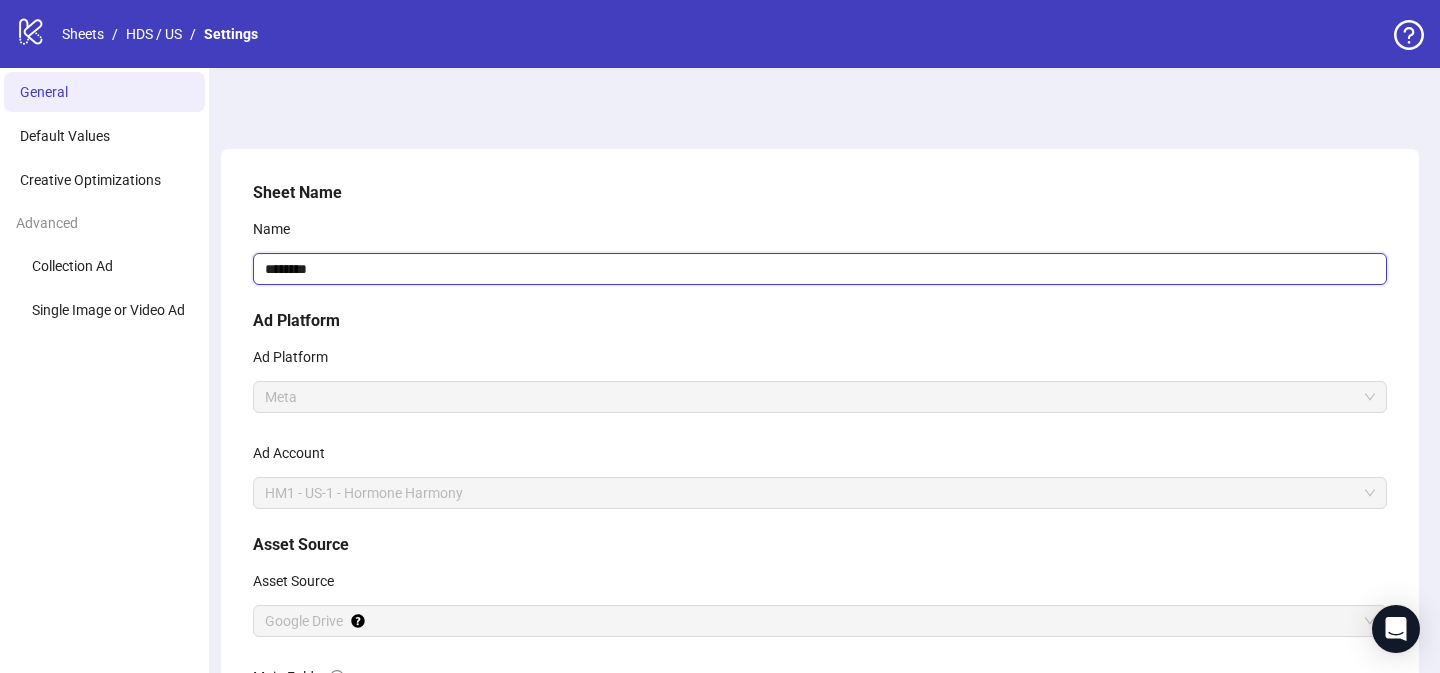 click on "********" at bounding box center [820, 269] 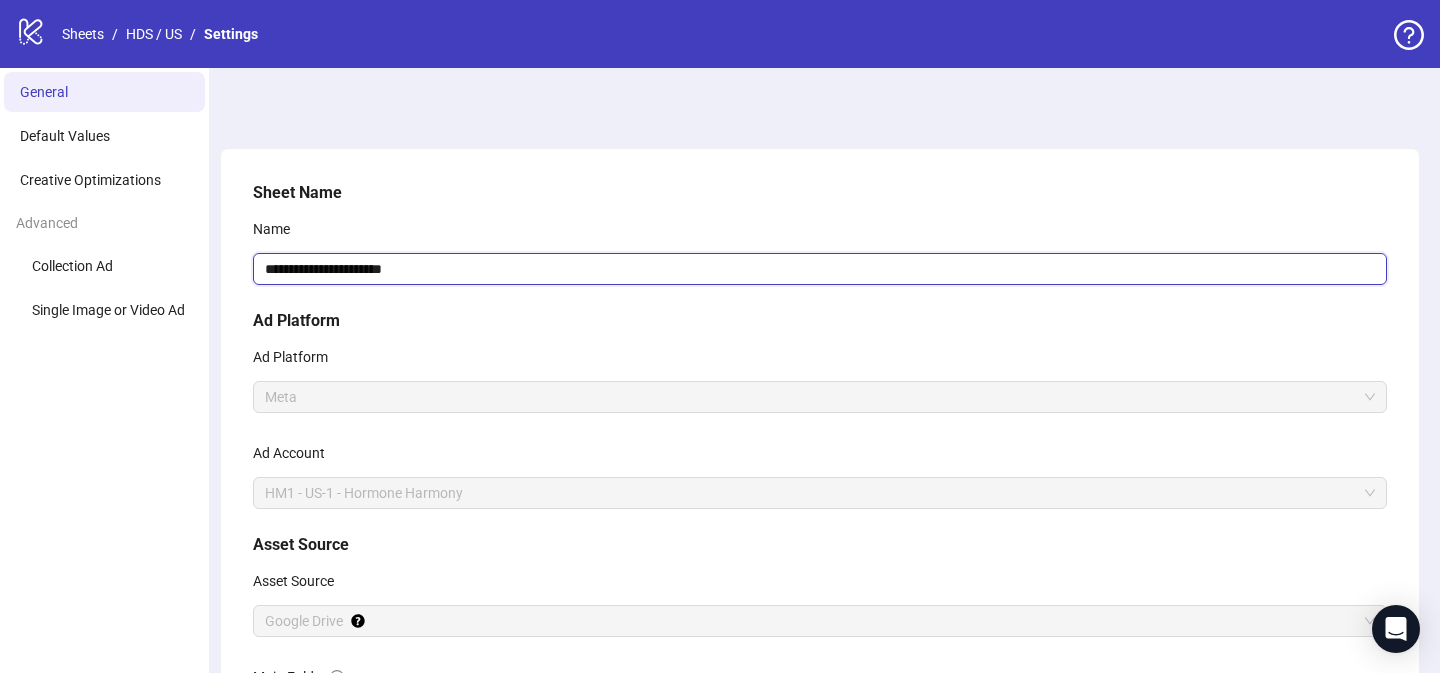 type on "**********" 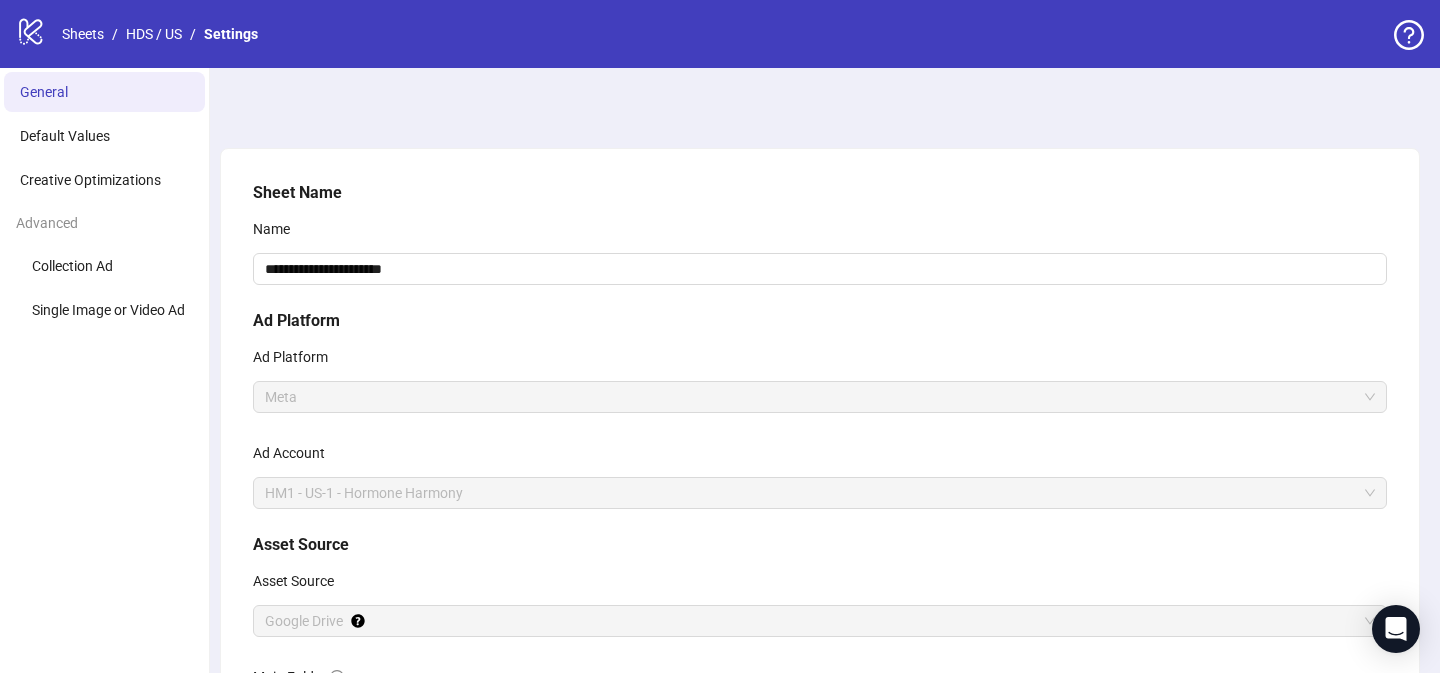 click on "**********" at bounding box center [820, 469] 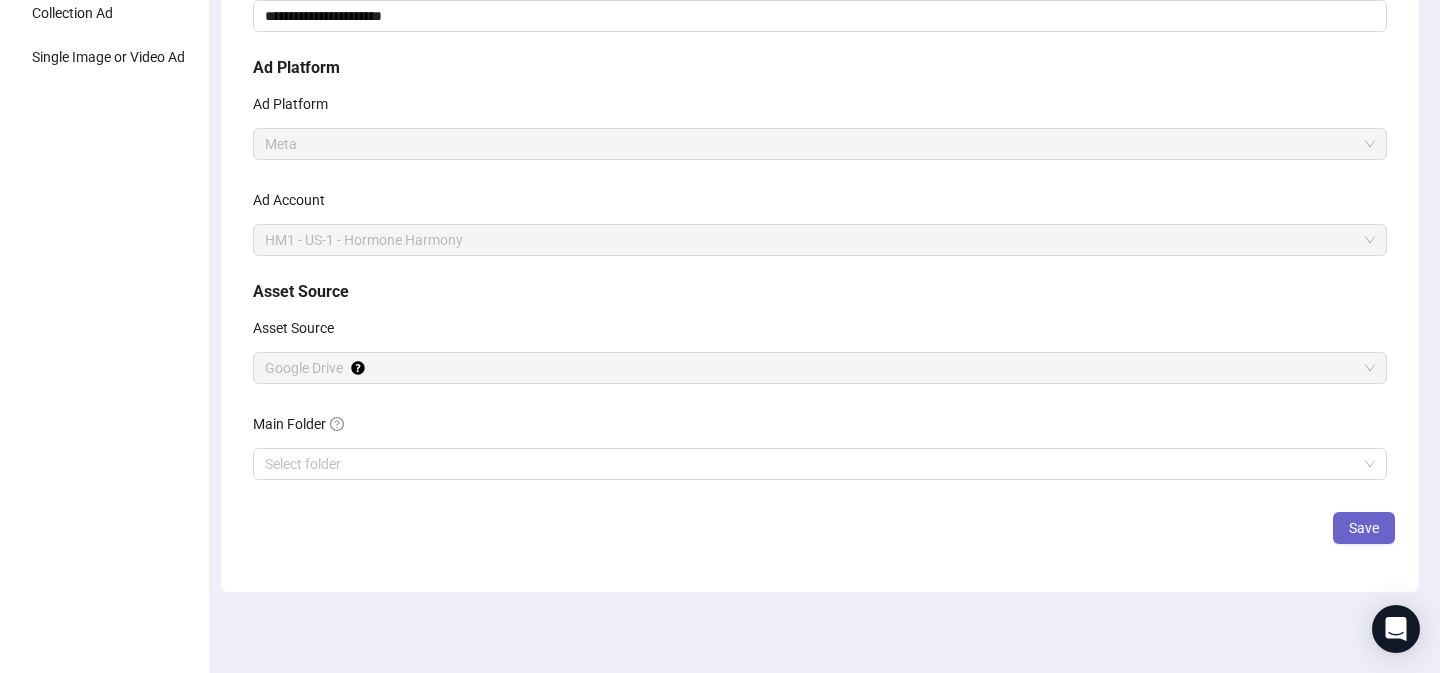 click on "Save" at bounding box center (1364, 528) 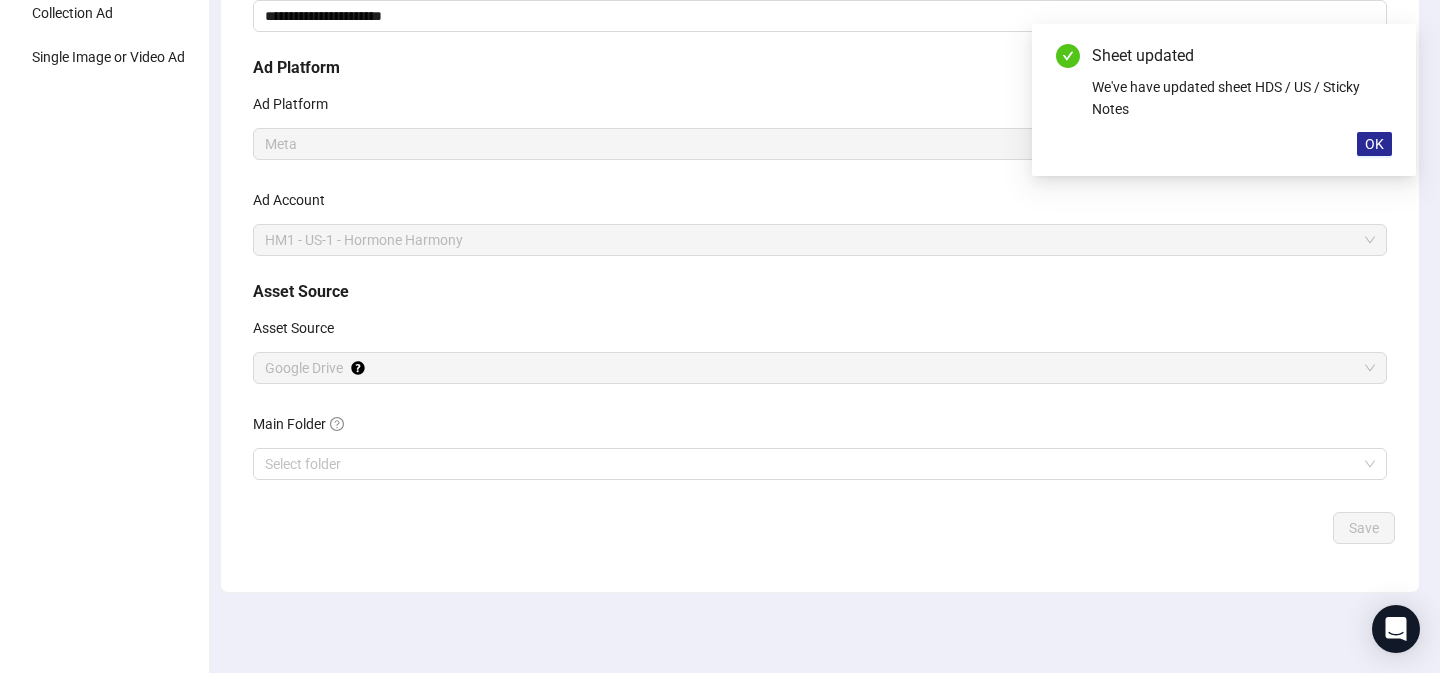 click on "OK" at bounding box center [1374, 144] 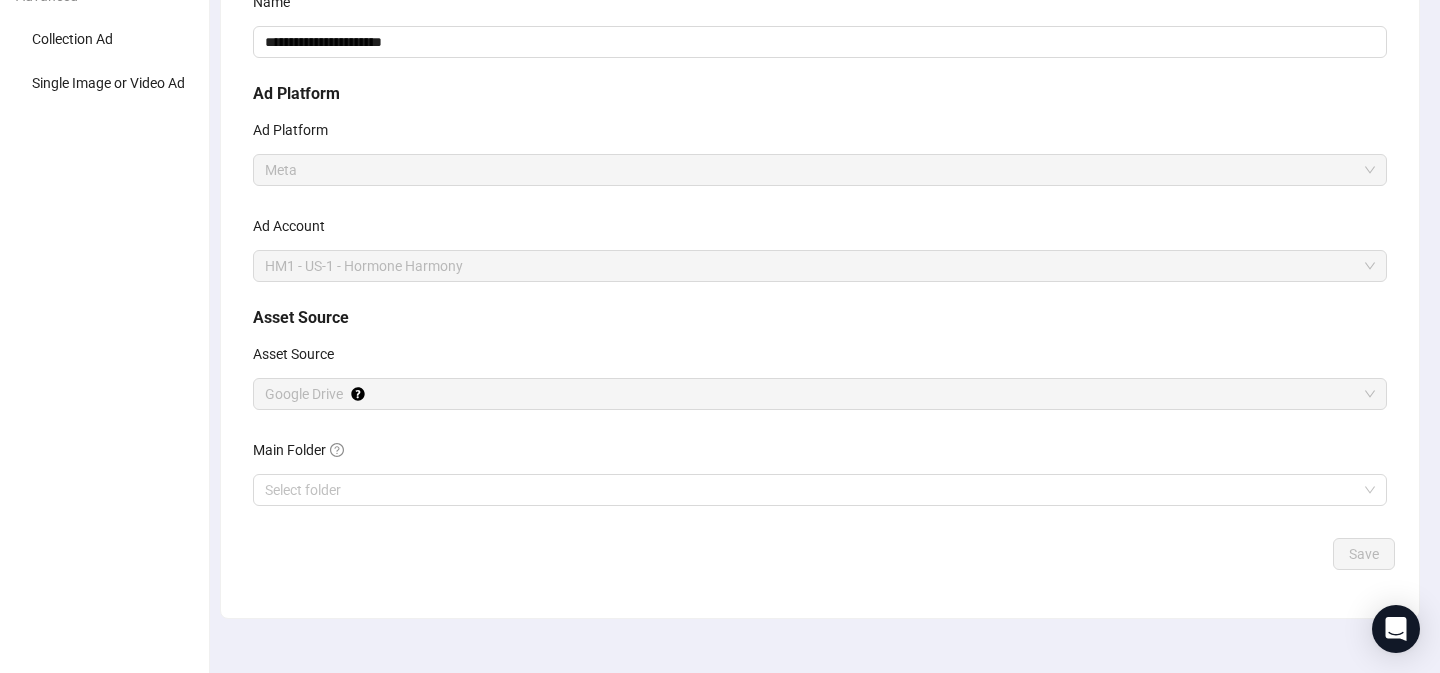 scroll, scrollTop: 0, scrollLeft: 0, axis: both 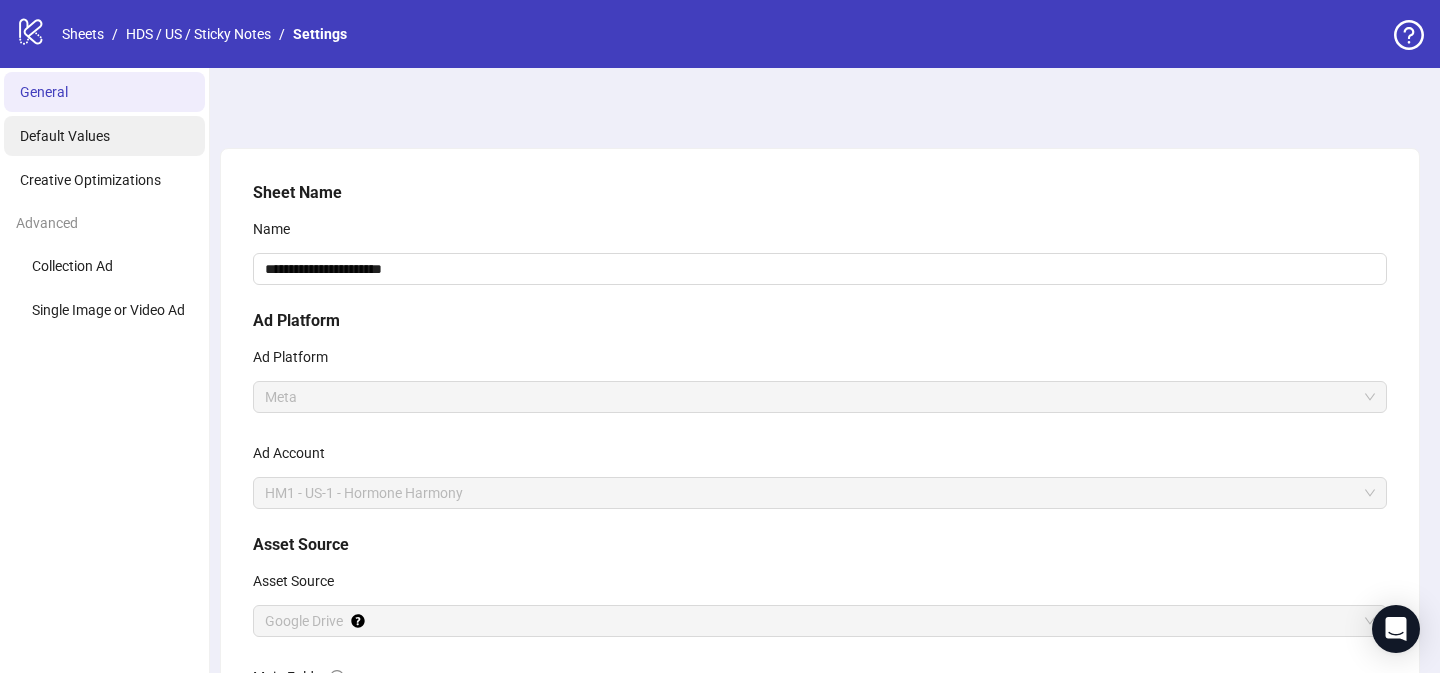 click on "Default Values" at bounding box center [65, 136] 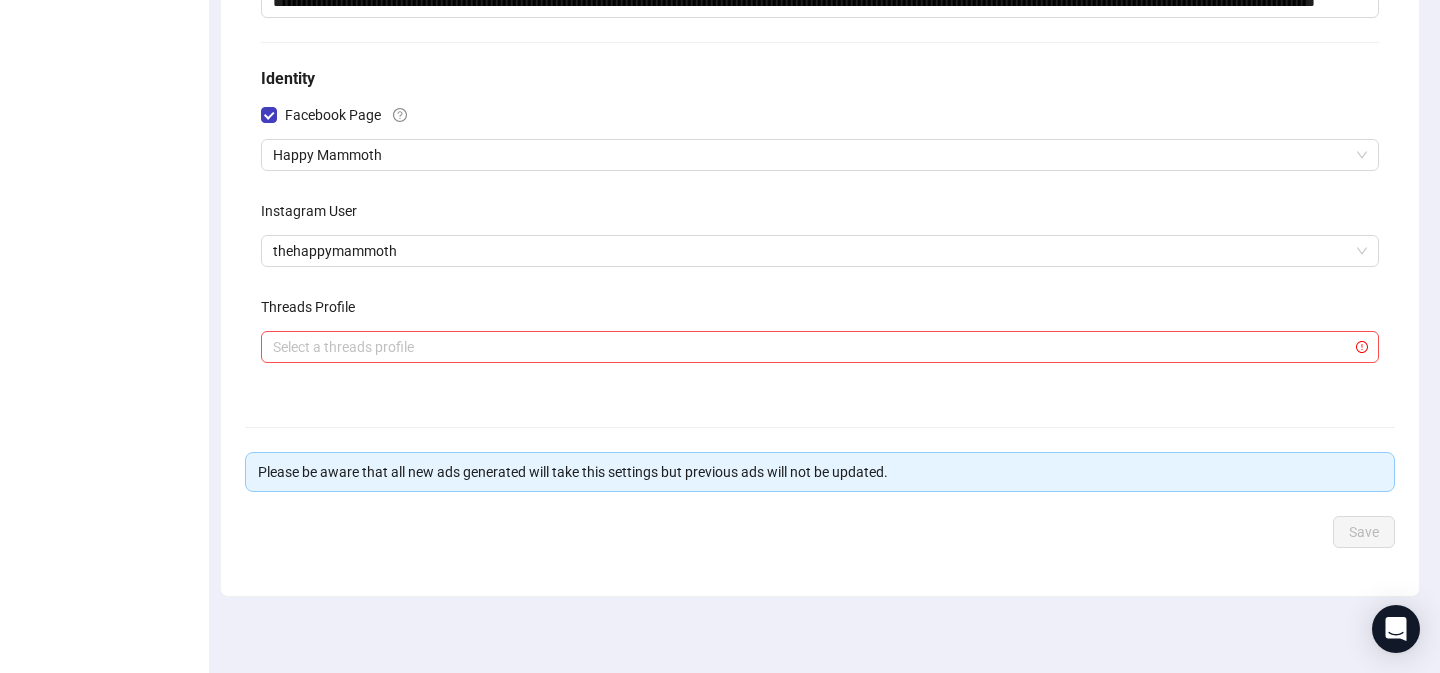 scroll, scrollTop: 591, scrollLeft: 0, axis: vertical 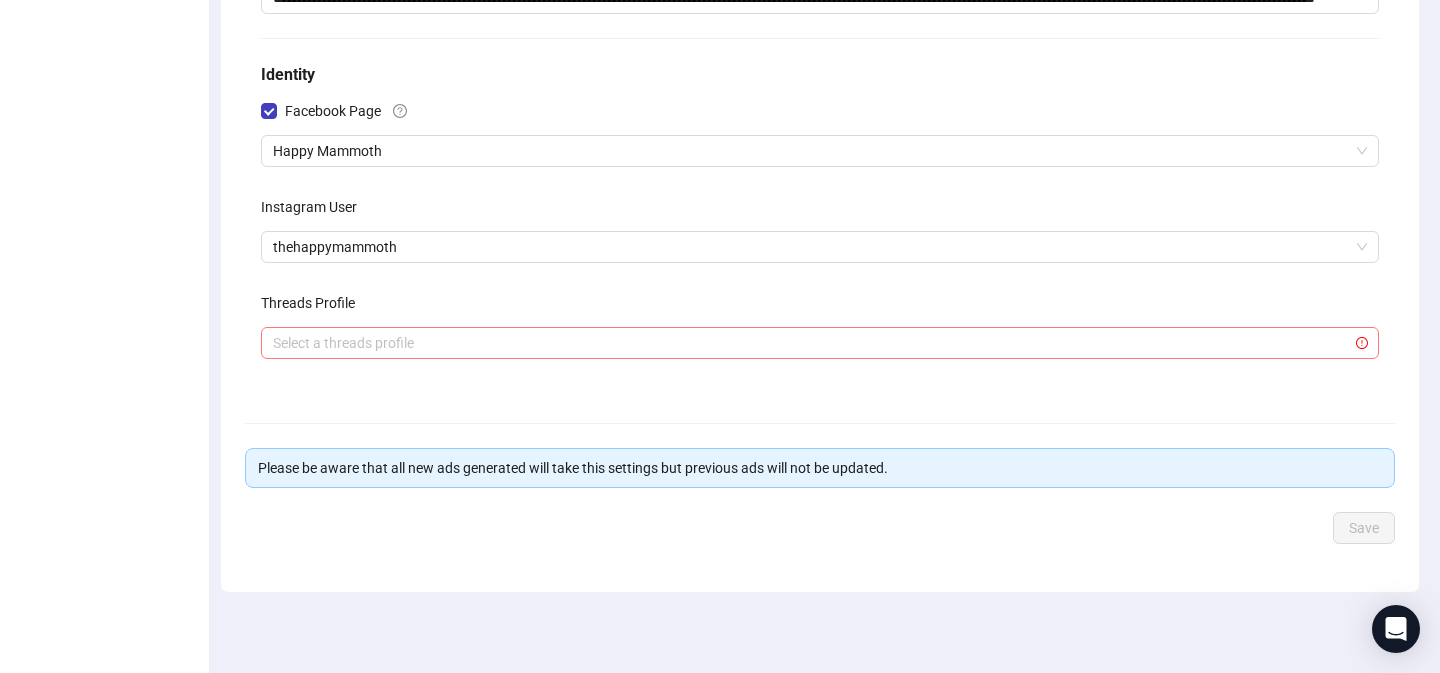 click at bounding box center (811, 343) 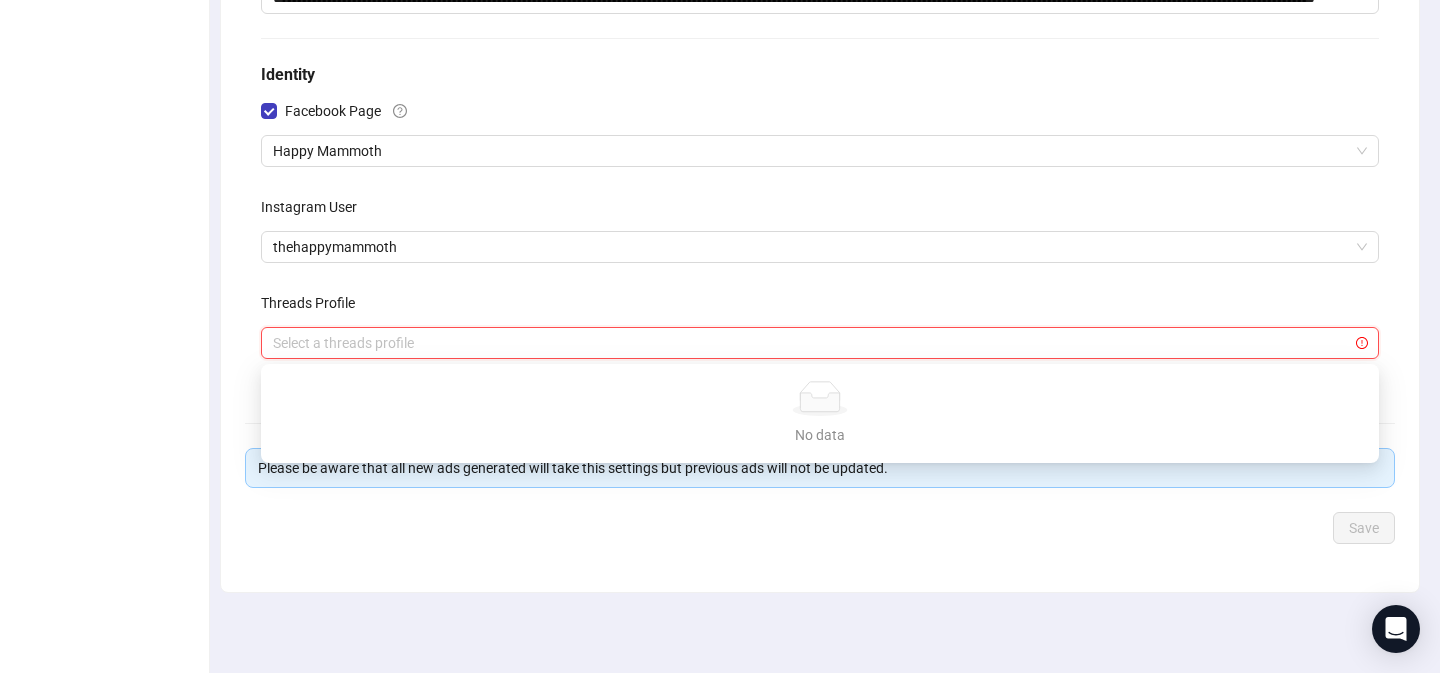 click at bounding box center (811, 343) 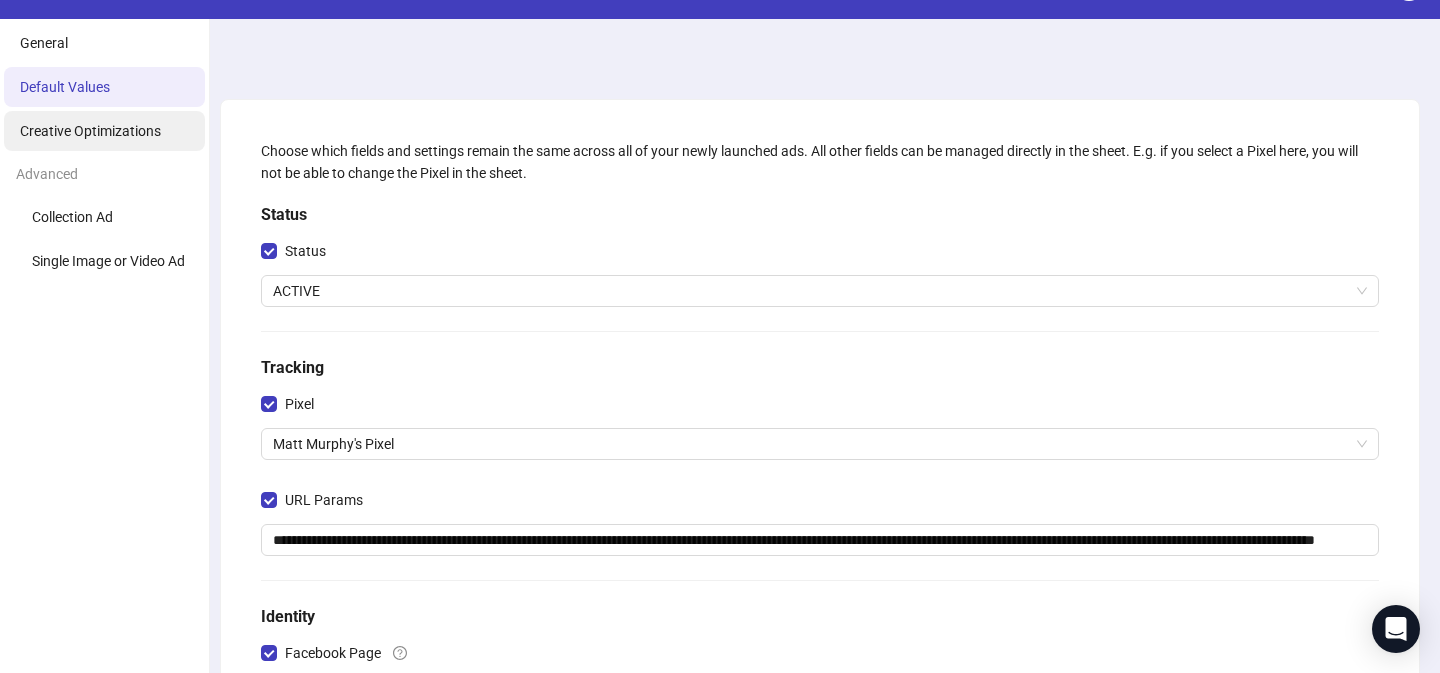 scroll, scrollTop: 0, scrollLeft: 0, axis: both 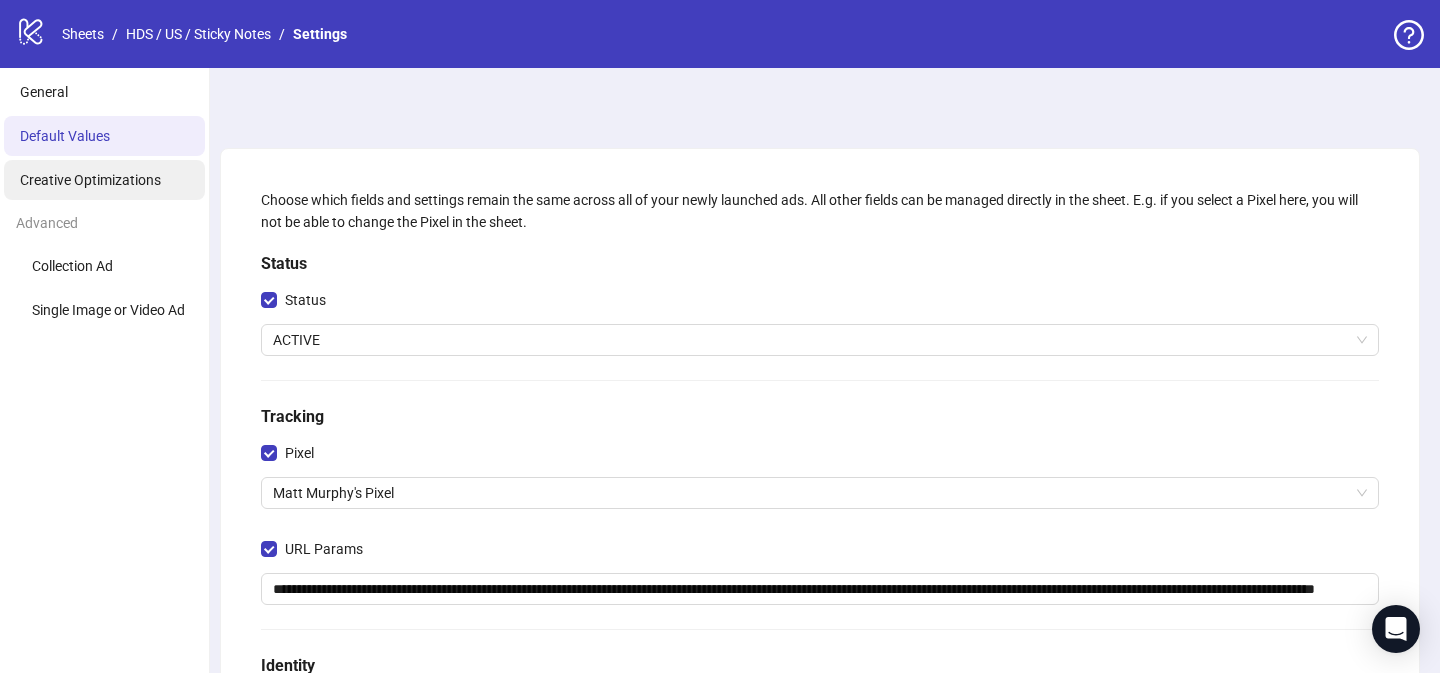 click on "Creative Optimizations" at bounding box center [90, 180] 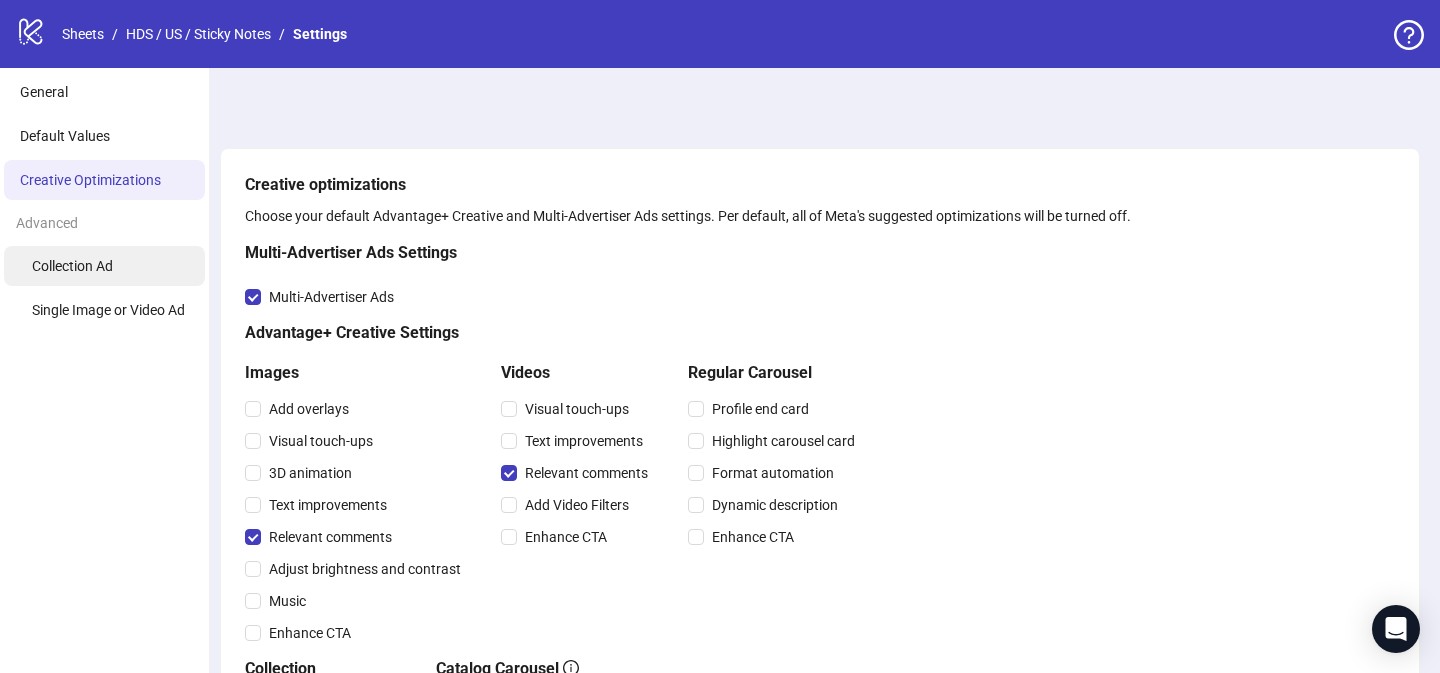 click on "Collection Ad" at bounding box center (104, 266) 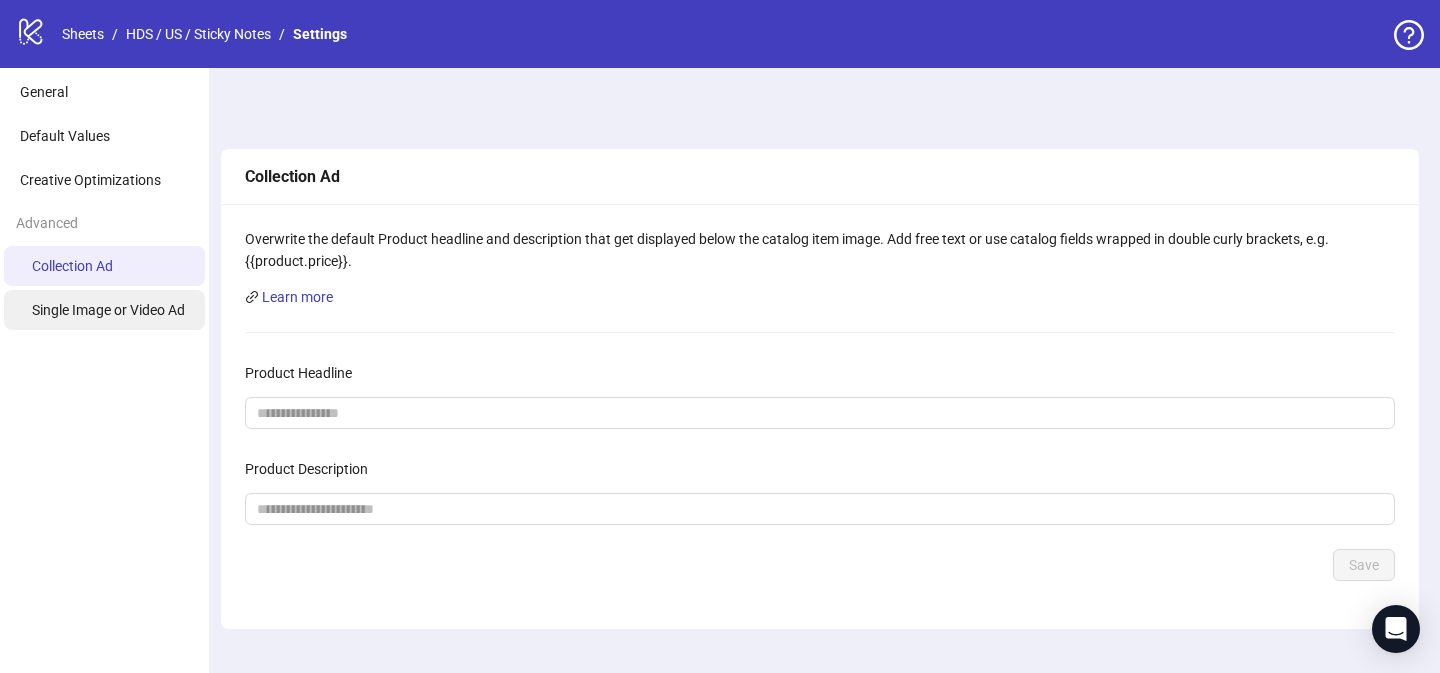 click on "Single Image or Video Ad" at bounding box center [108, 310] 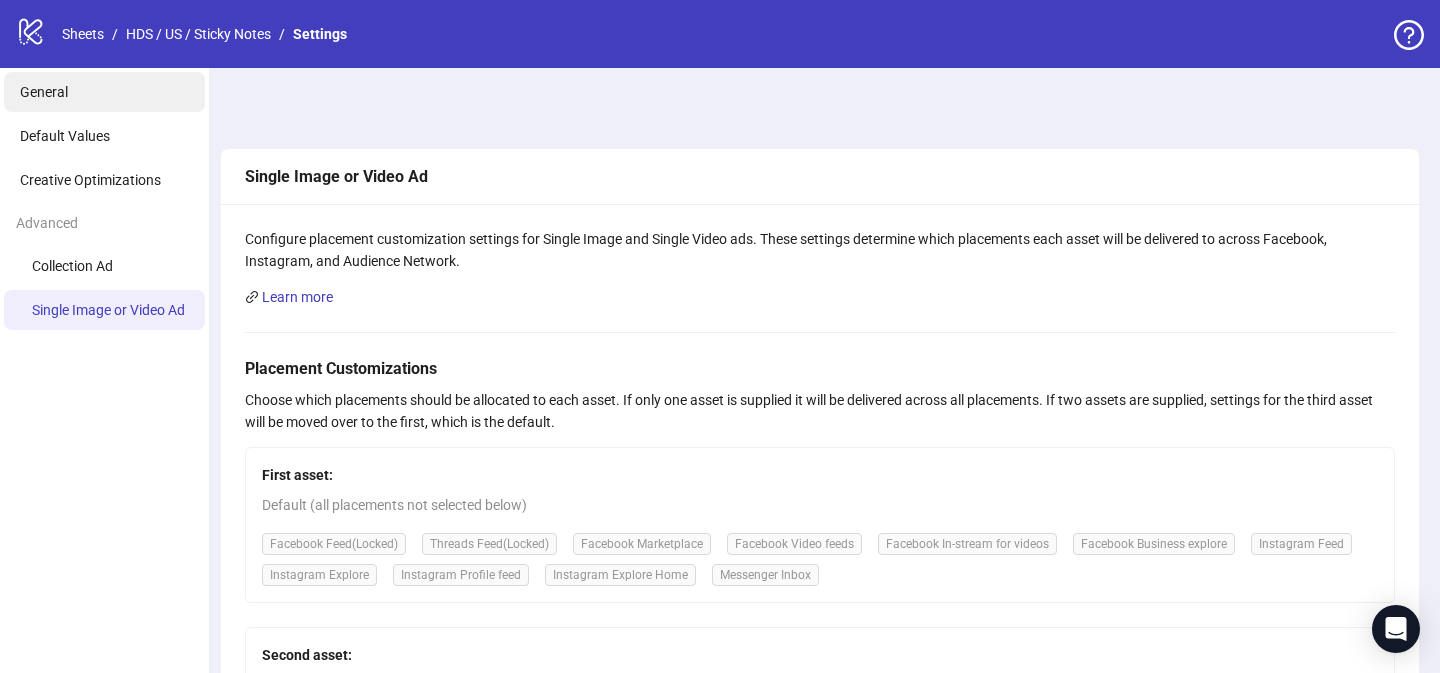 click on "General" at bounding box center [104, 92] 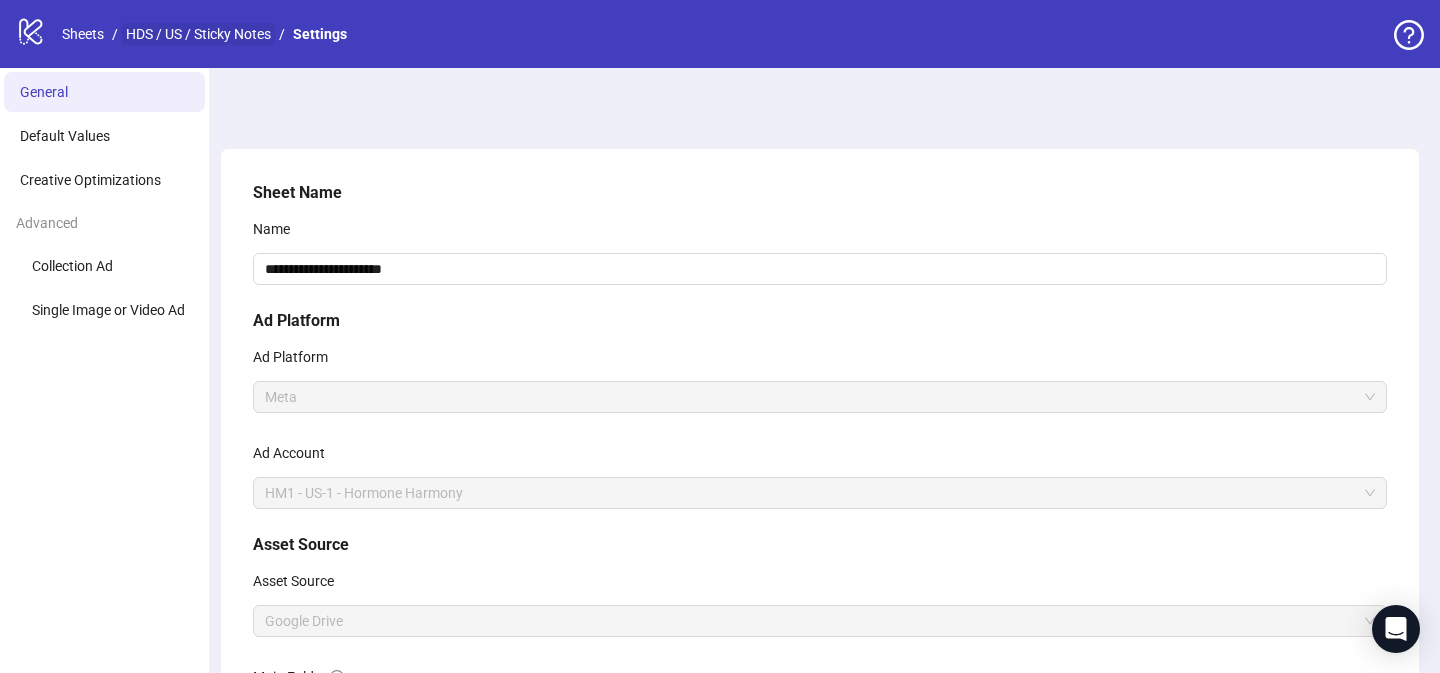 click on "HDS / US / Sticky Notes" at bounding box center (198, 34) 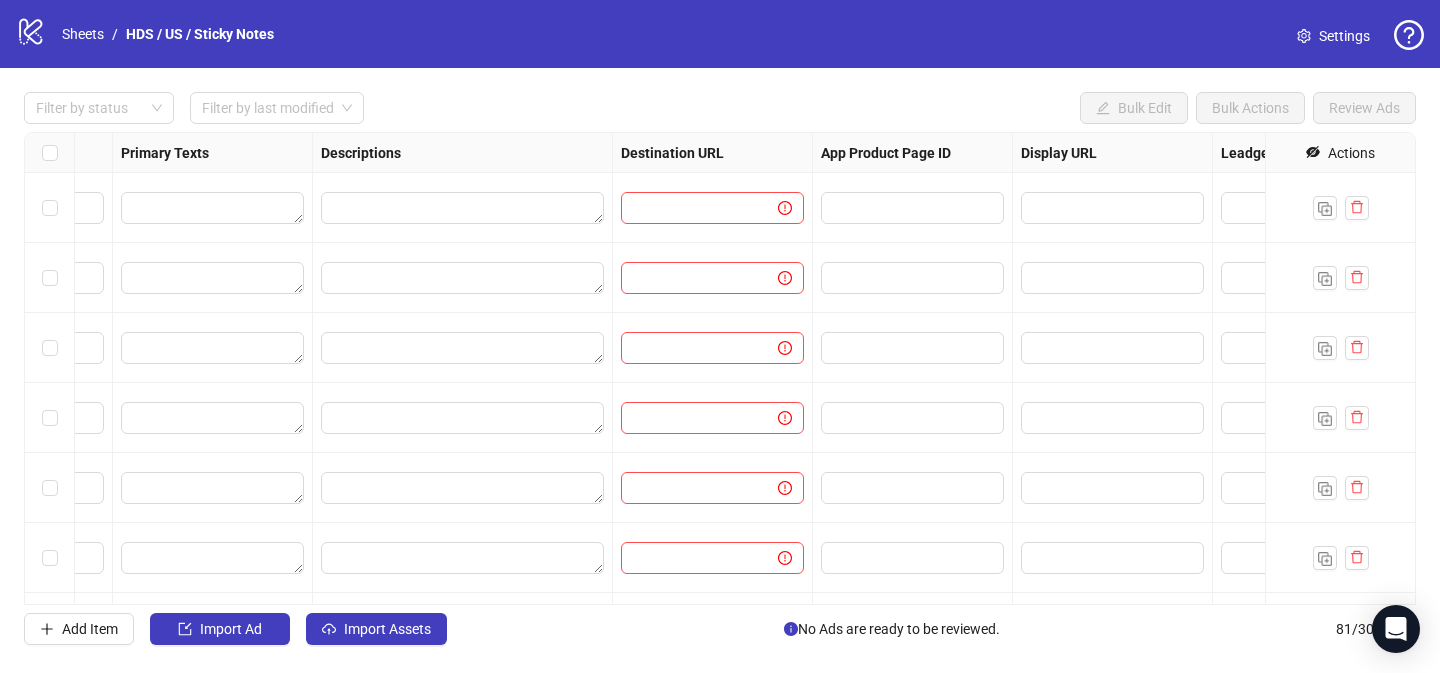scroll, scrollTop: 0, scrollLeft: 1422, axis: horizontal 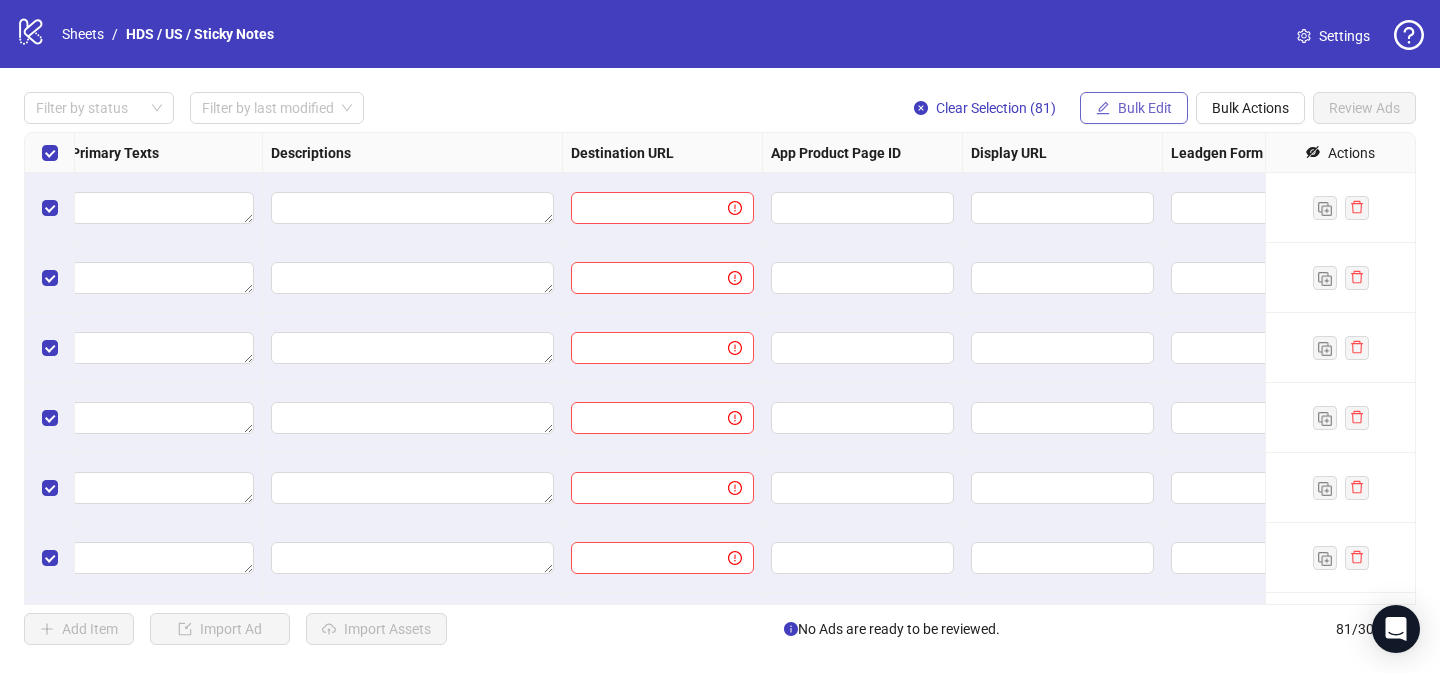 click on "Bulk Edit" at bounding box center (1145, 108) 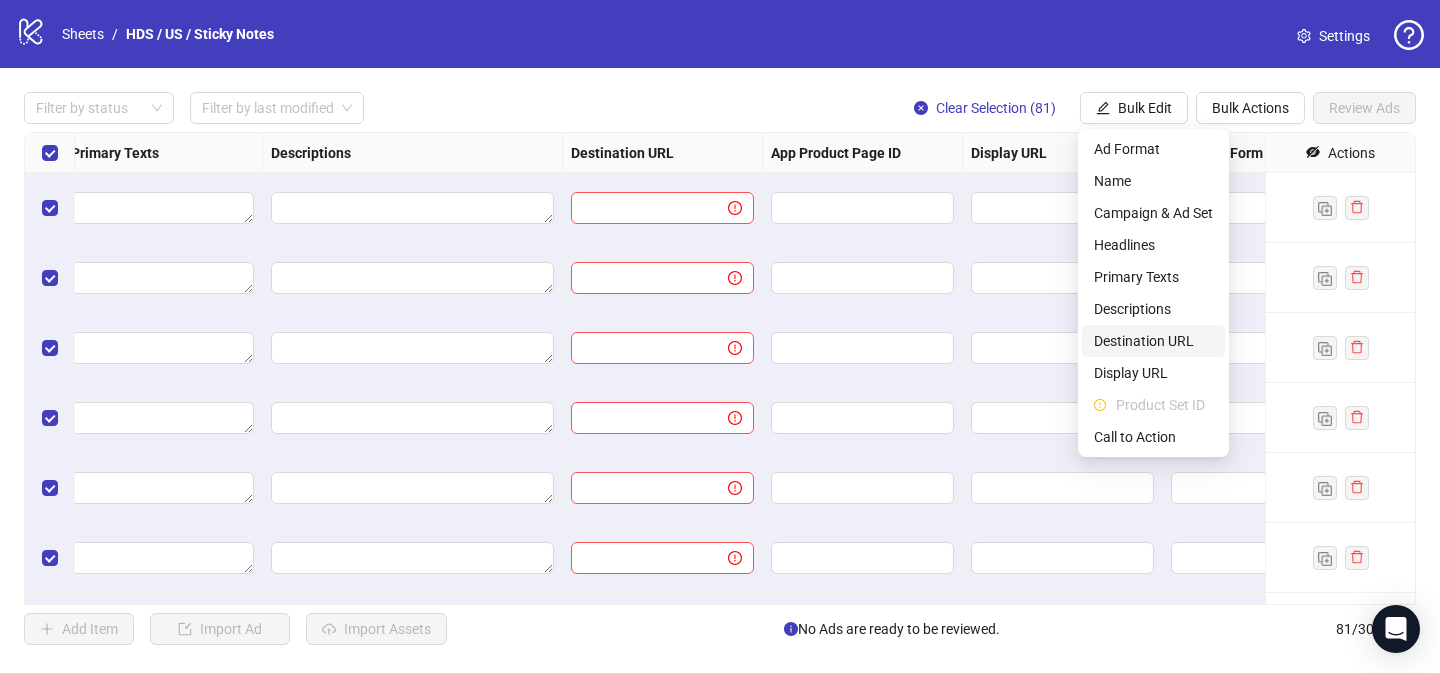 click on "Destination URL" at bounding box center [1153, 341] 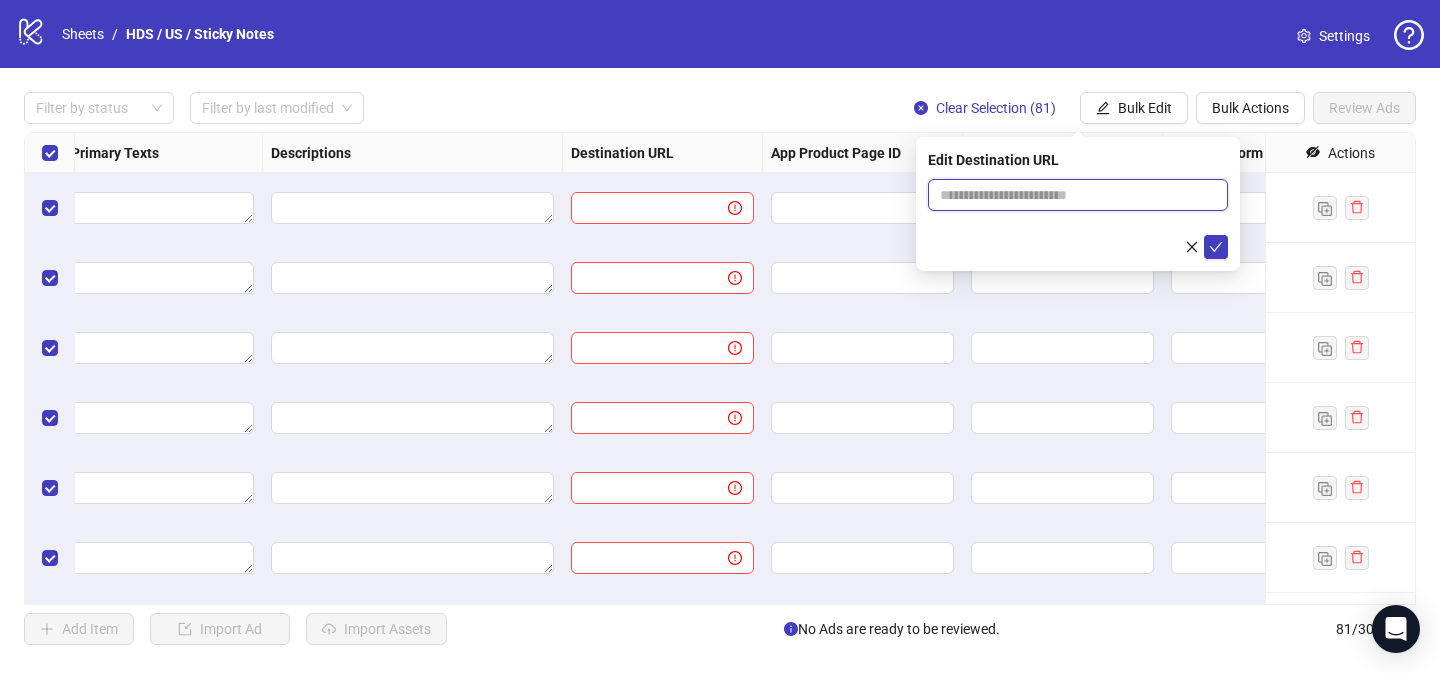 click at bounding box center [1070, 195] 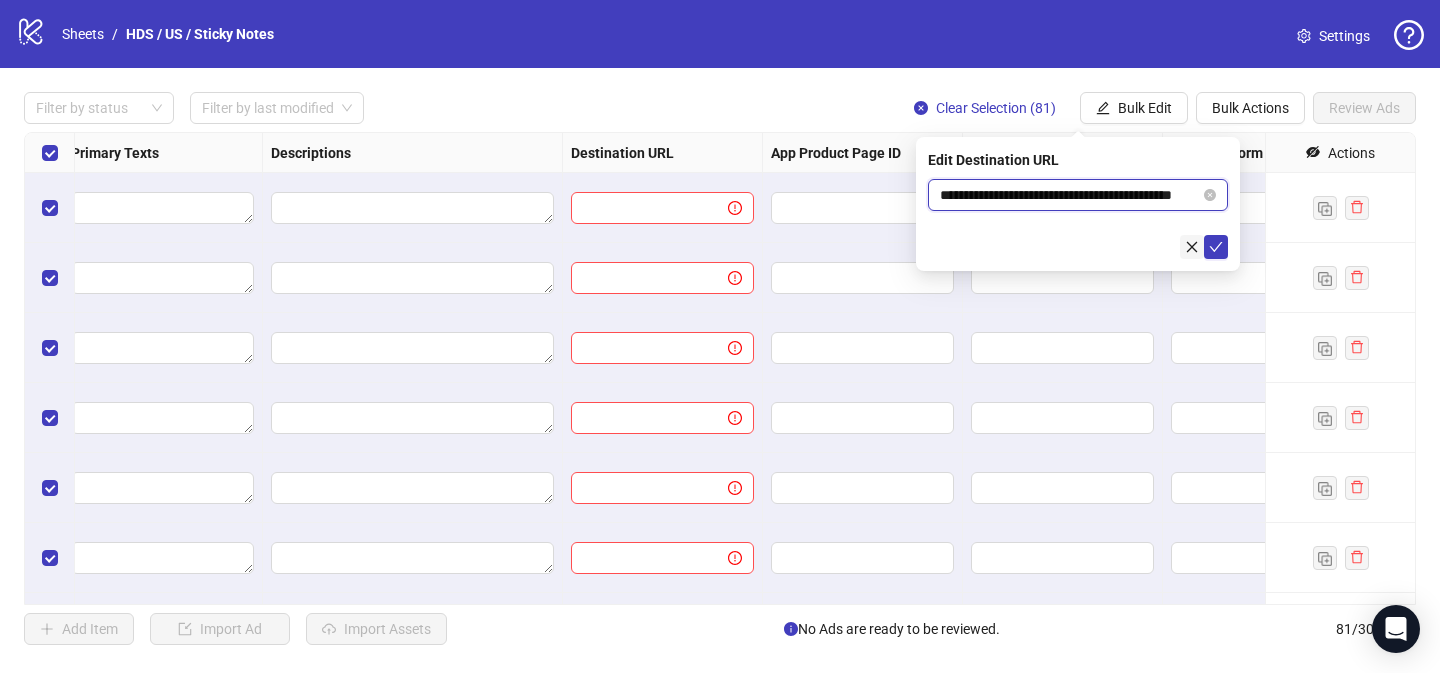 scroll, scrollTop: 0, scrollLeft: 67, axis: horizontal 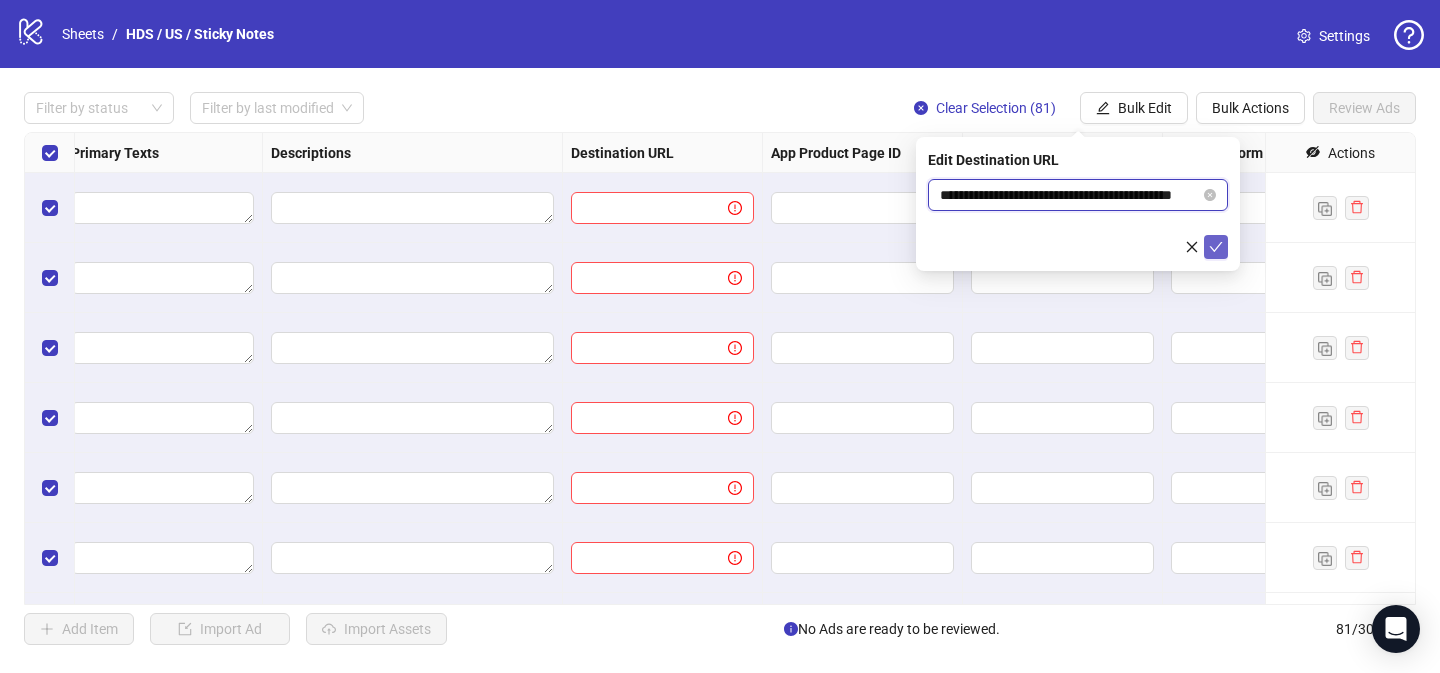 type on "**********" 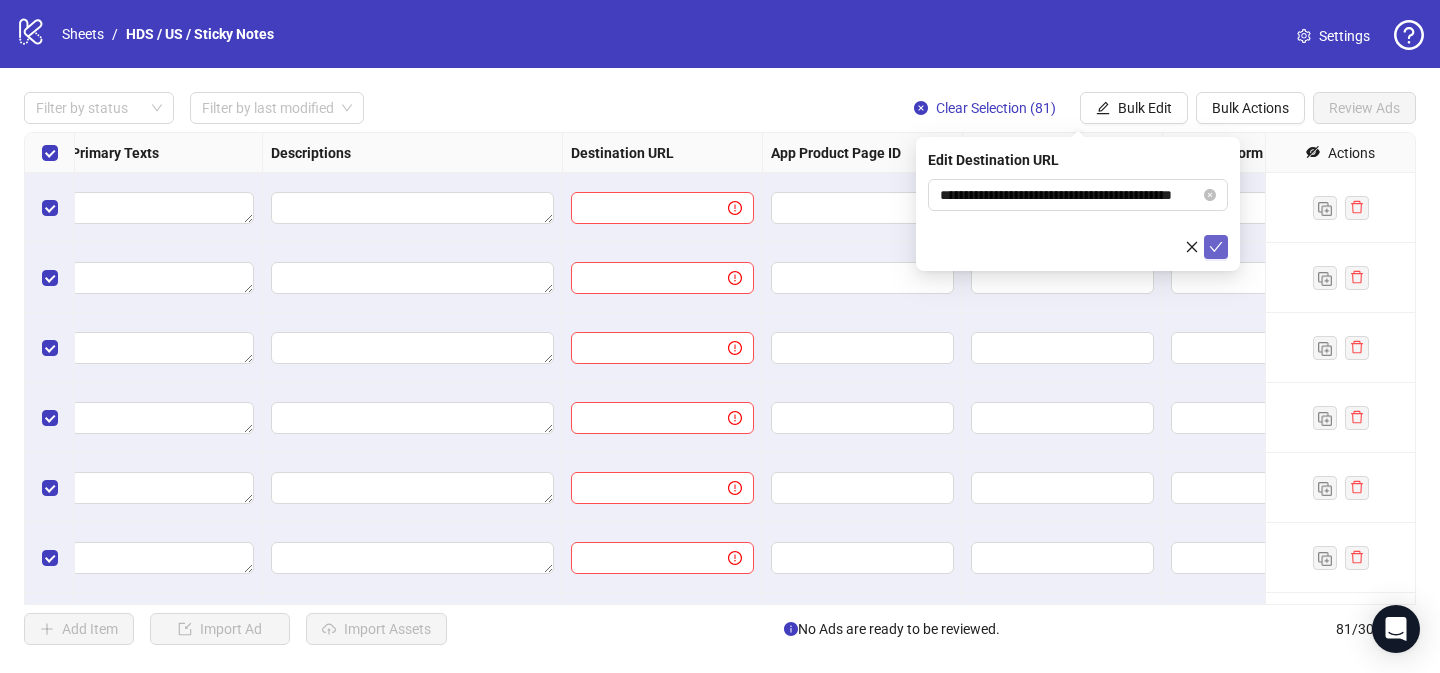 scroll, scrollTop: 0, scrollLeft: 0, axis: both 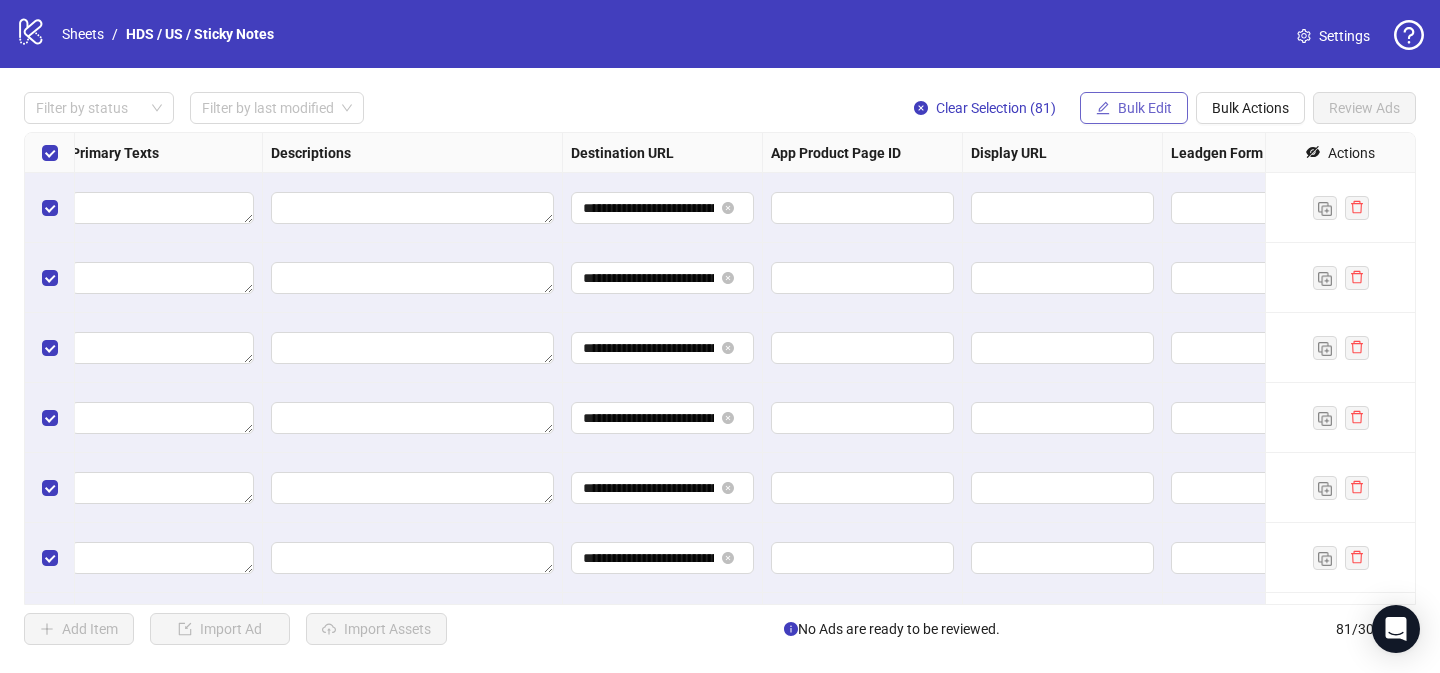 click on "Bulk Edit" at bounding box center (1145, 108) 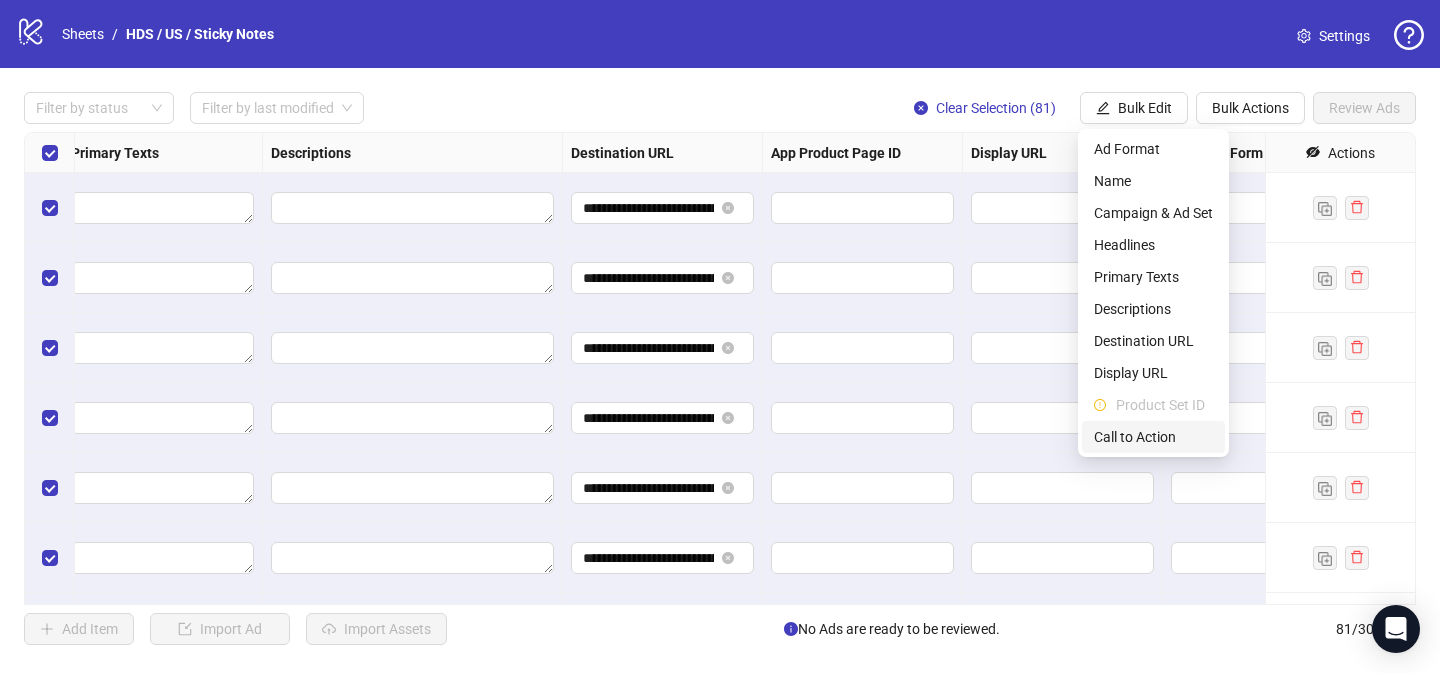 click on "Call to Action" at bounding box center [1153, 437] 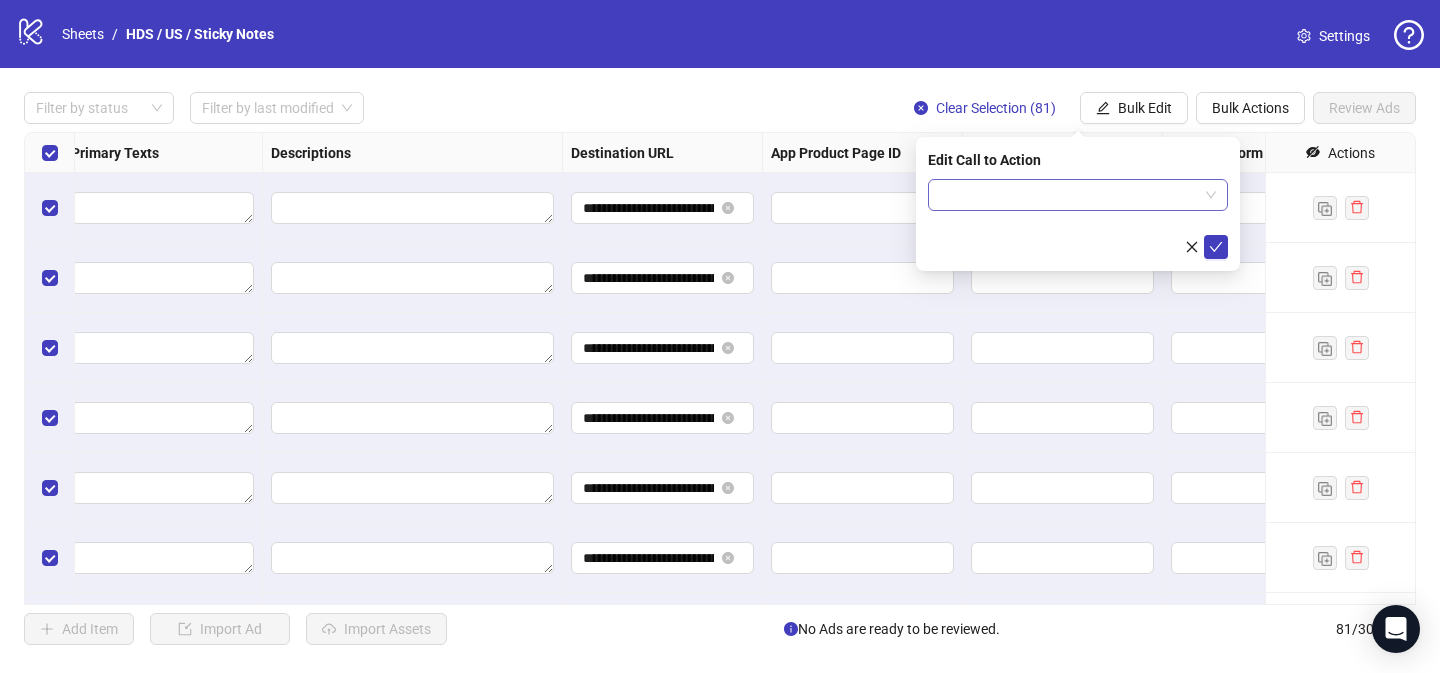 click at bounding box center (1069, 195) 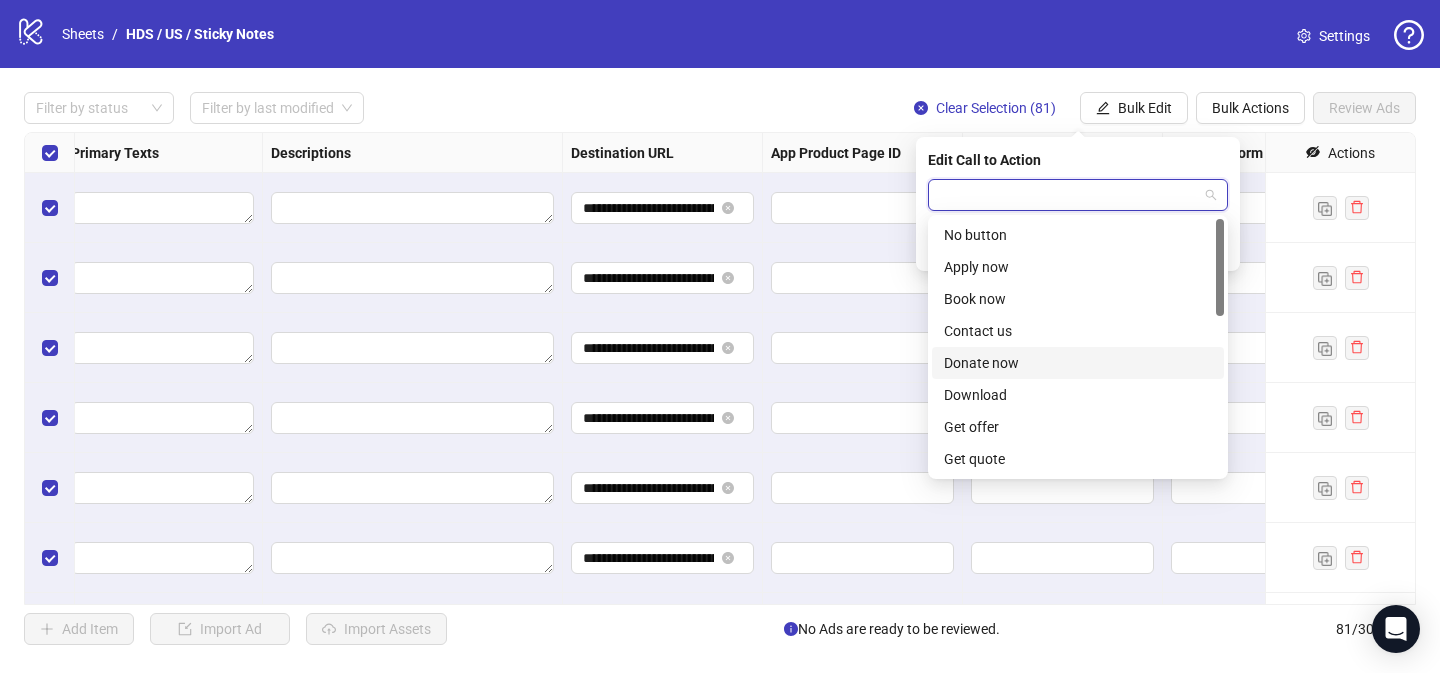 scroll, scrollTop: 416, scrollLeft: 0, axis: vertical 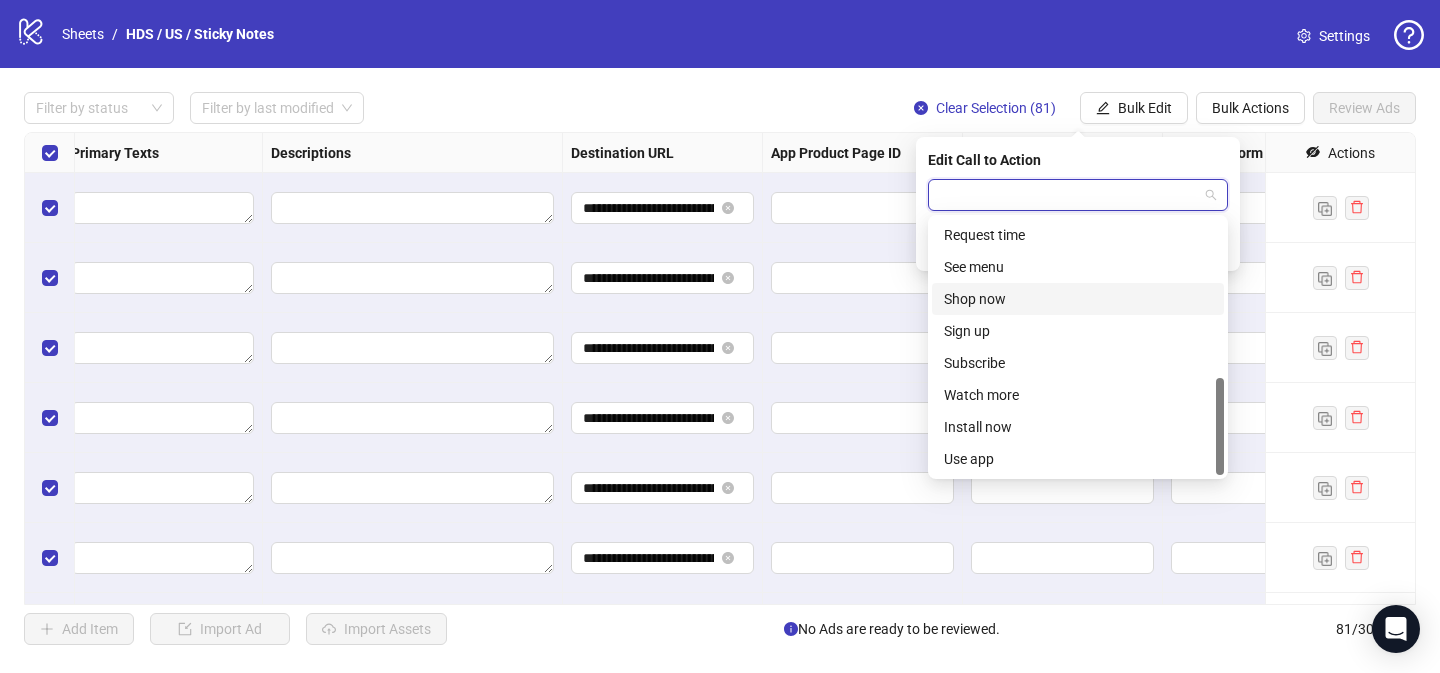 click on "Shop now" at bounding box center [1078, 299] 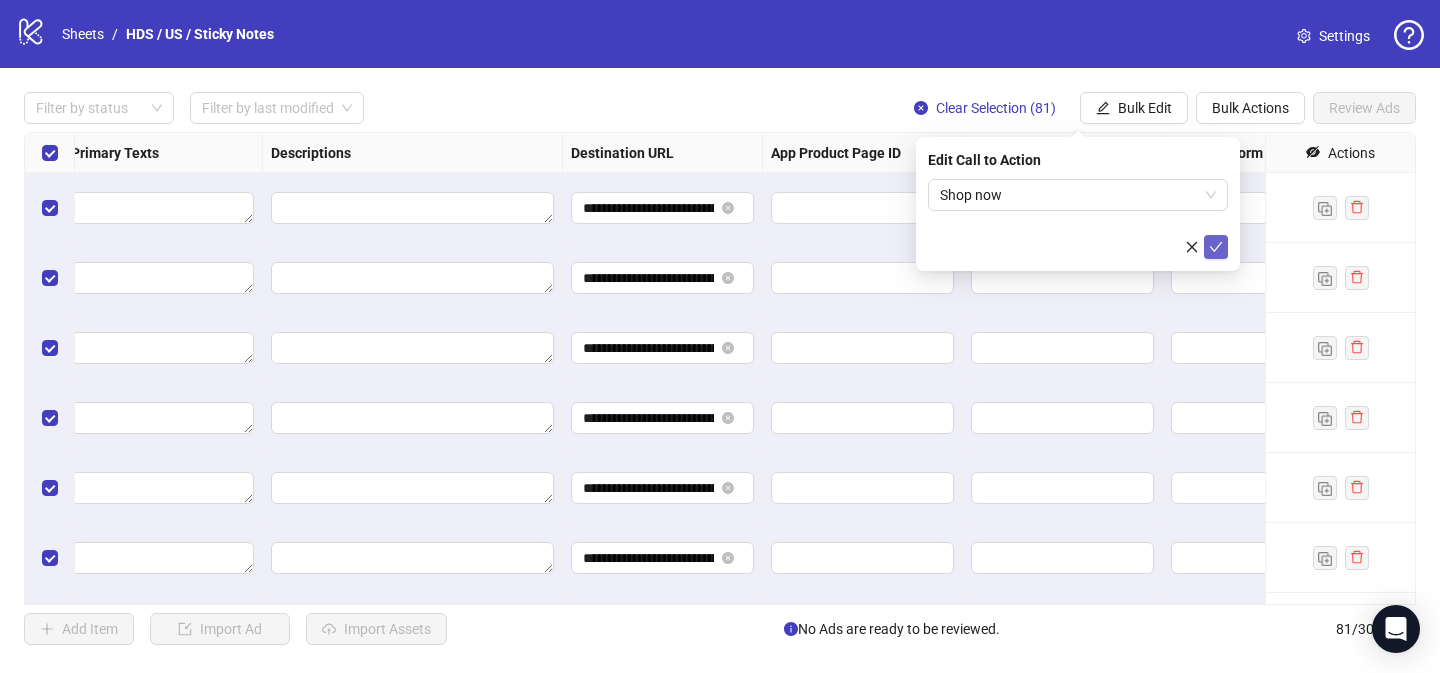 click at bounding box center (1216, 247) 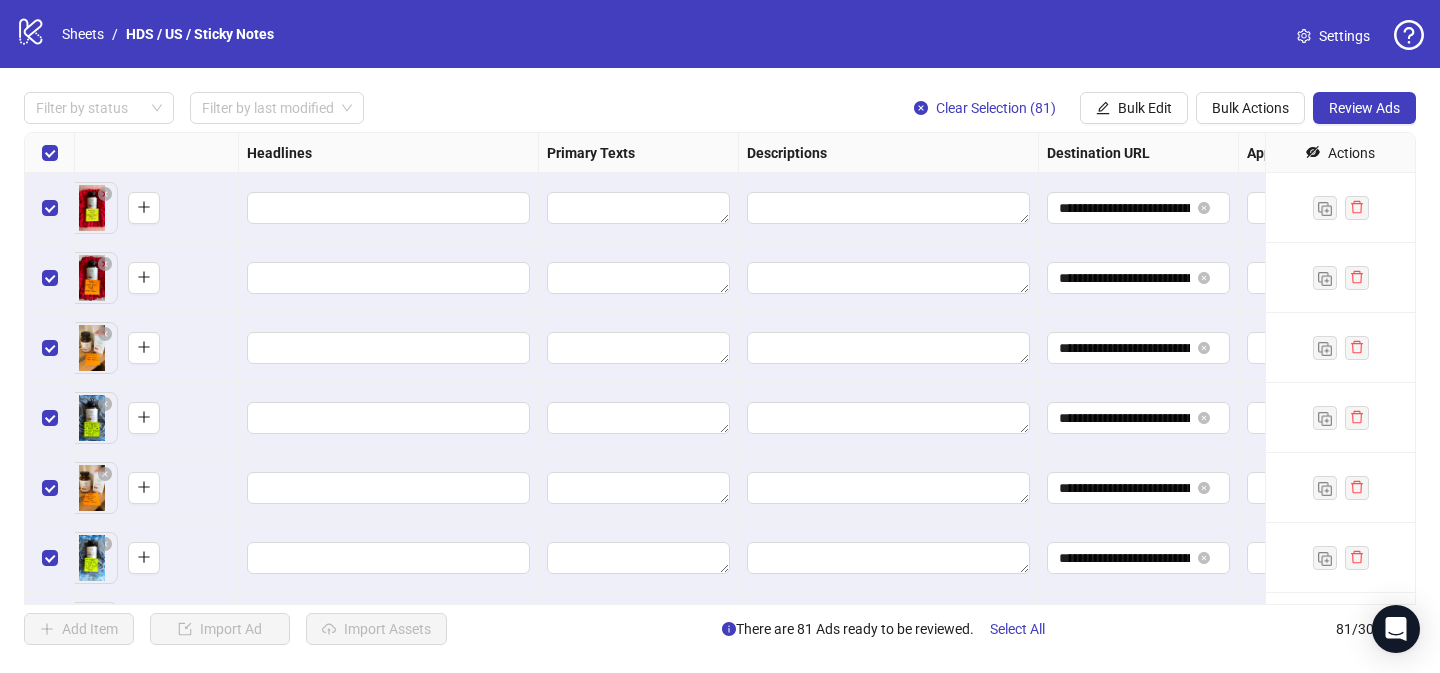 scroll, scrollTop: 0, scrollLeft: 939, axis: horizontal 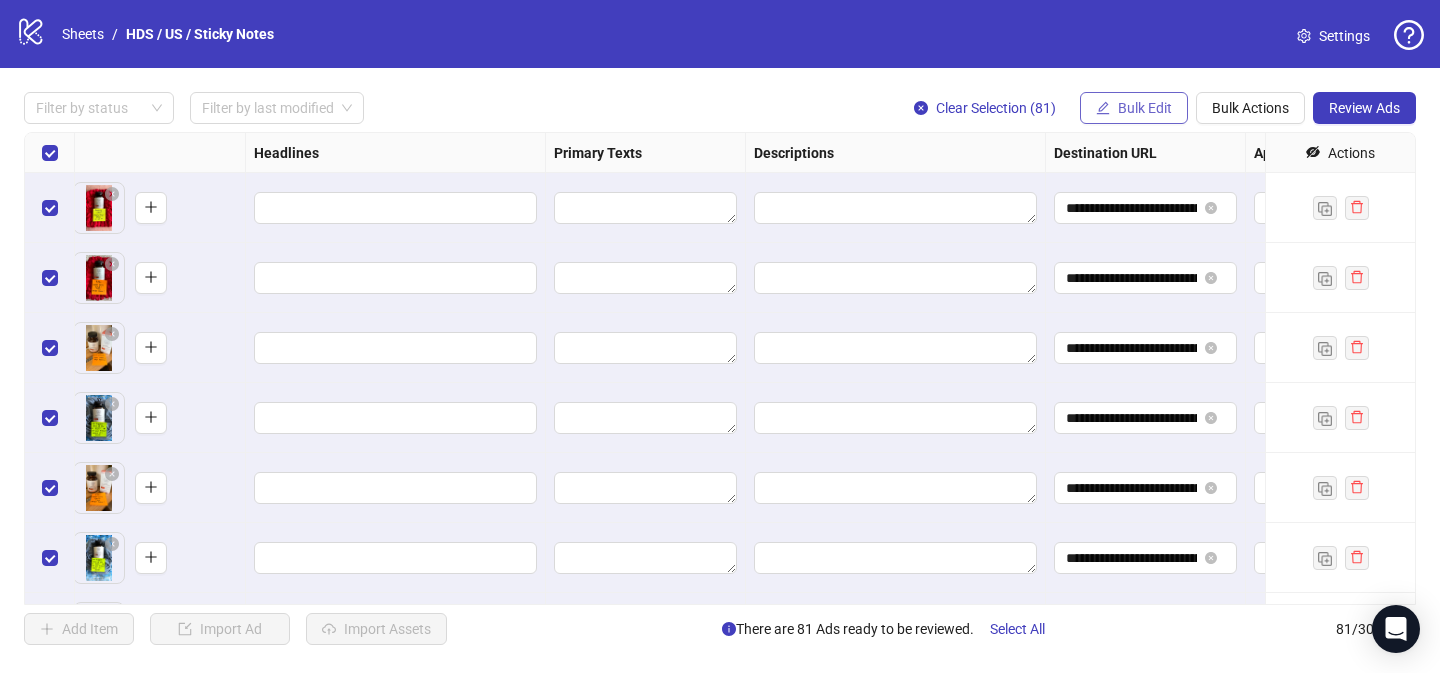 click on "Bulk Edit" at bounding box center [1145, 108] 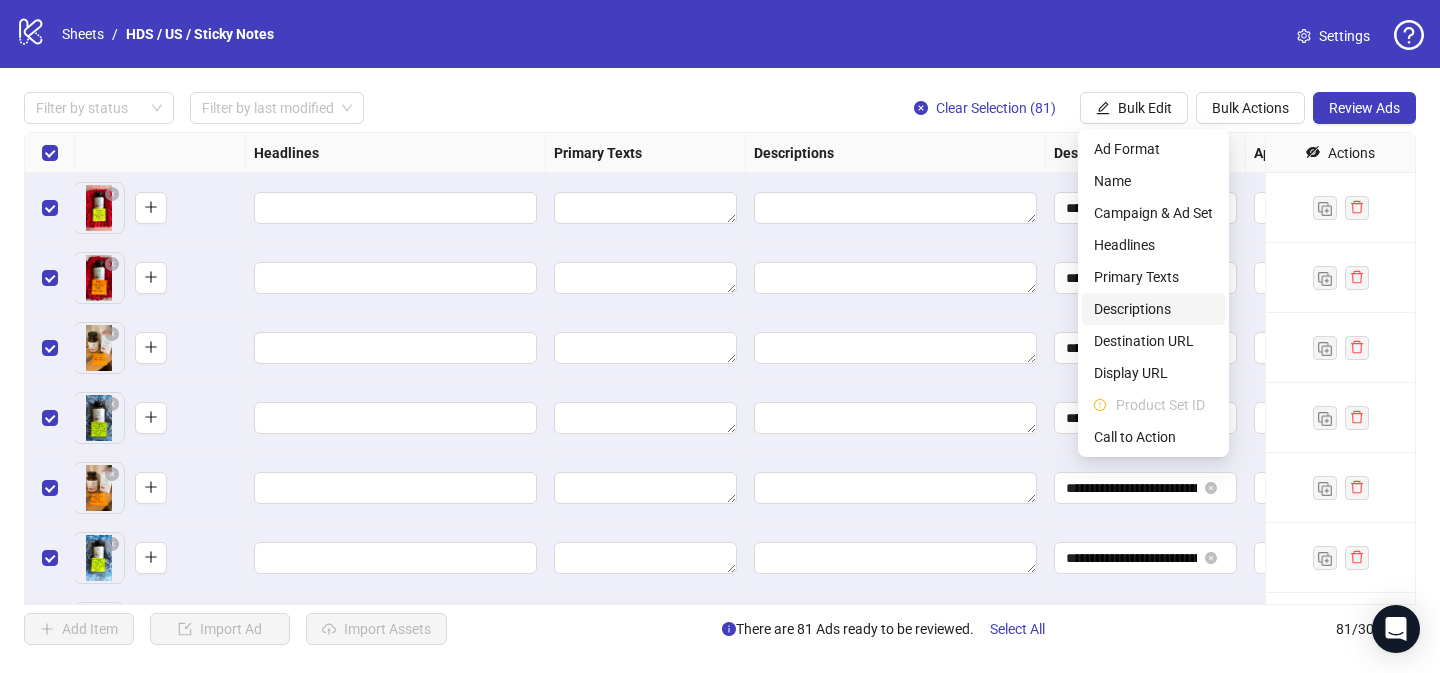 click on "Descriptions" at bounding box center [1153, 309] 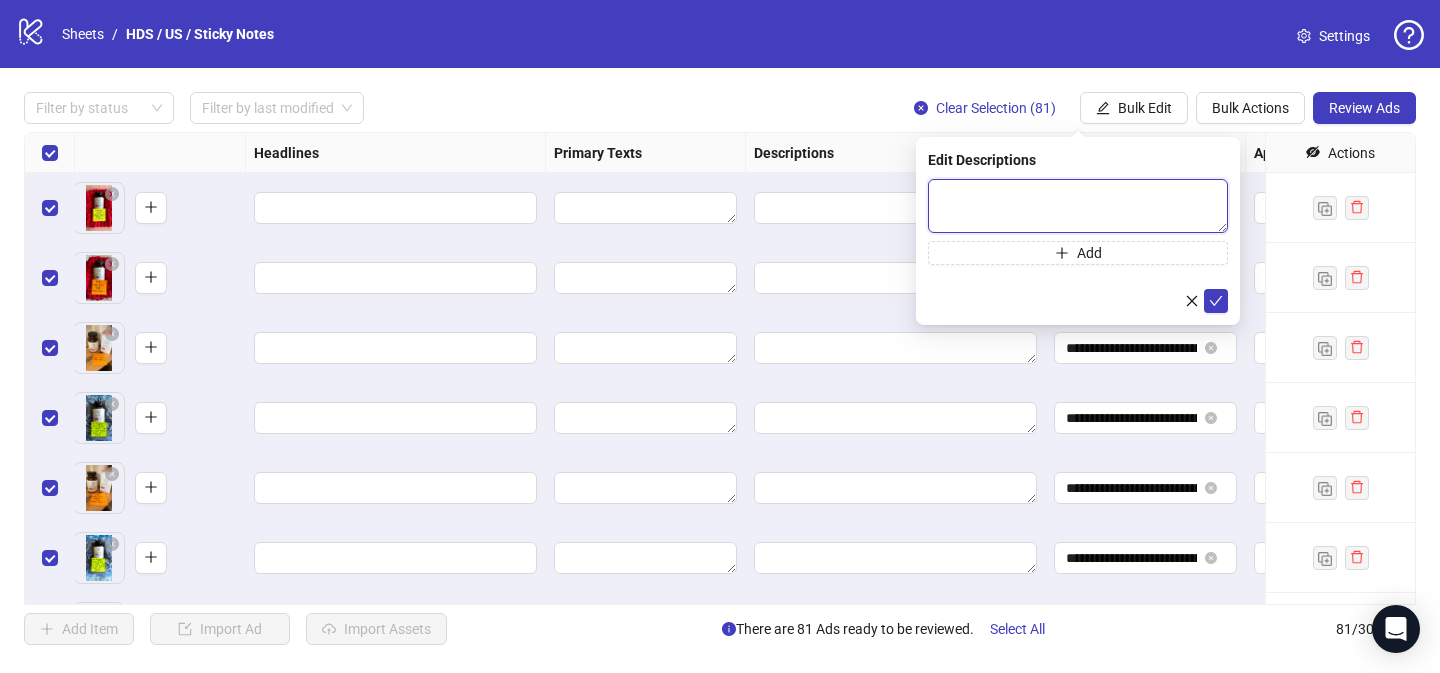 click at bounding box center (1078, 206) 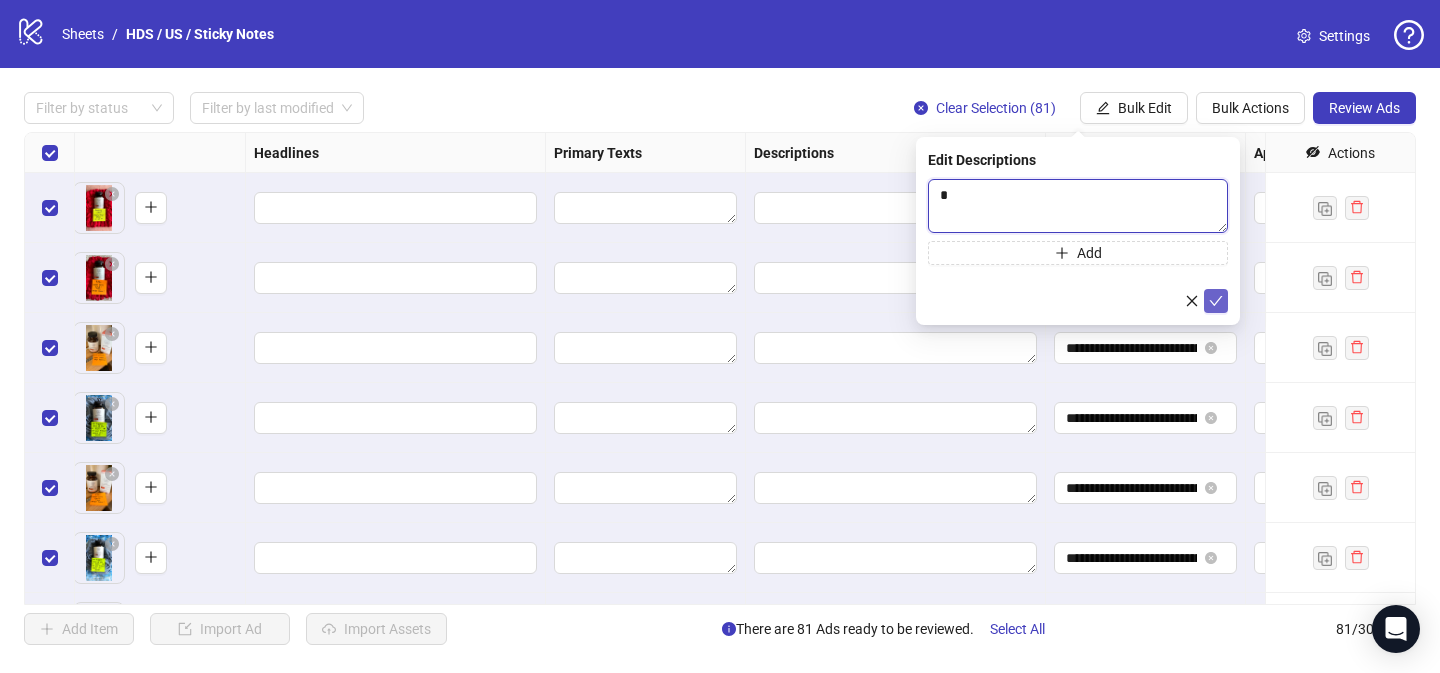 type 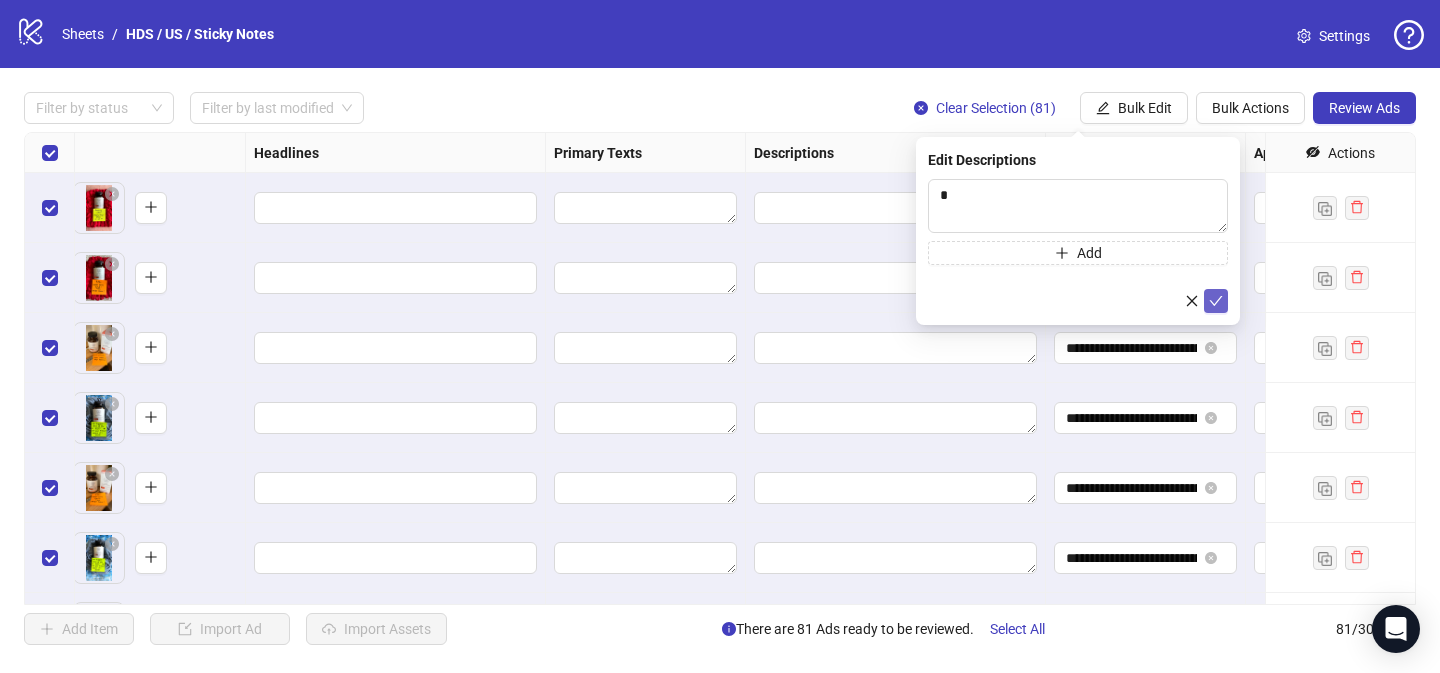click at bounding box center [1216, 301] 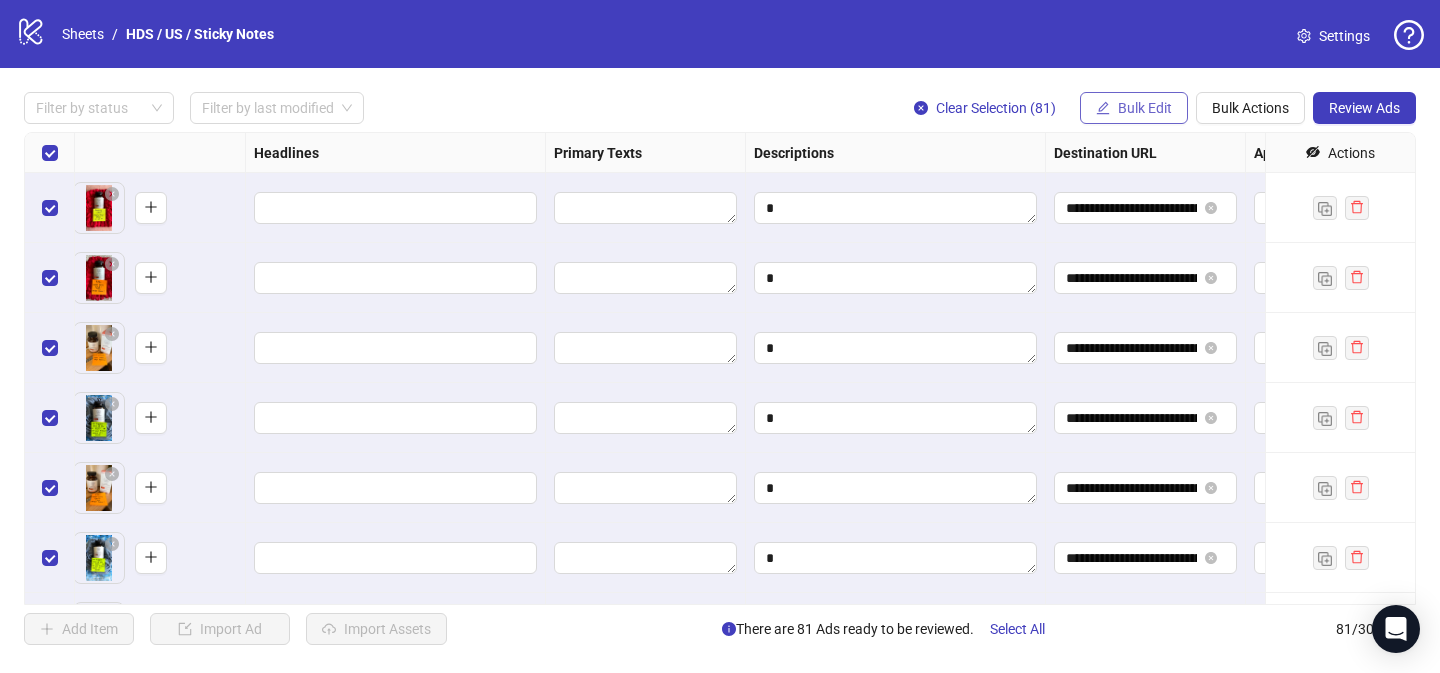 click on "Bulk Edit" at bounding box center [1145, 108] 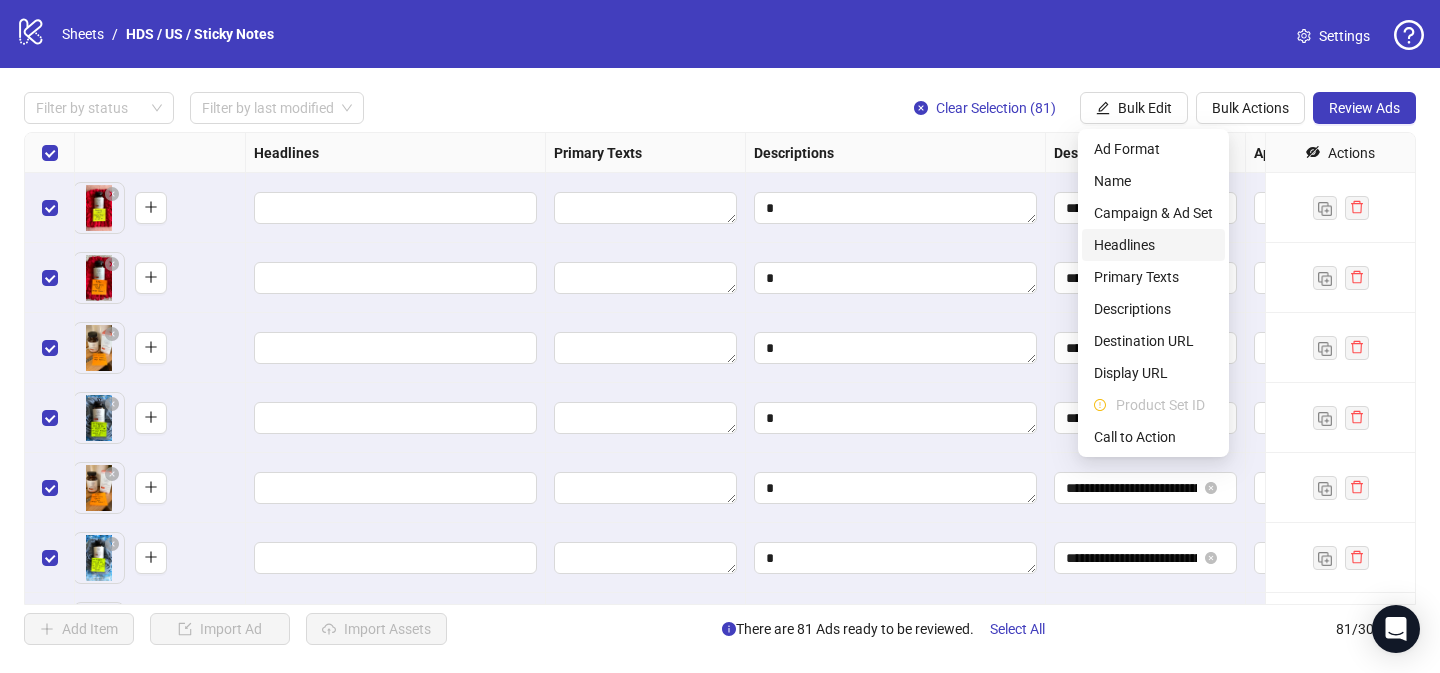 click on "Headlines" at bounding box center (1153, 245) 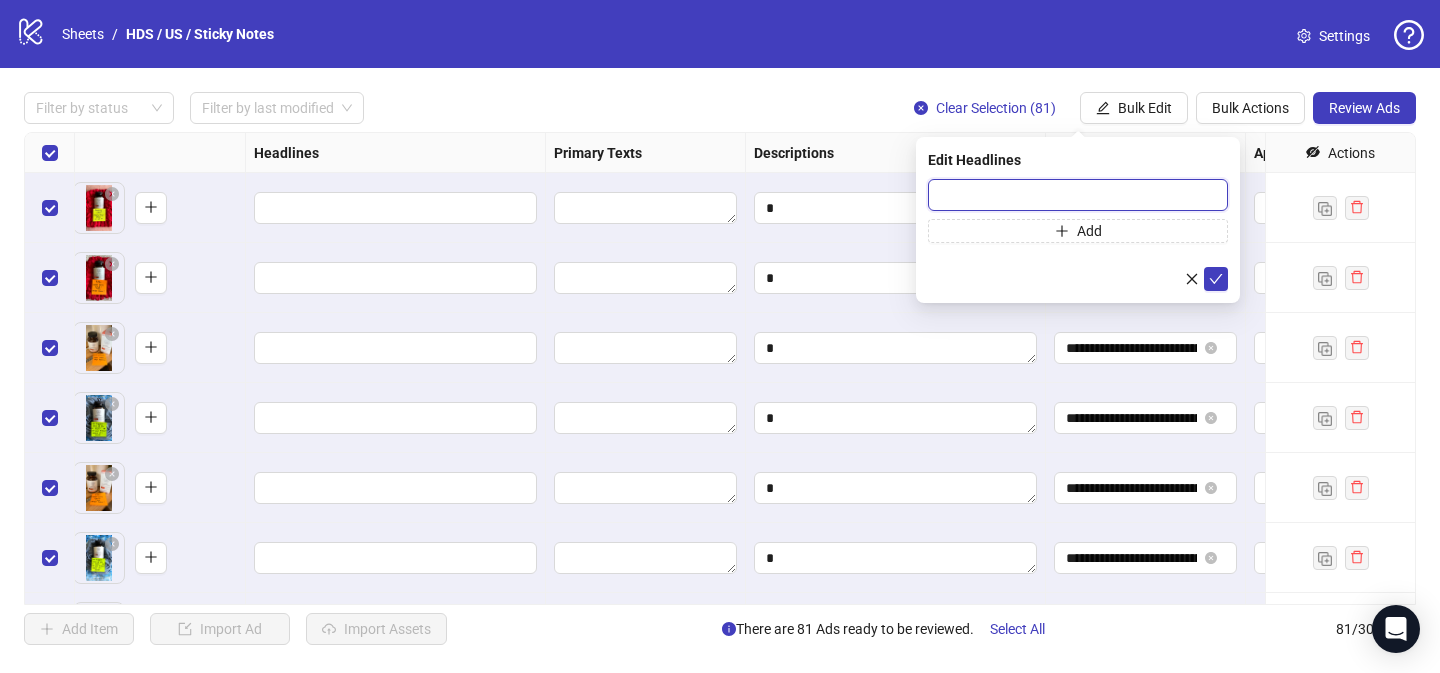 click at bounding box center (1078, 195) 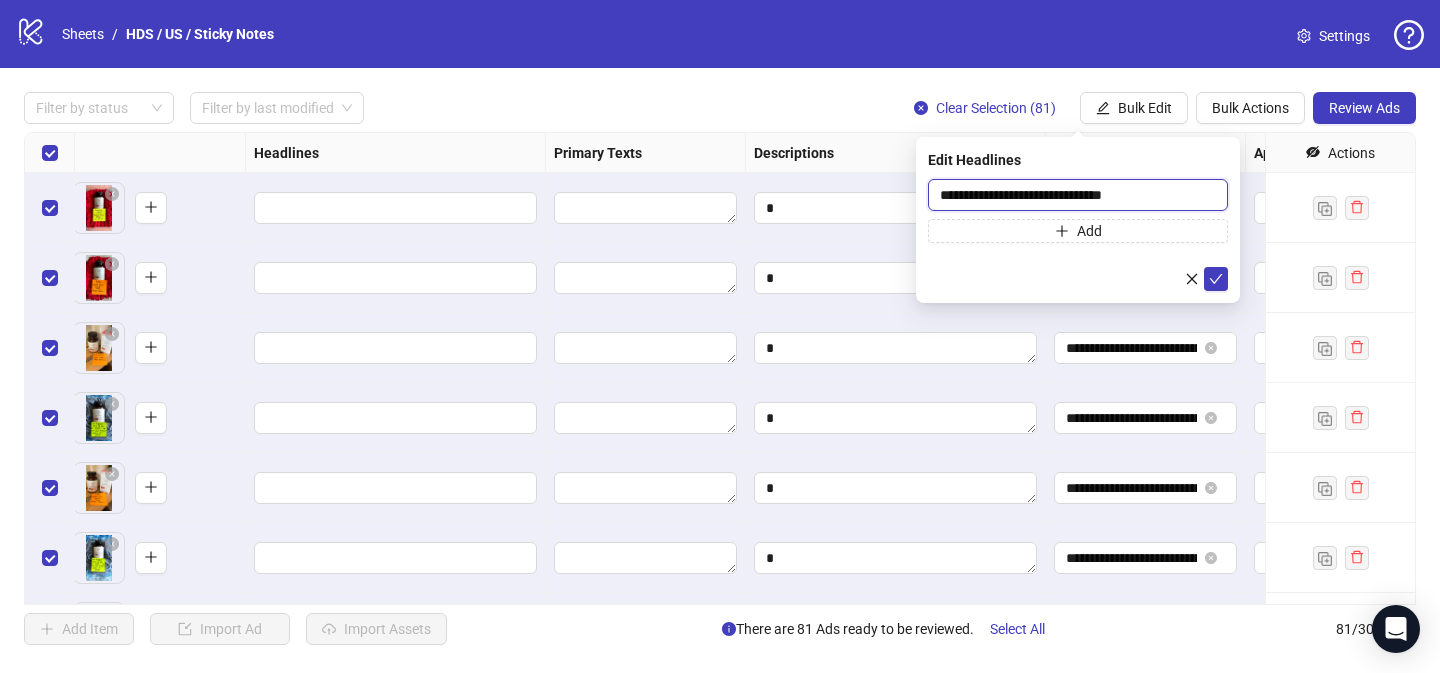 drag, startPoint x: 1097, startPoint y: 197, endPoint x: 1100, endPoint y: 212, distance: 15.297058 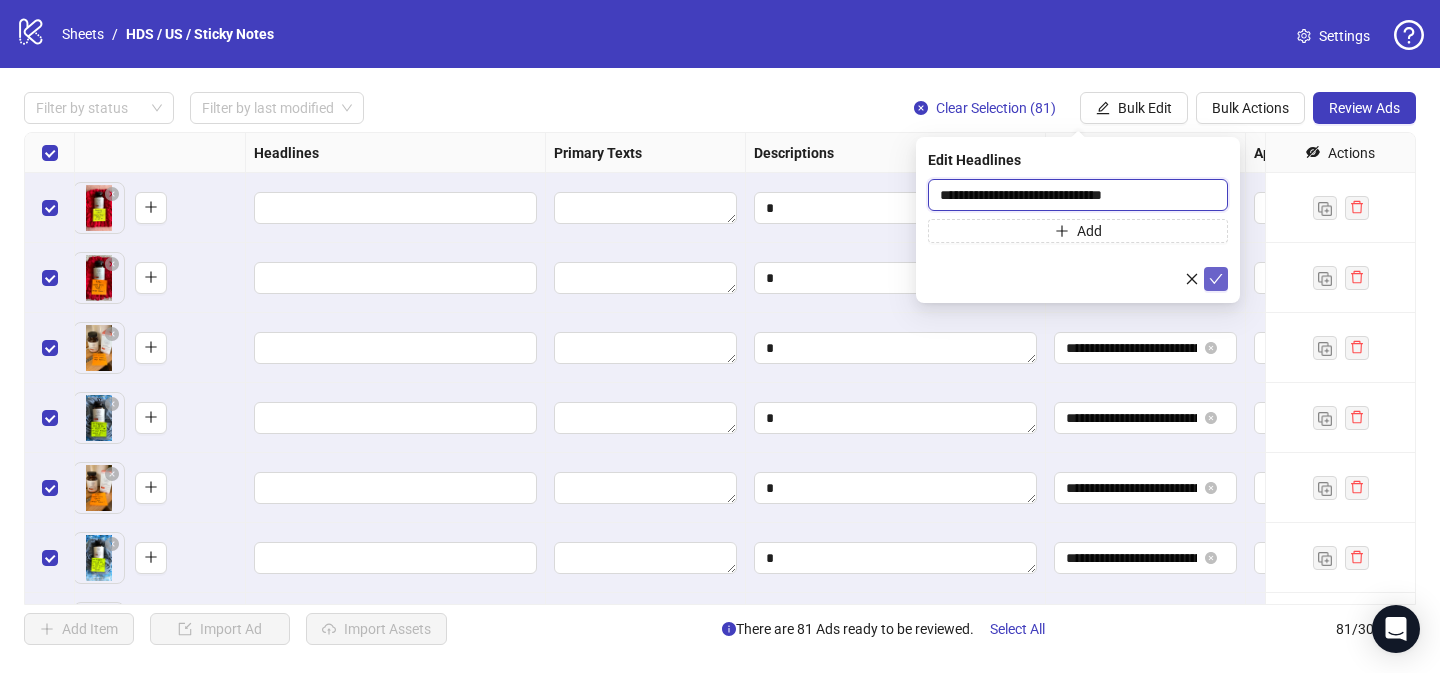 type on "**********" 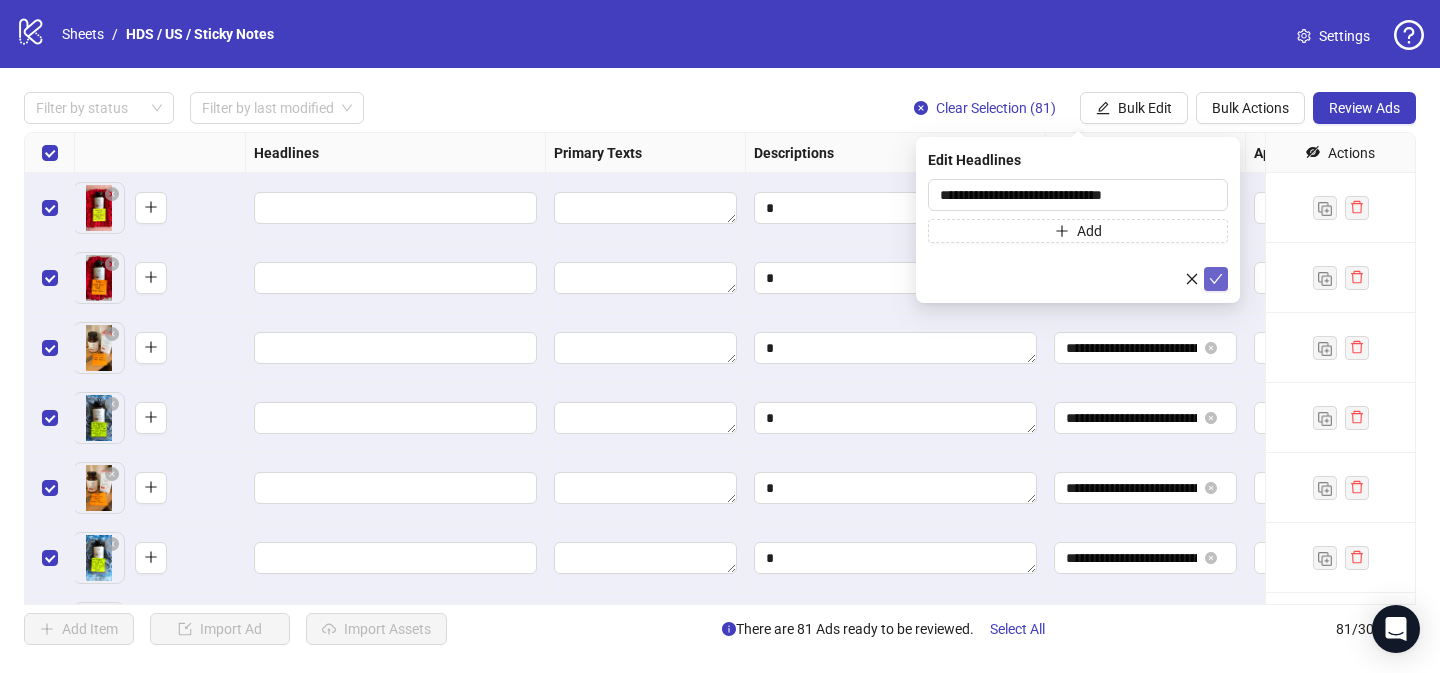 click at bounding box center (1216, 279) 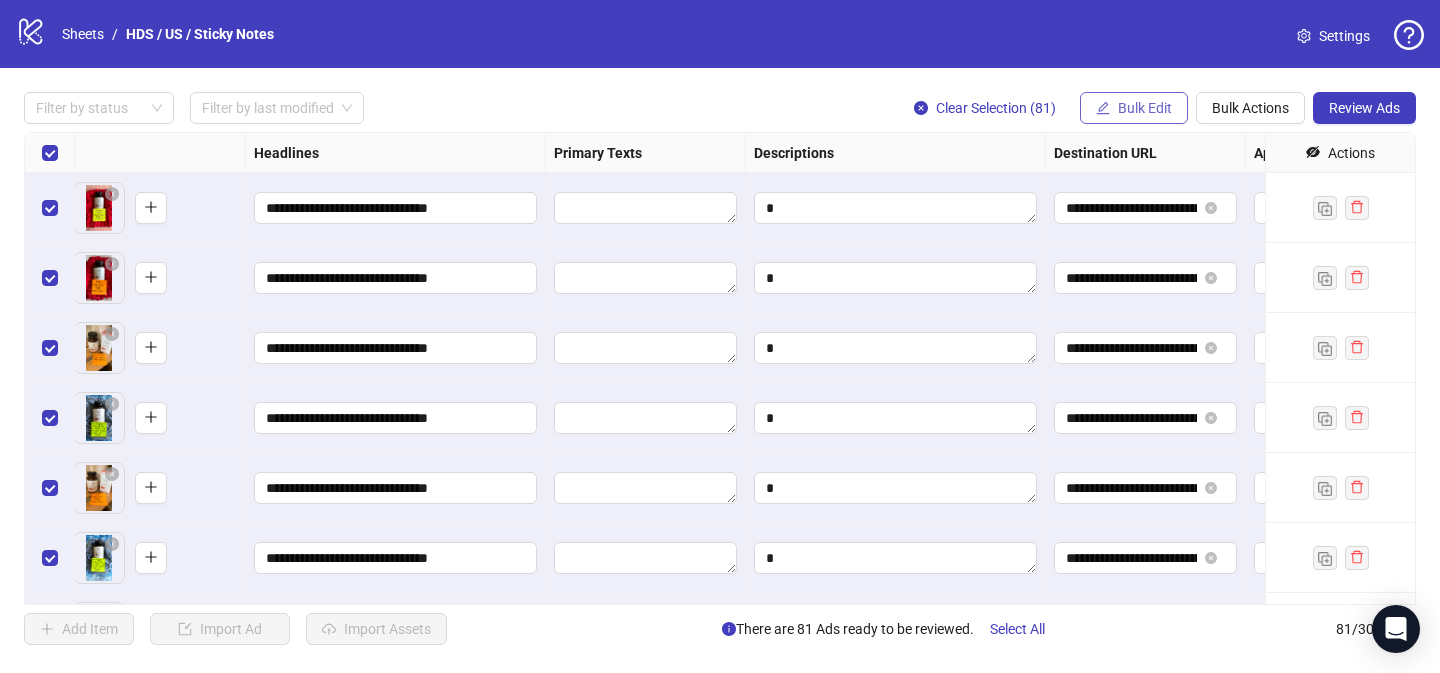 click on "Bulk Edit" at bounding box center (1145, 108) 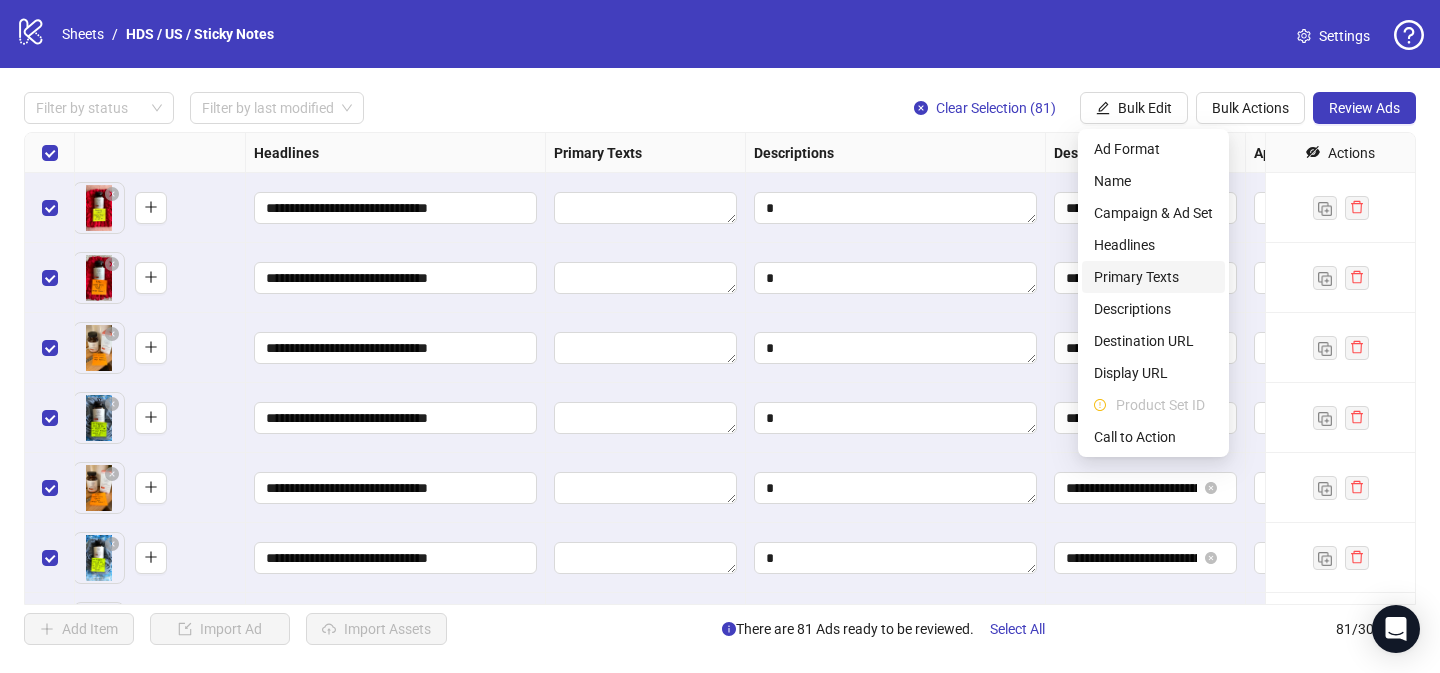 click on "Primary Texts" at bounding box center (1153, 277) 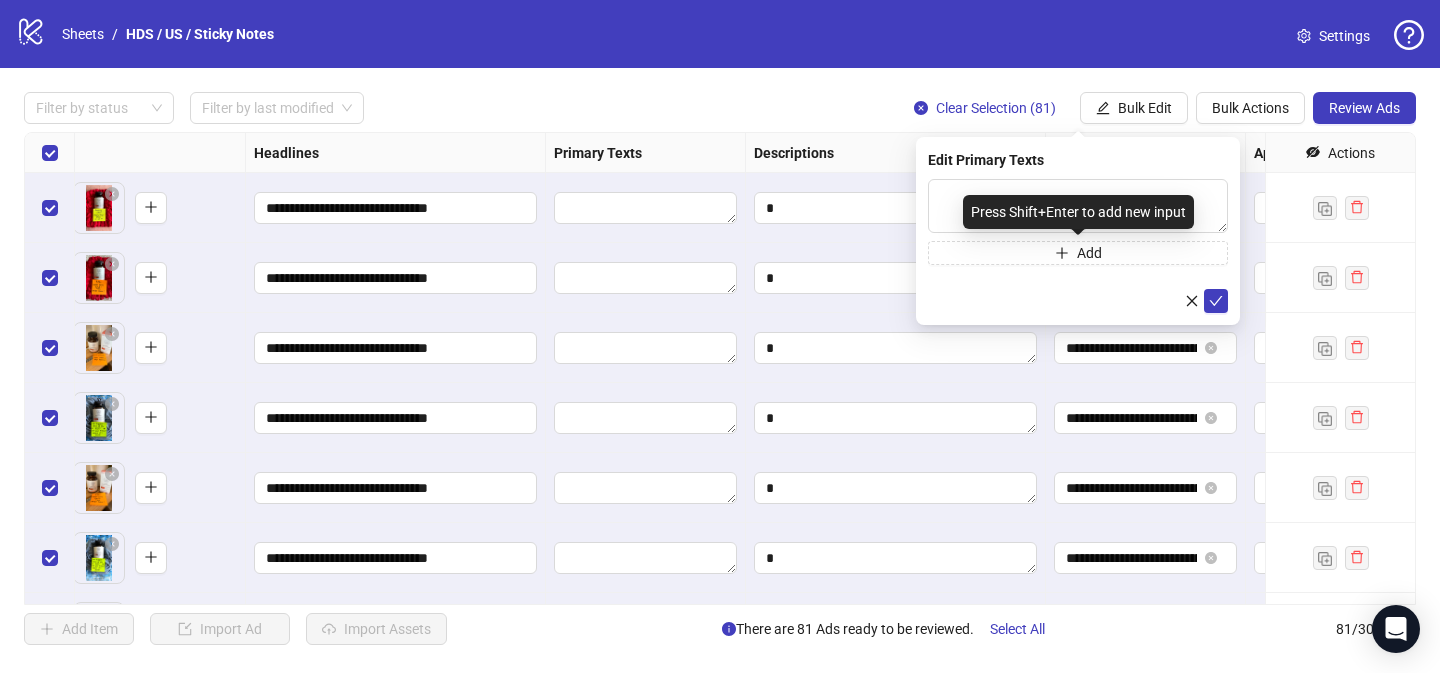 click on "Press Shift+Enter to add new input" at bounding box center (1078, 212) 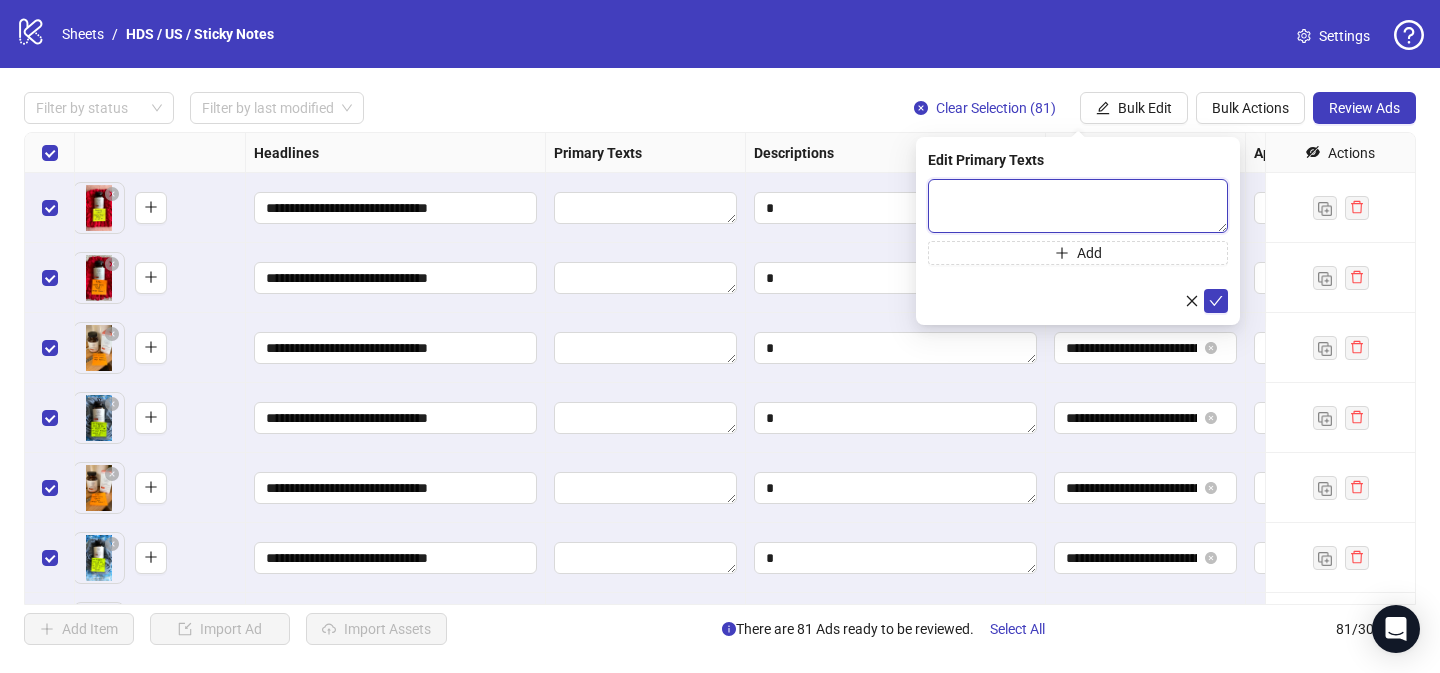 click at bounding box center [1078, 206] 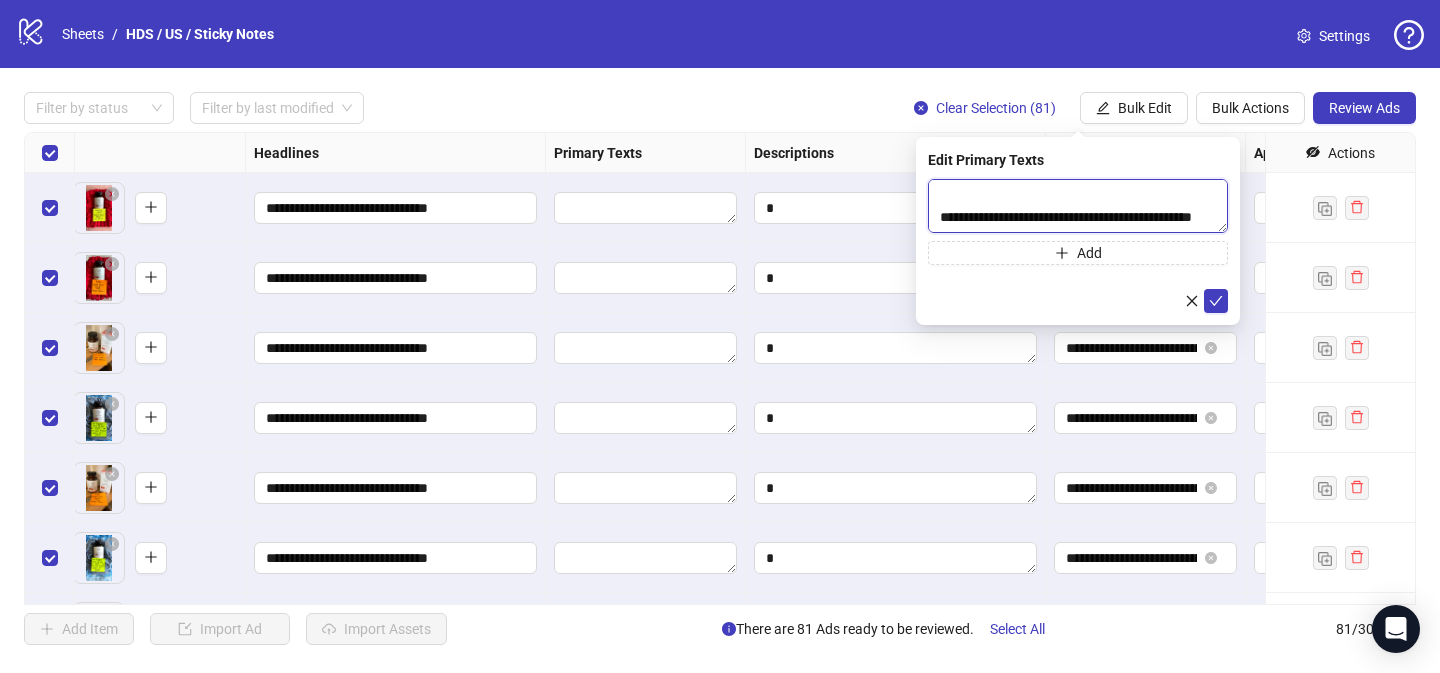 scroll, scrollTop: 853, scrollLeft: 0, axis: vertical 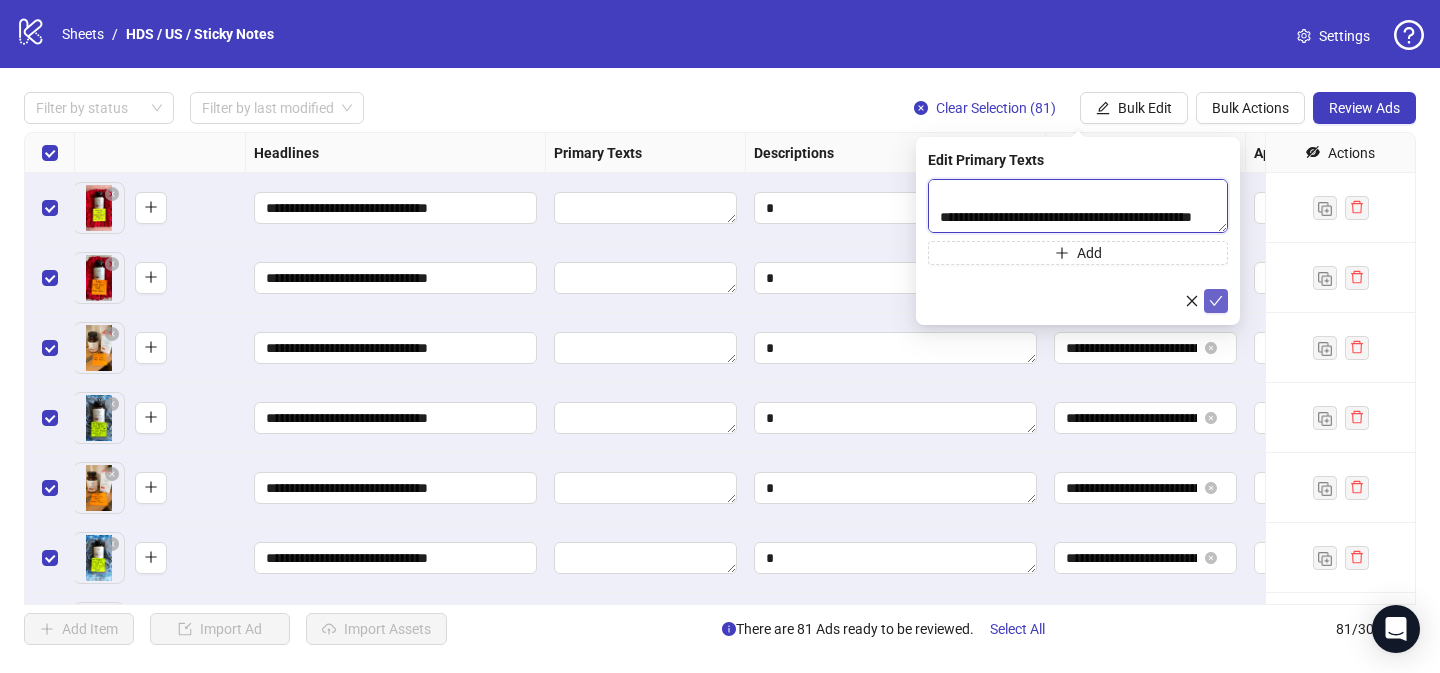 type on "**********" 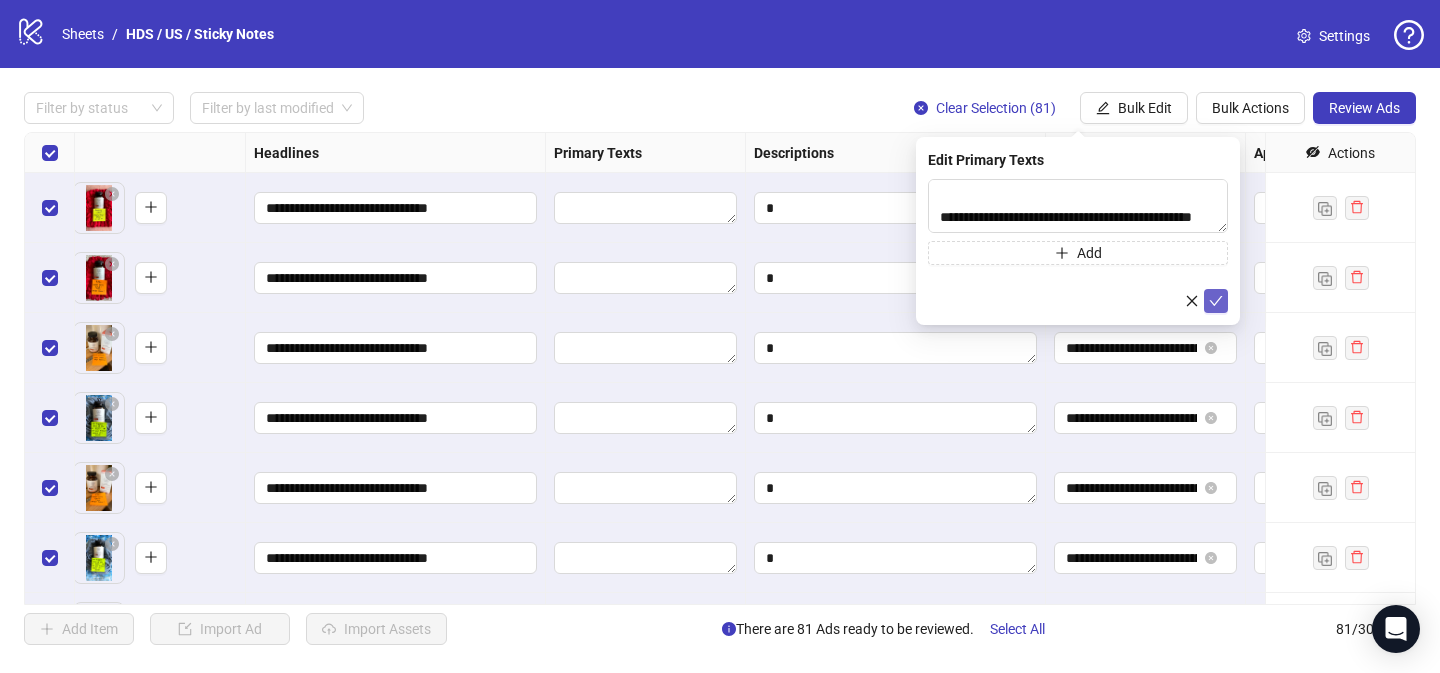 click at bounding box center (1216, 301) 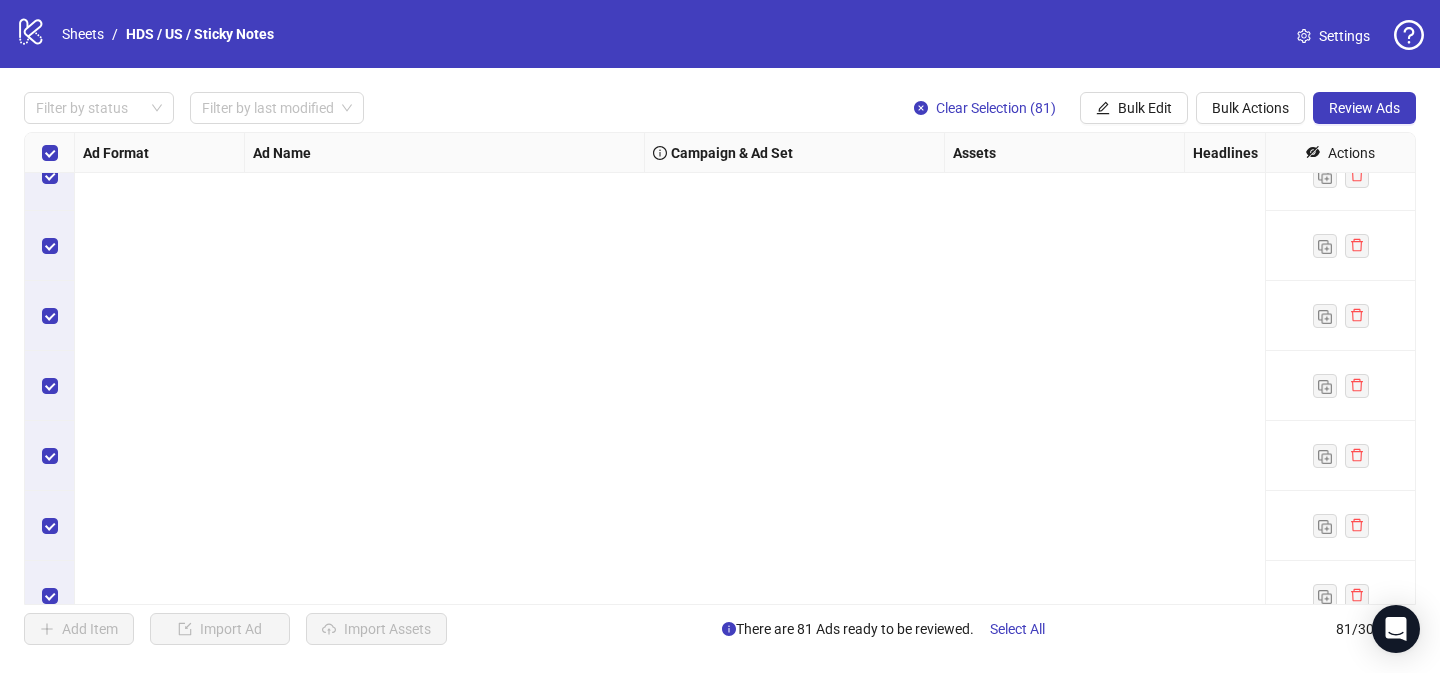 scroll, scrollTop: 5239, scrollLeft: 0, axis: vertical 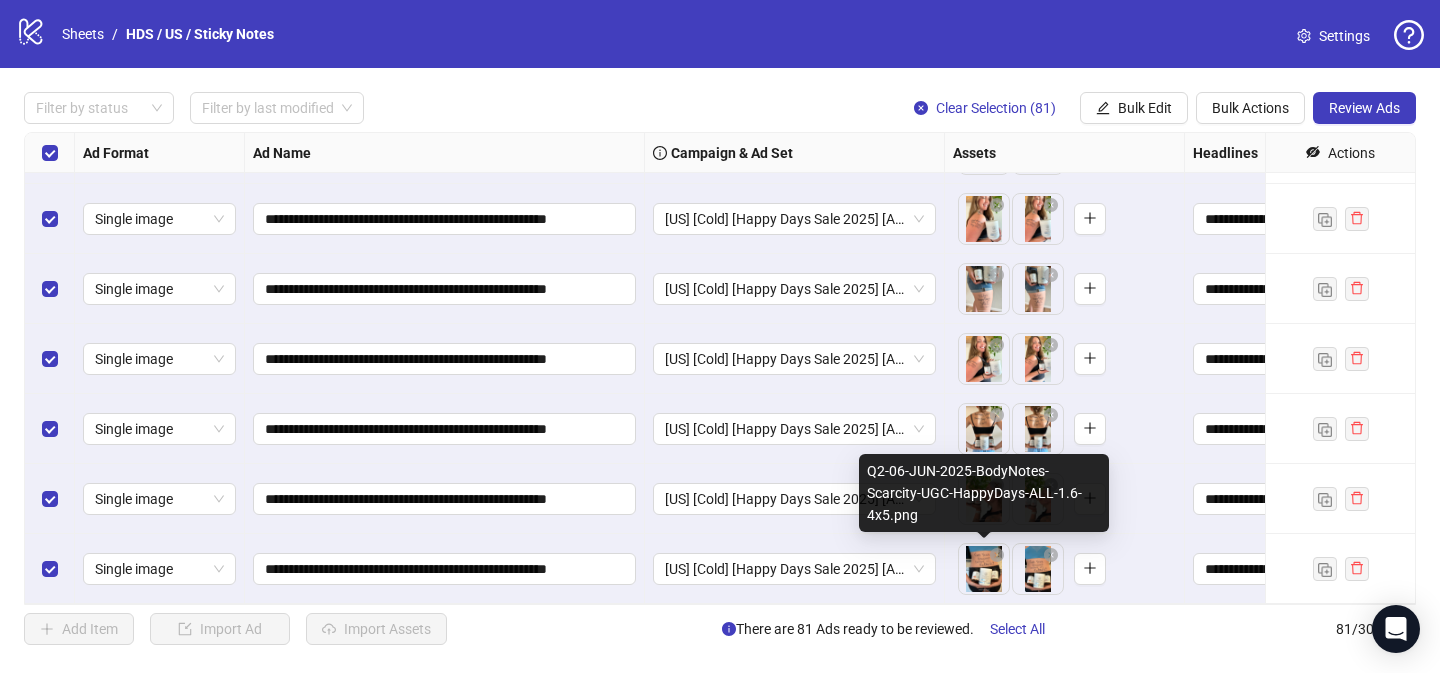 click on "**********" at bounding box center [720, 336] 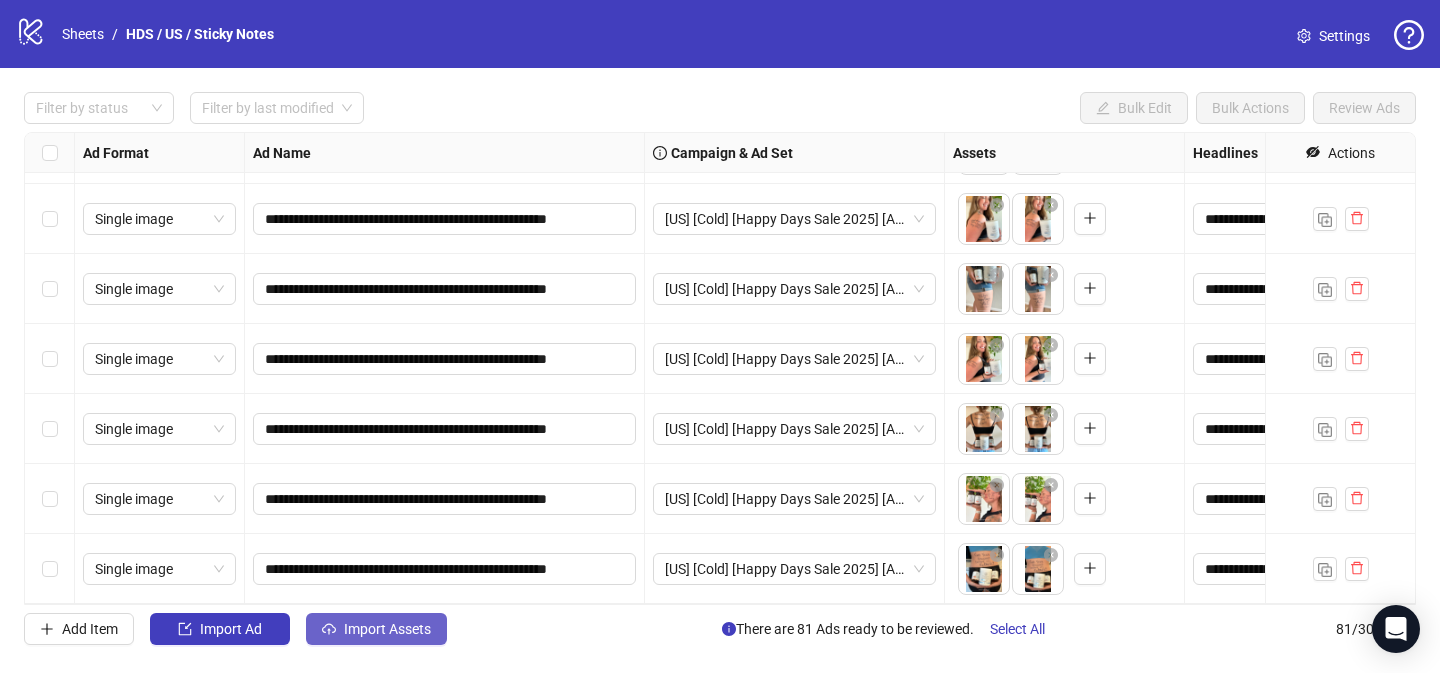 click on "Import Assets" at bounding box center (231, 629) 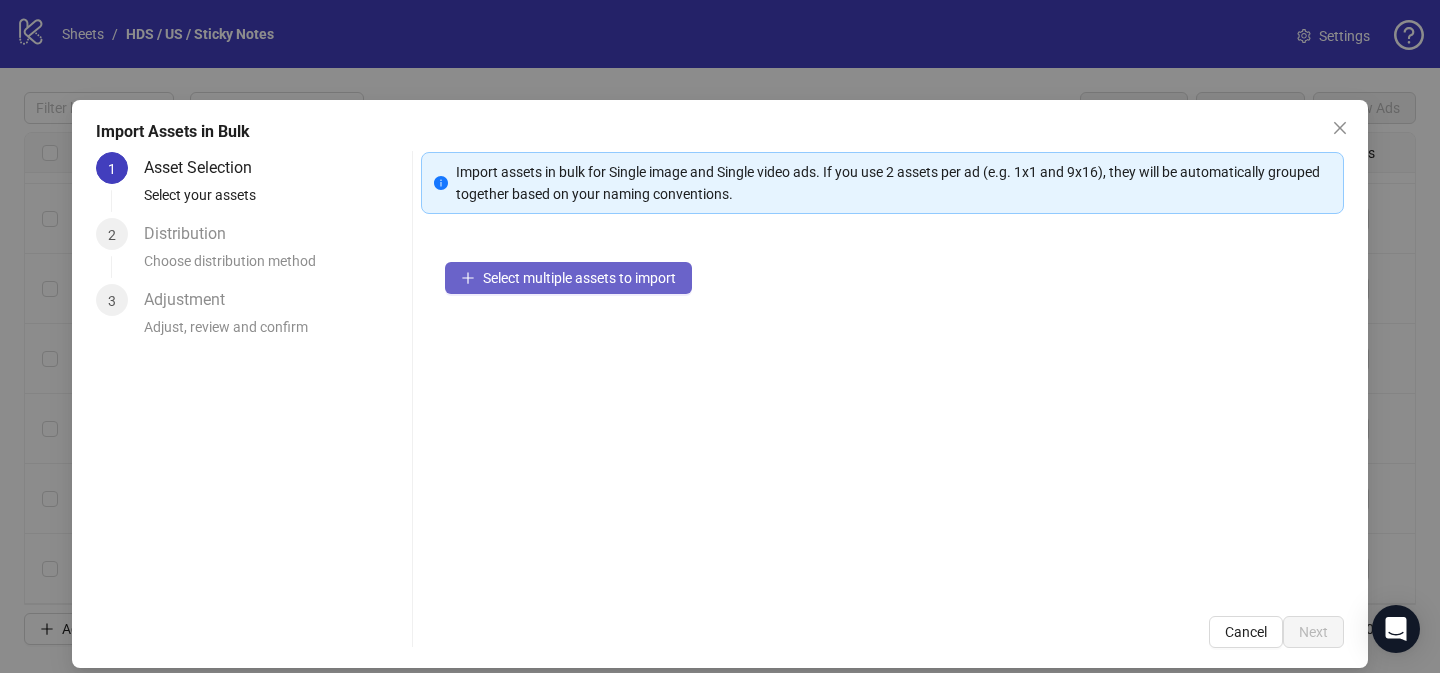 click on "Select multiple assets to import" at bounding box center (579, 278) 